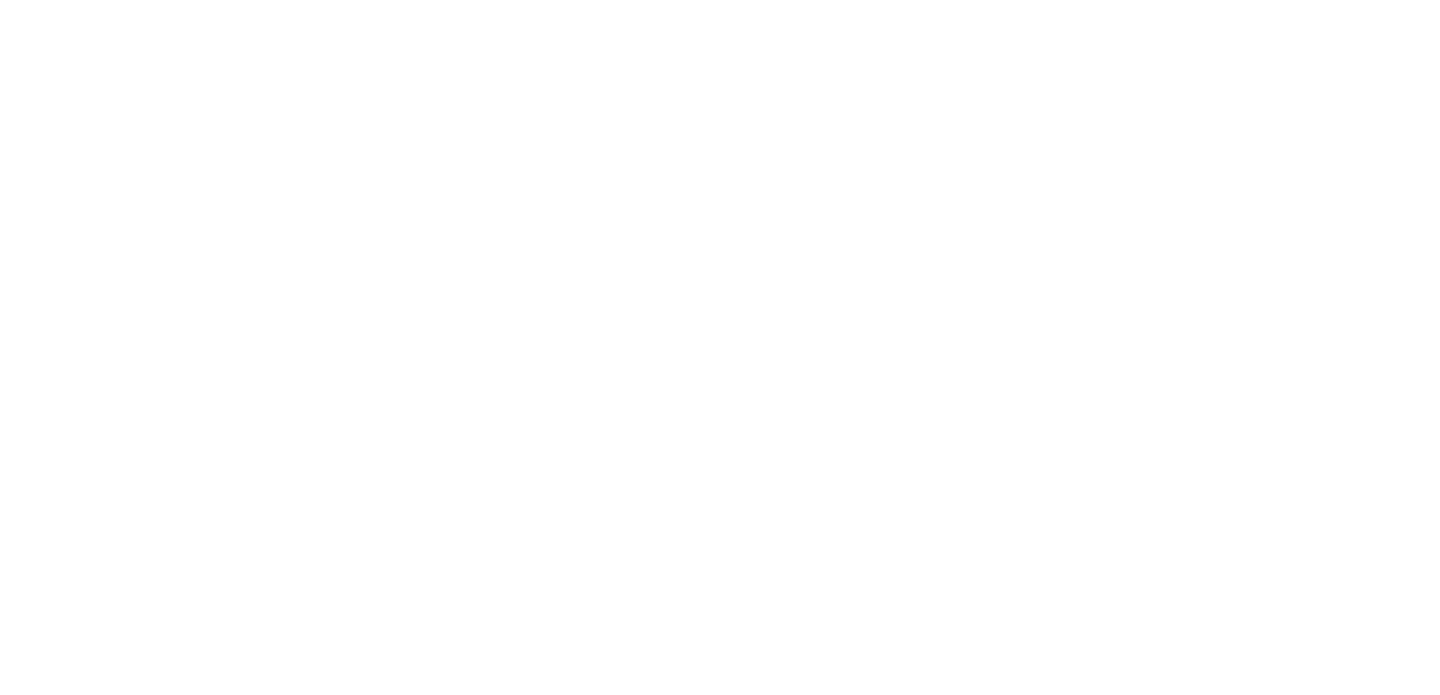 scroll, scrollTop: 0, scrollLeft: 0, axis: both 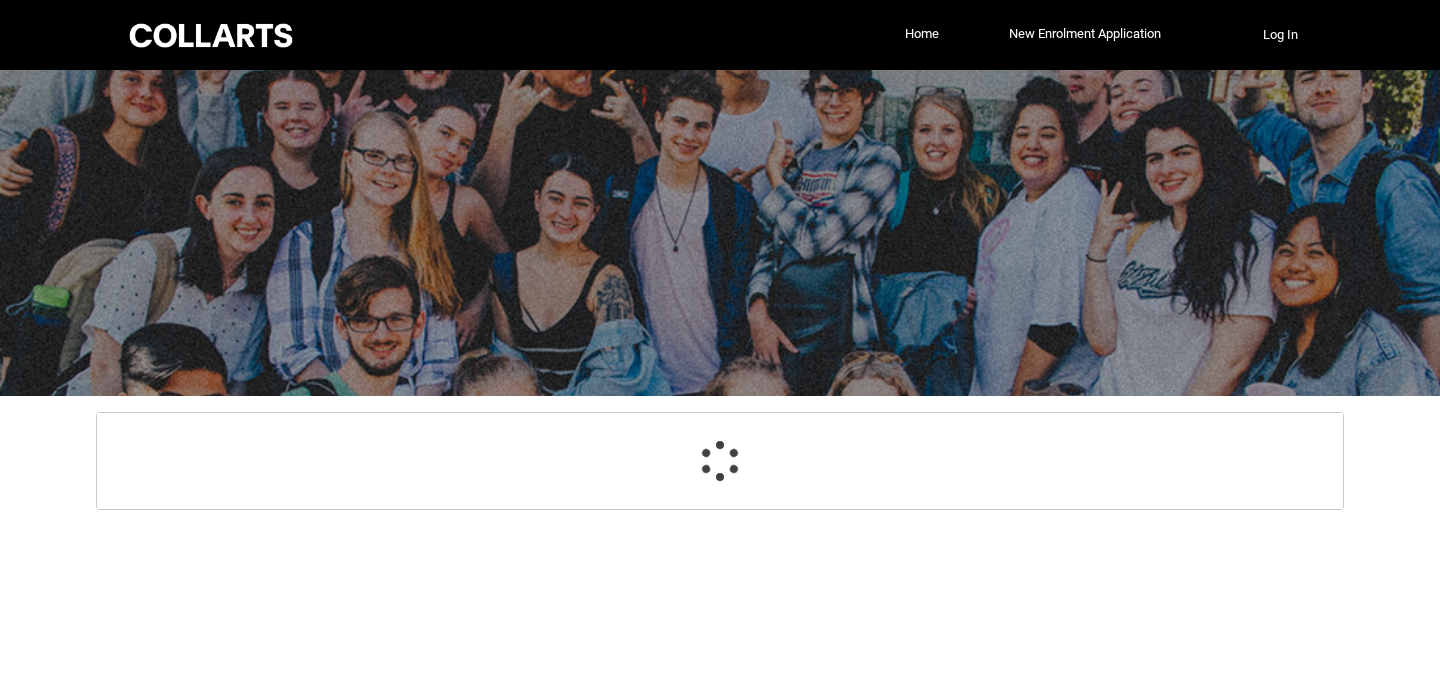 select on "GenderOptions.[DEMOGRAPHIC_DATA]" 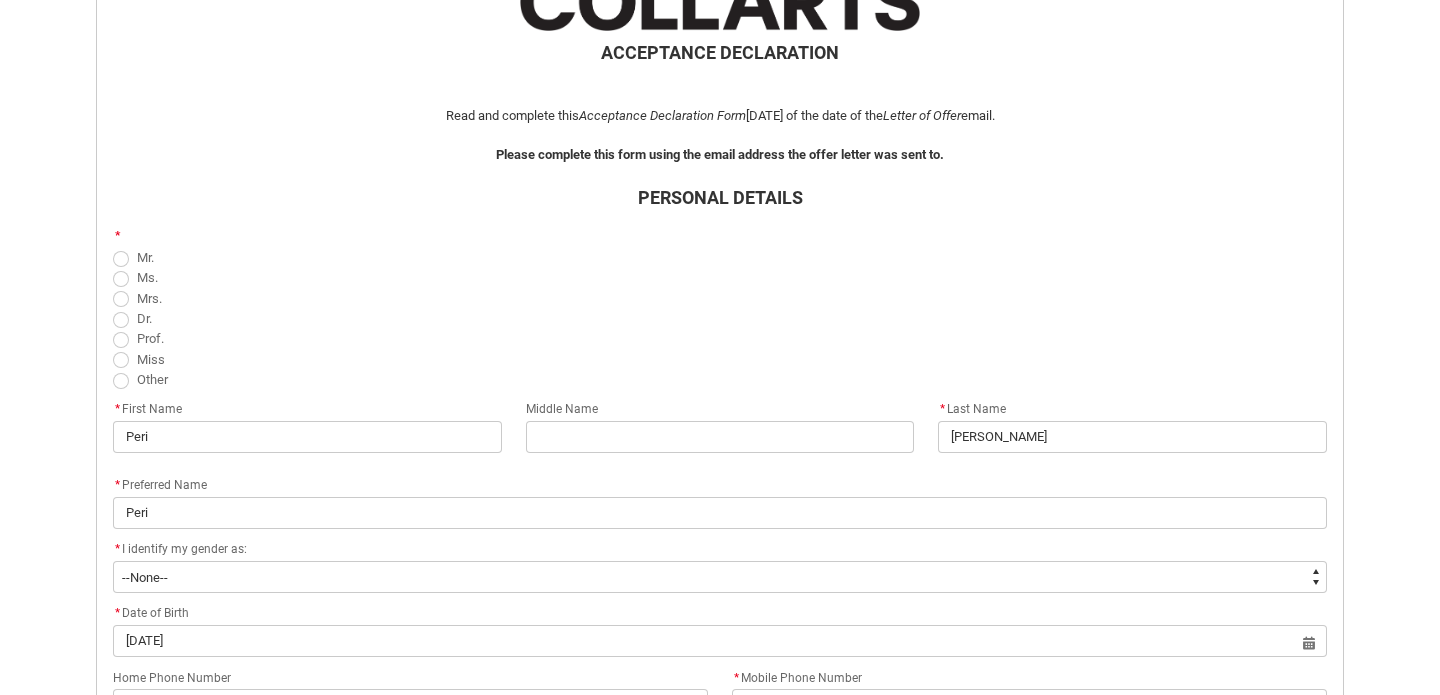 scroll, scrollTop: 471, scrollLeft: 0, axis: vertical 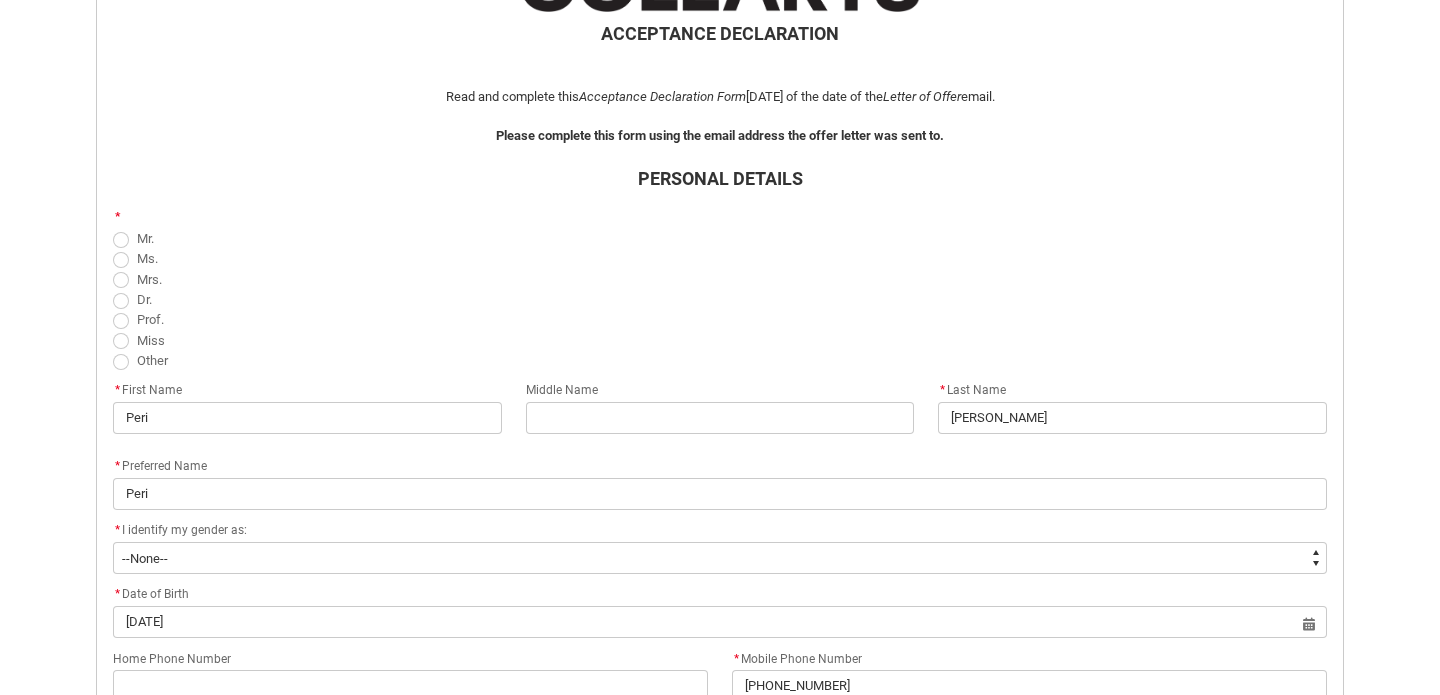 click at bounding box center [121, 341] 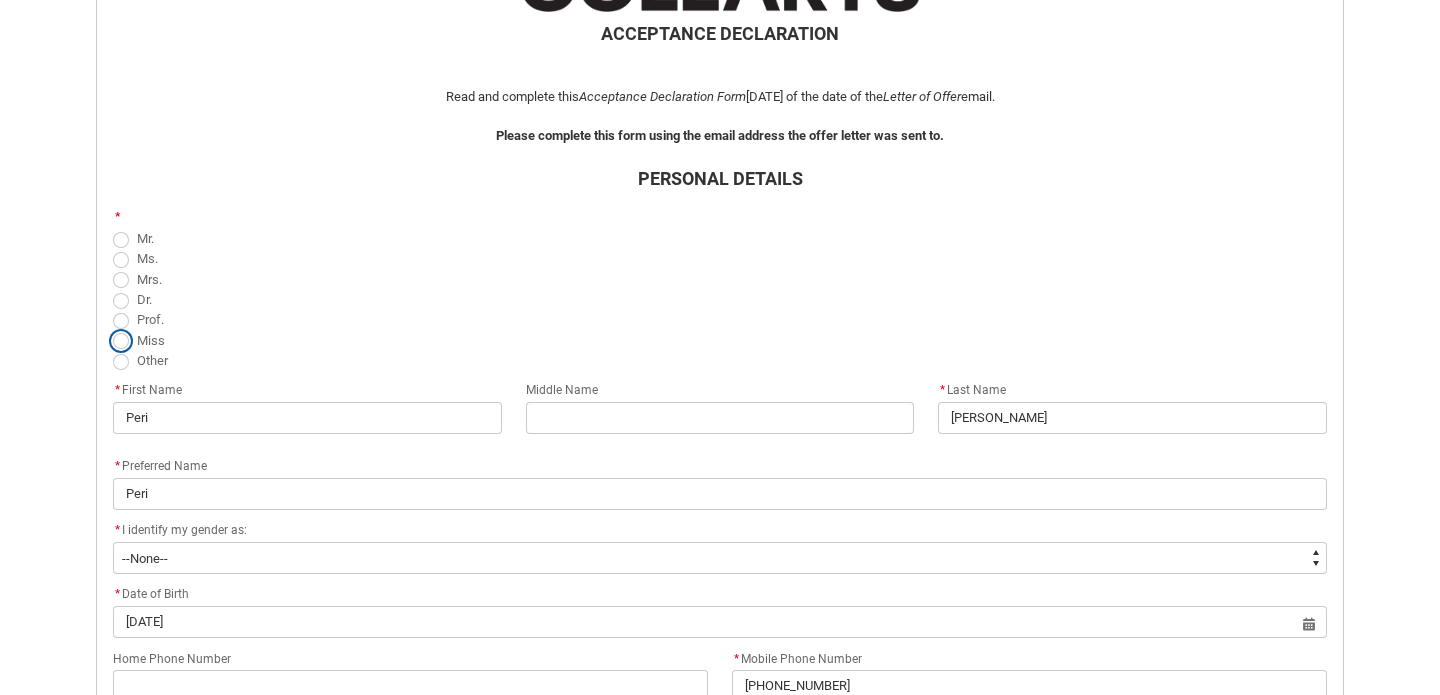 click on "Miss" at bounding box center [112, 329] 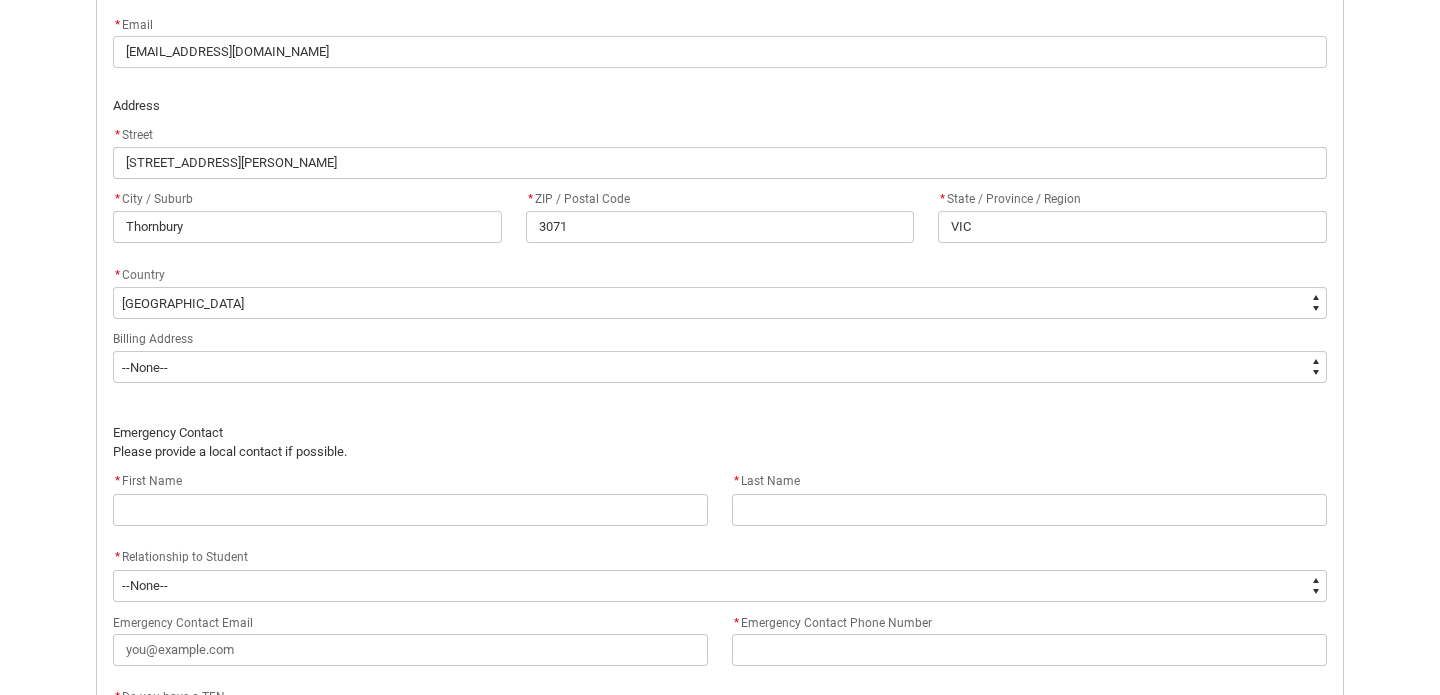 scroll, scrollTop: 1224, scrollLeft: 0, axis: vertical 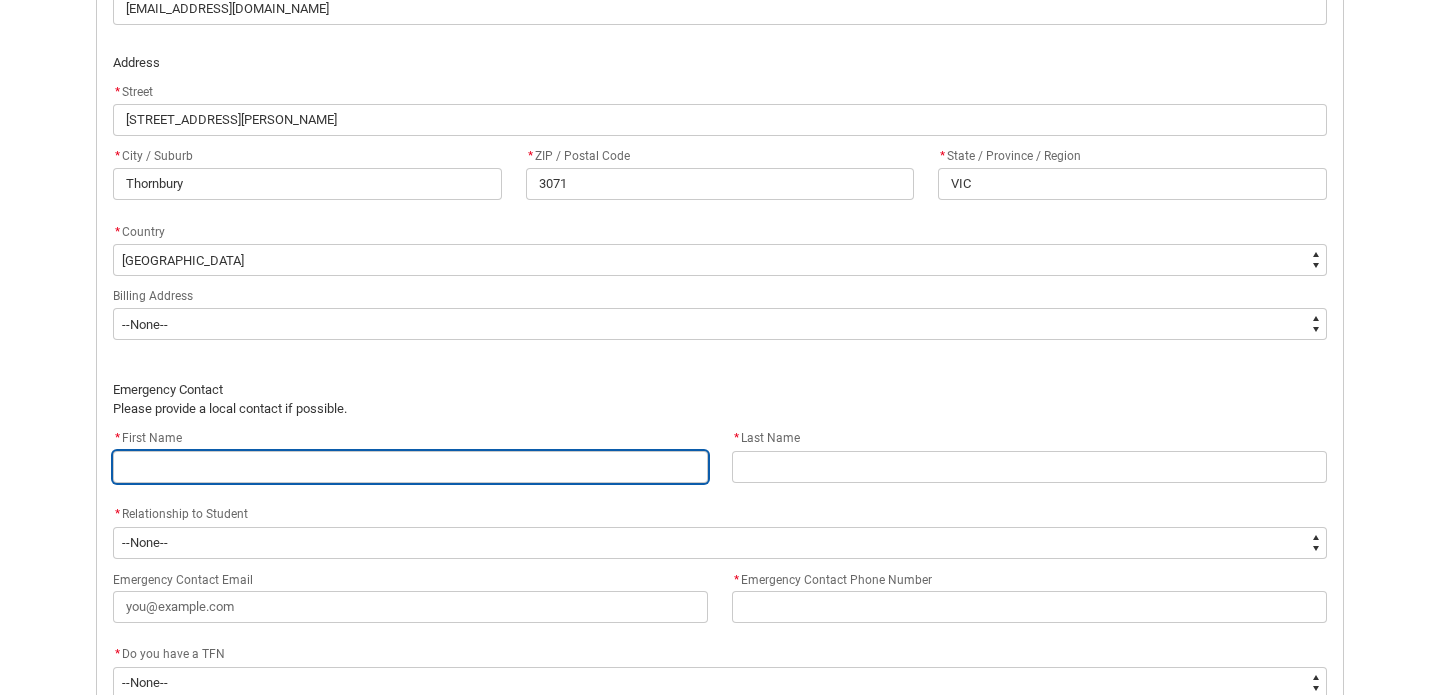 click at bounding box center [410, 467] 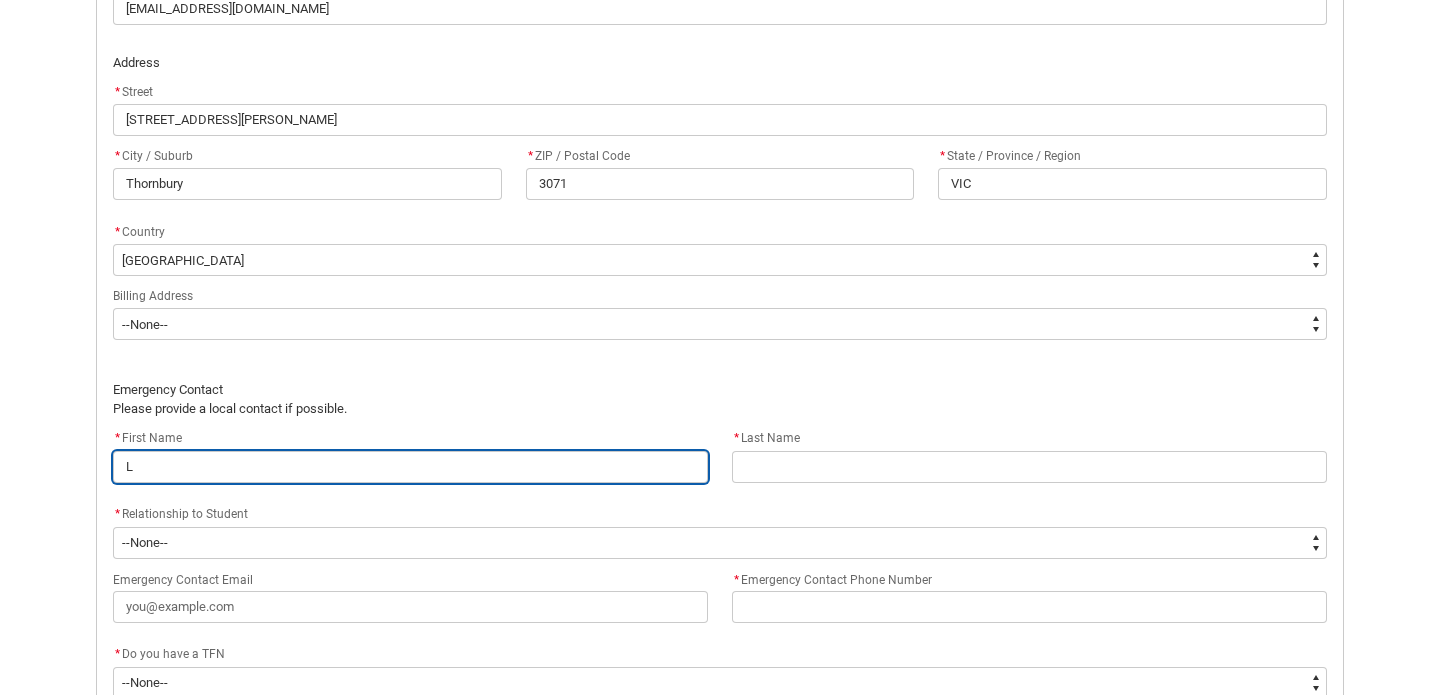 type on "Le" 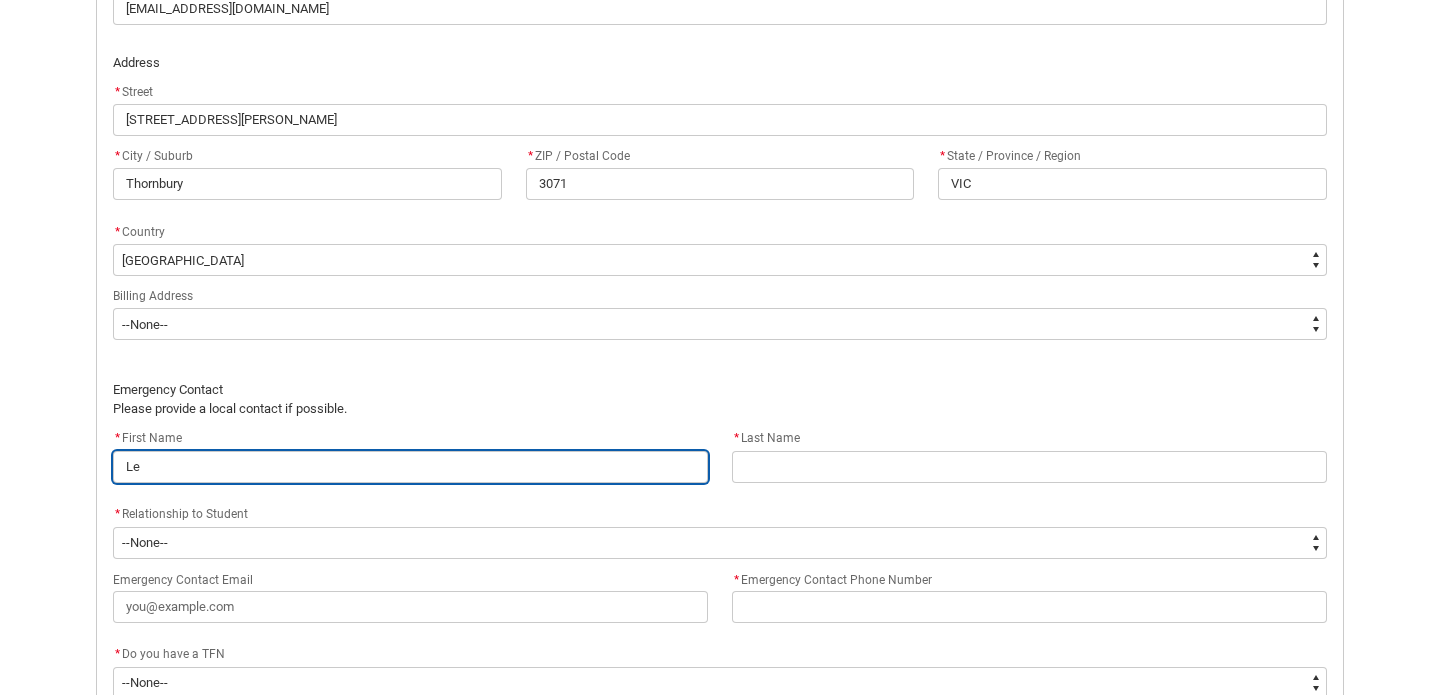 type on "Les" 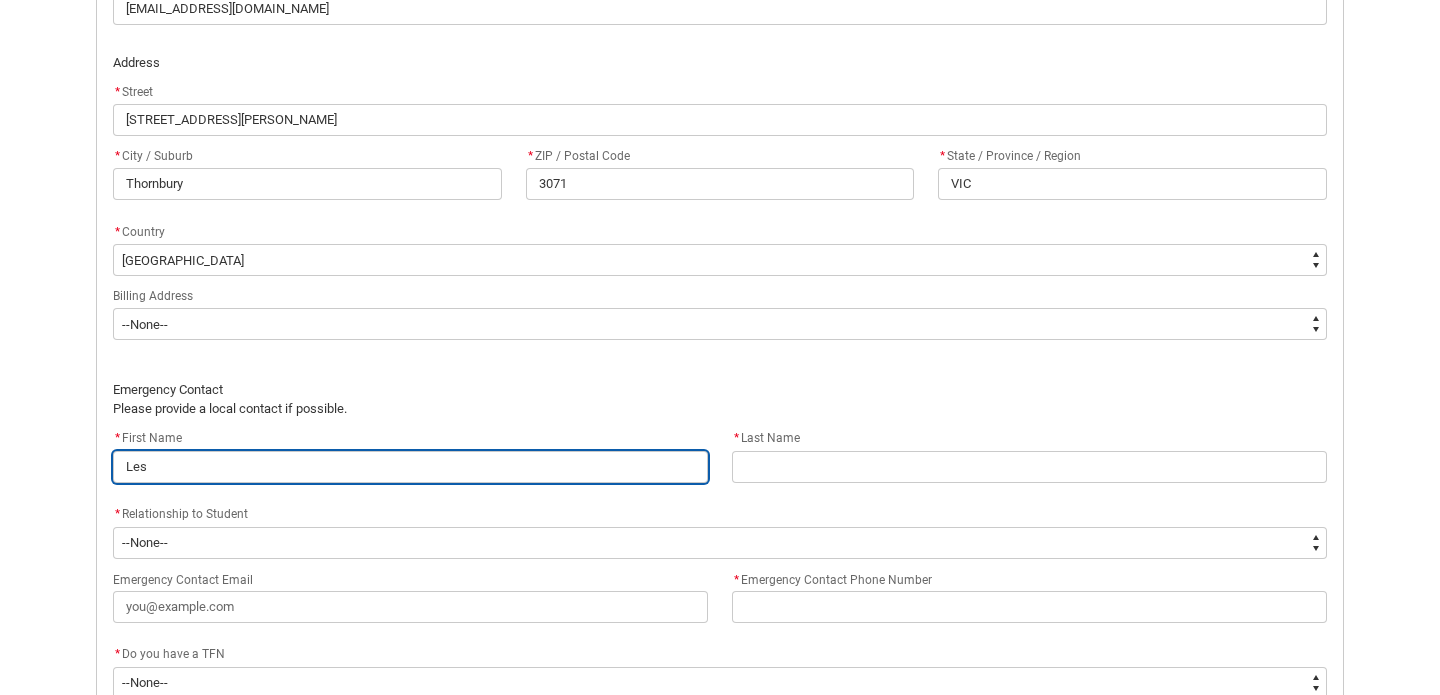 type on "Lesl" 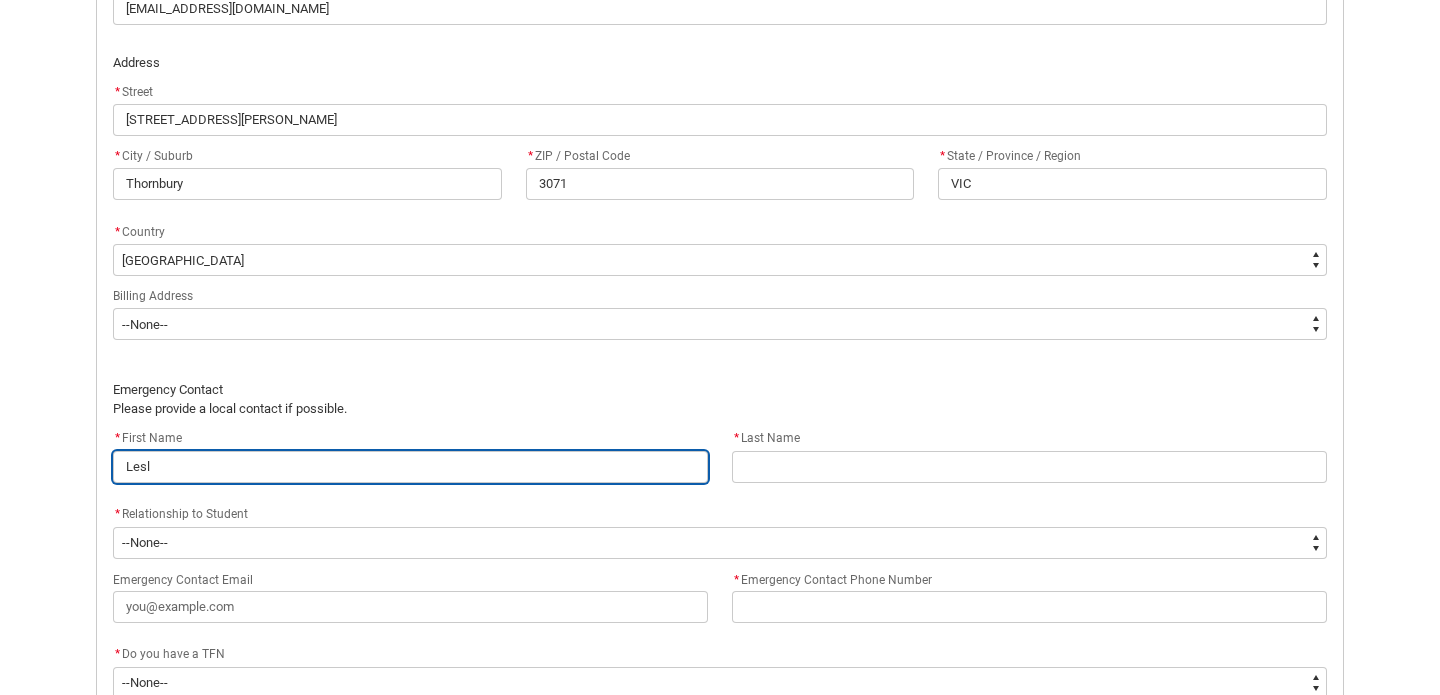 type on "[PERSON_NAME]" 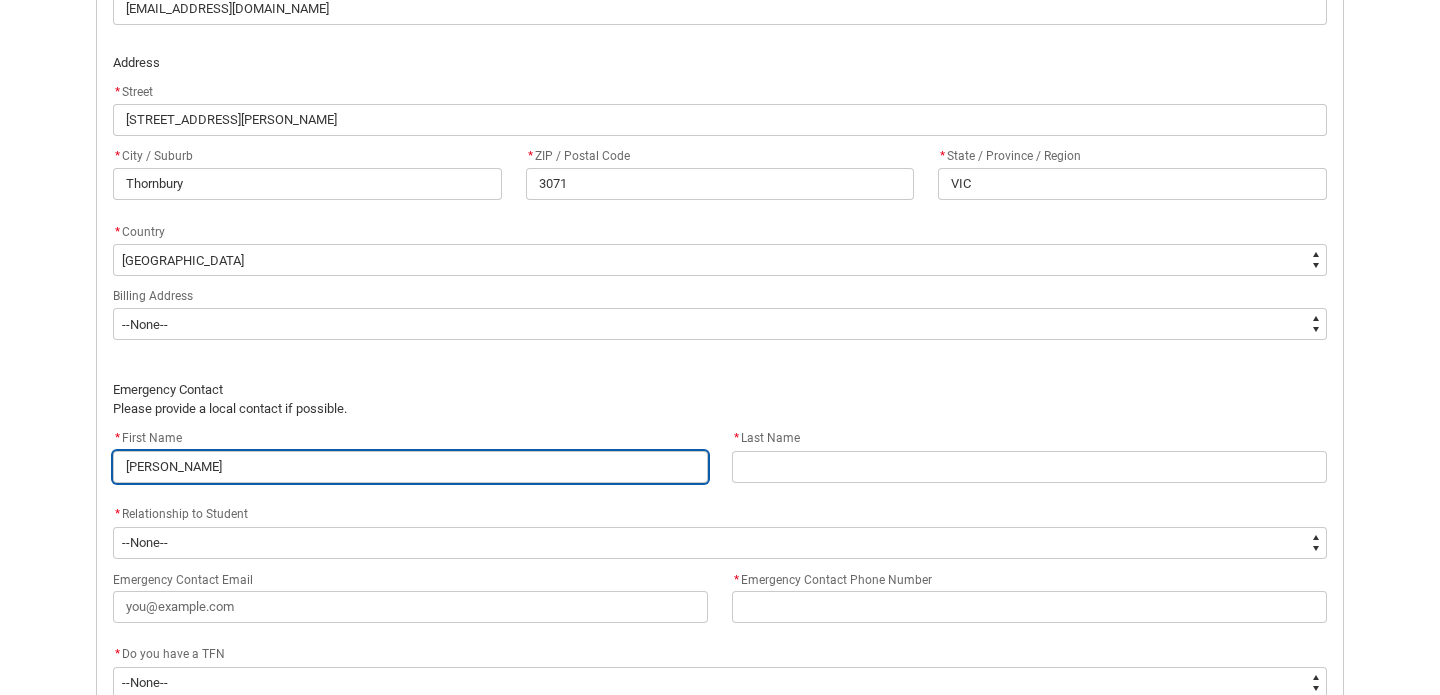 type on "[PERSON_NAME]" 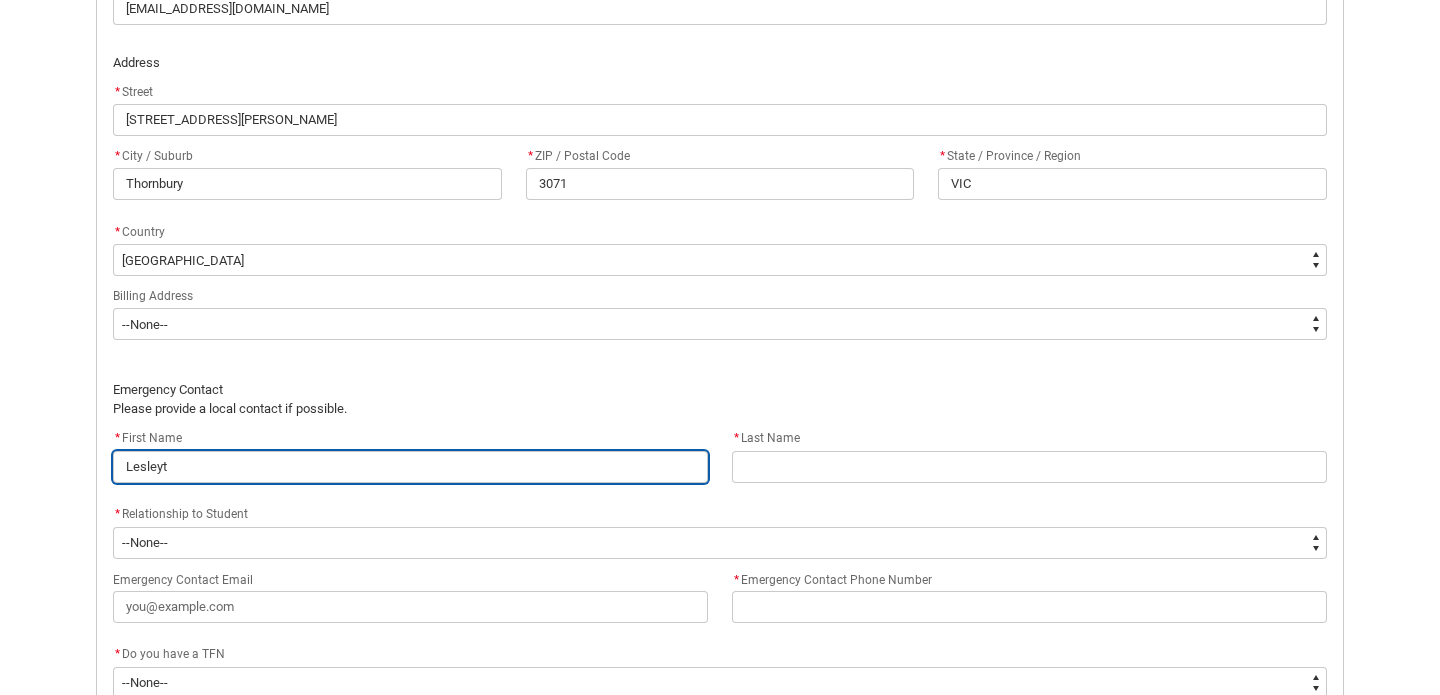 type on "[PERSON_NAME]" 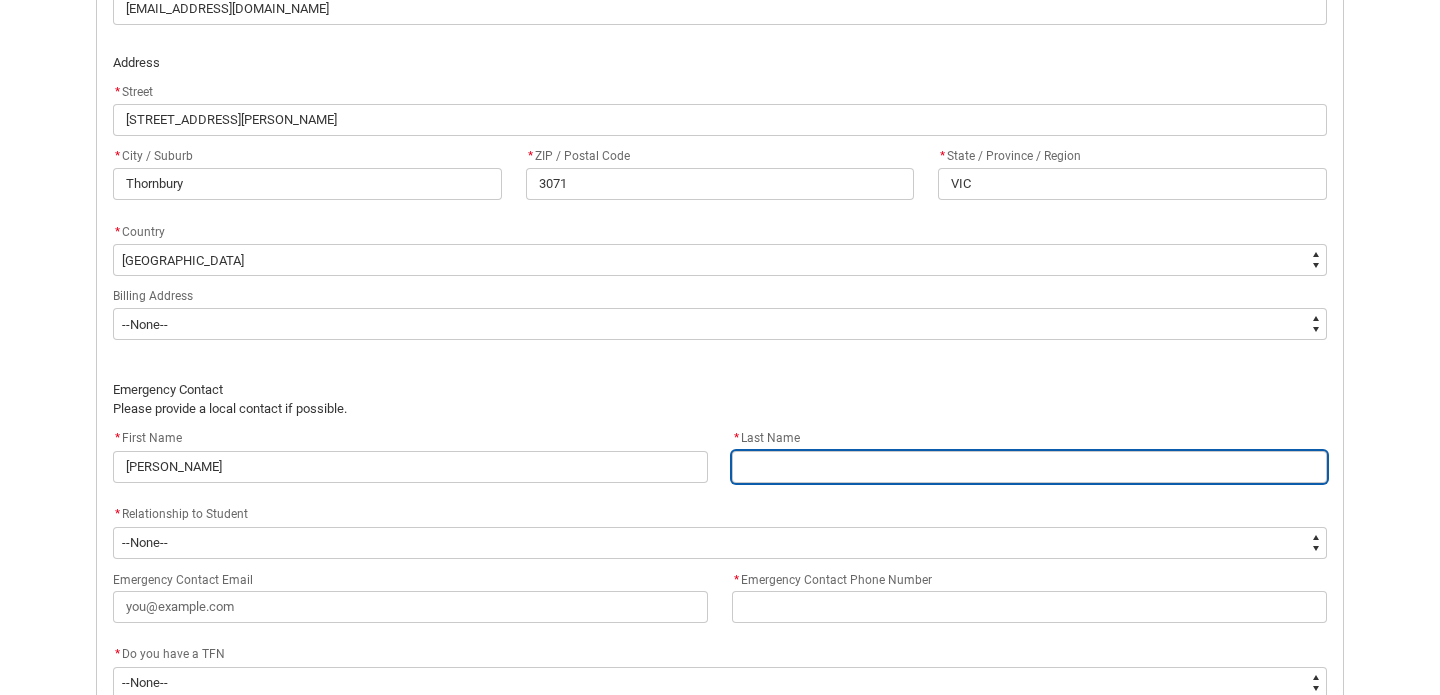 type on "W" 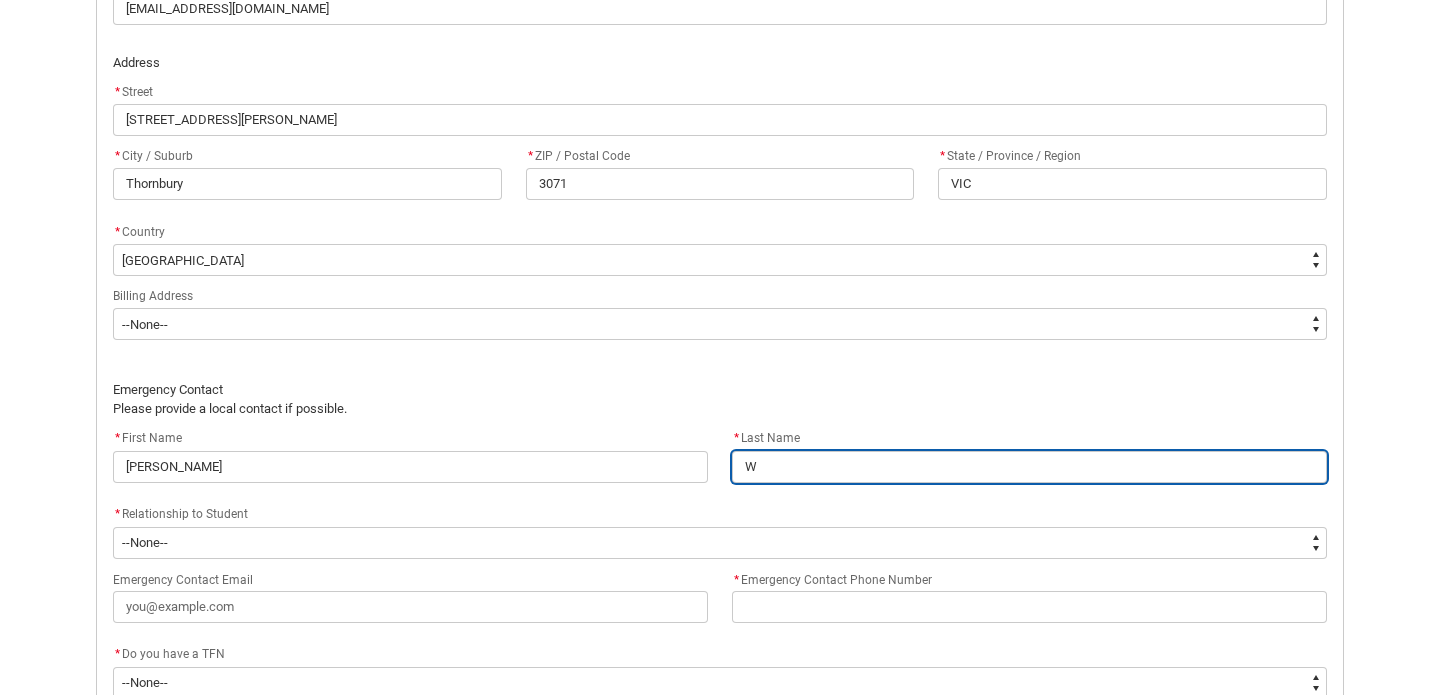 type on "Wa" 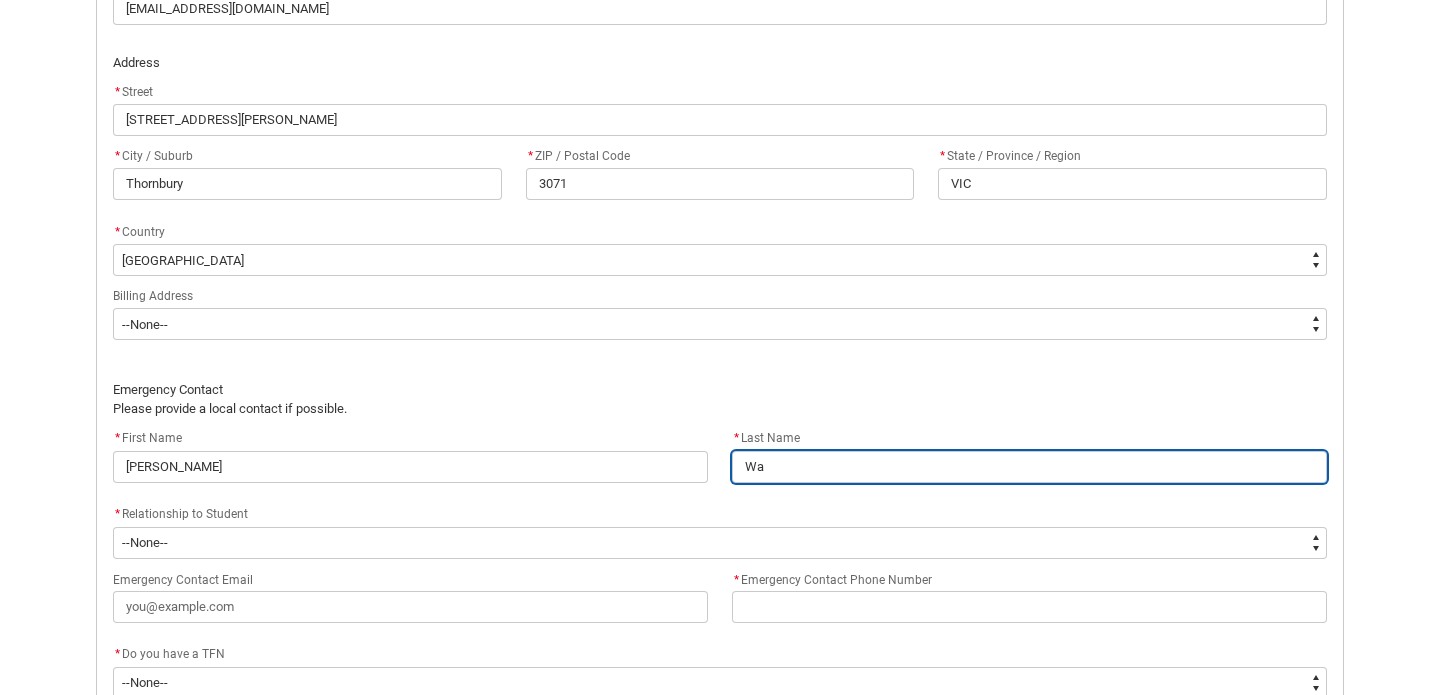 type on "Wat" 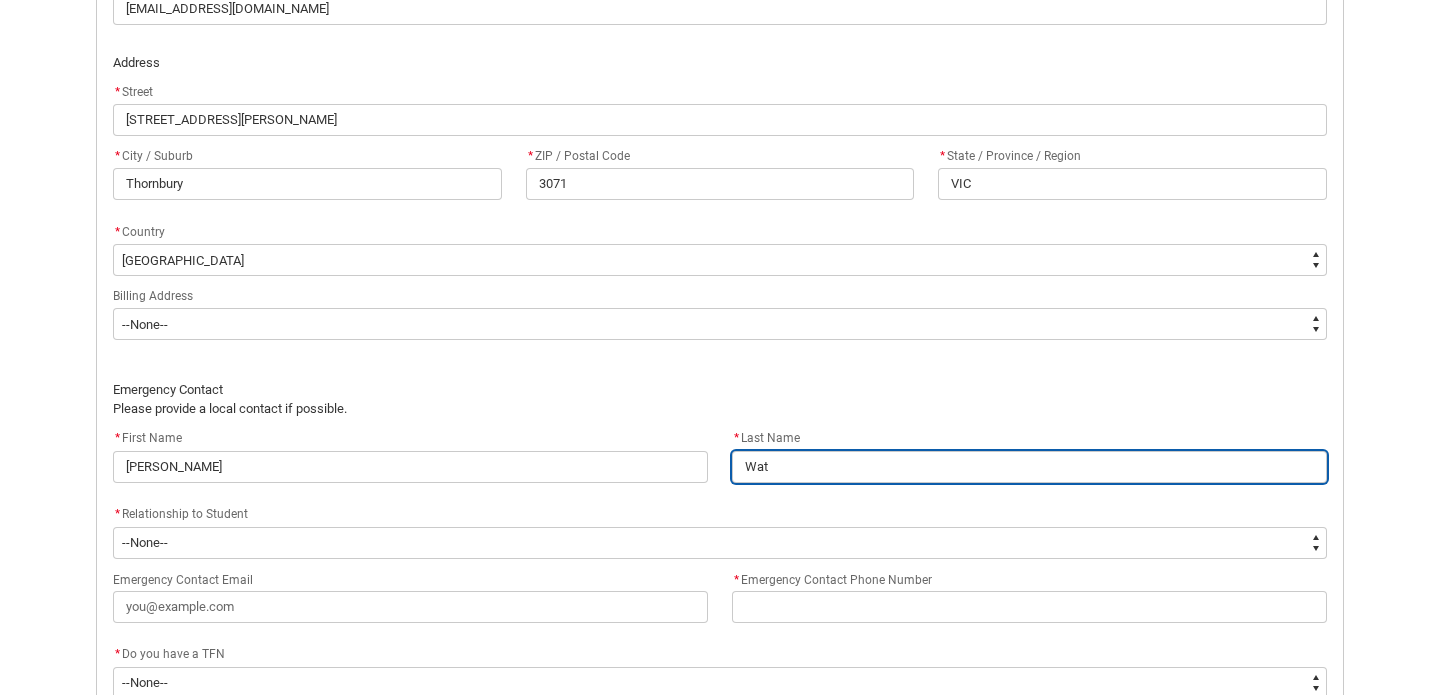 type on "Wats" 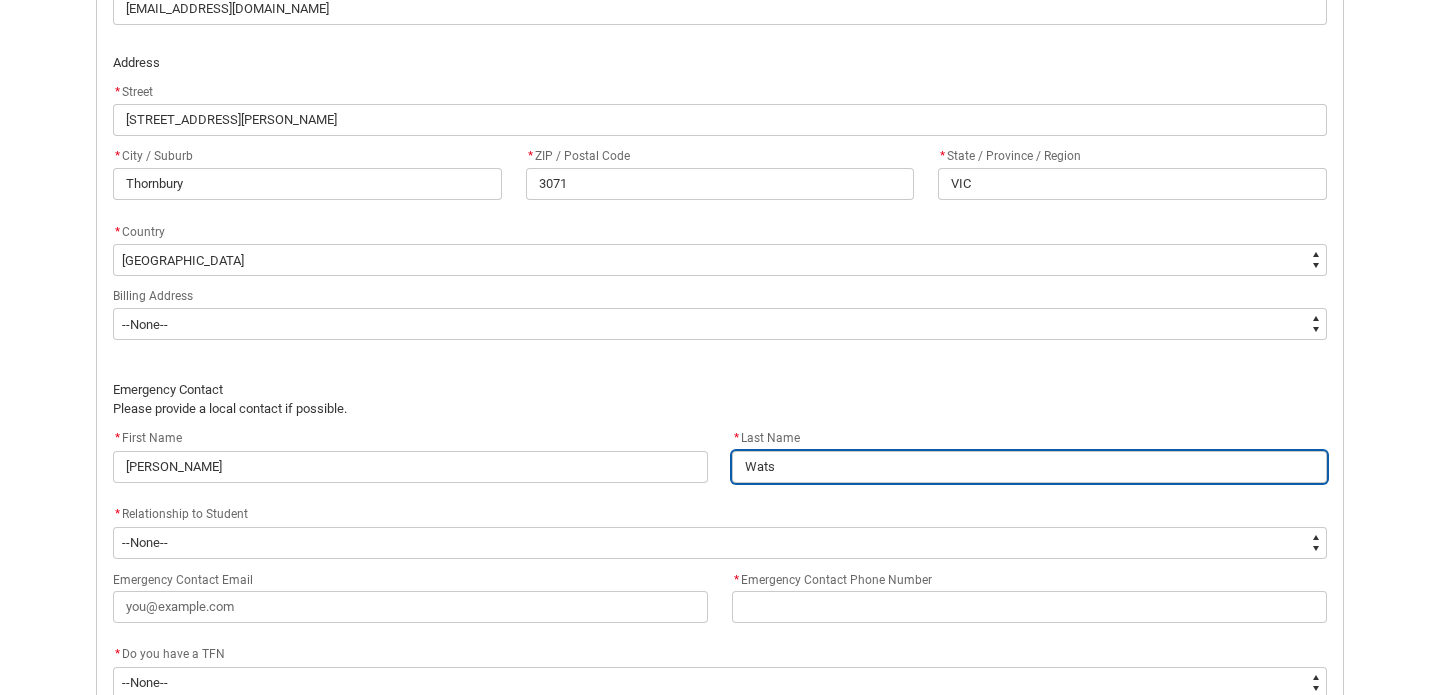 type on "Watso" 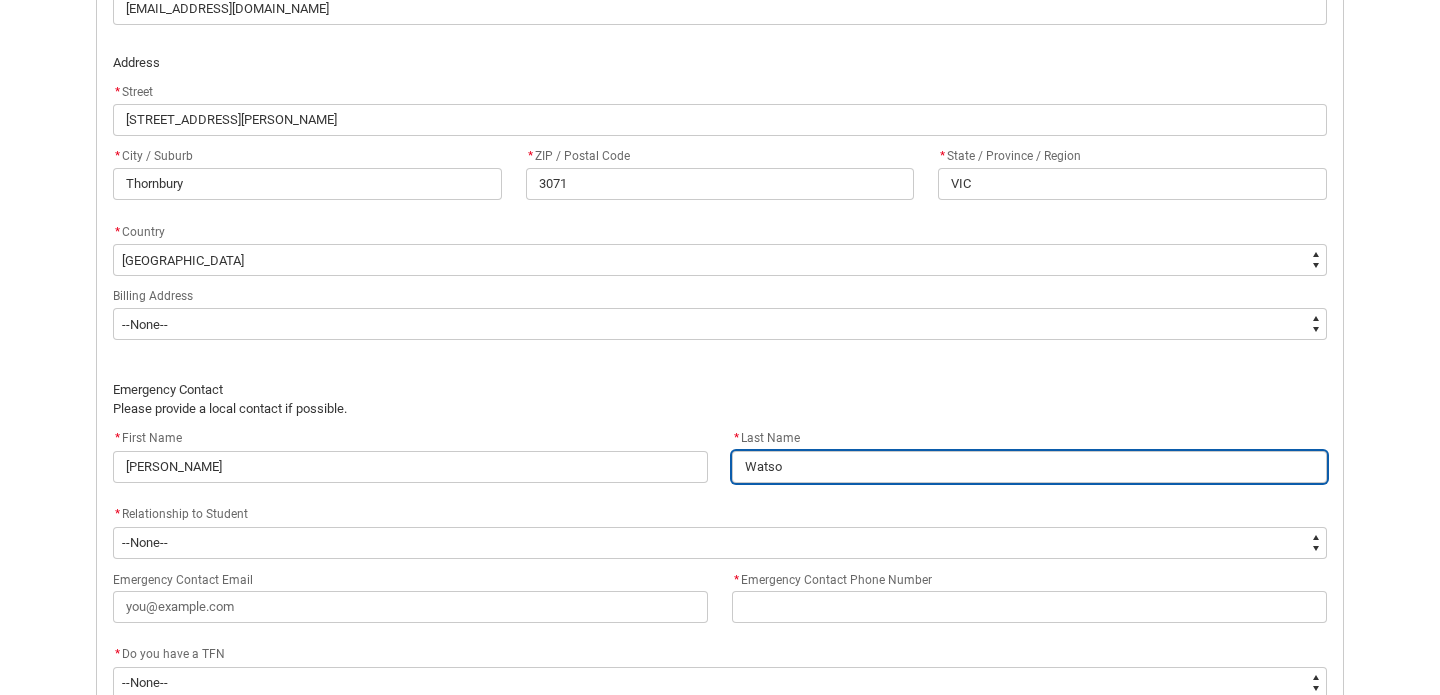 type on "[PERSON_NAME]" 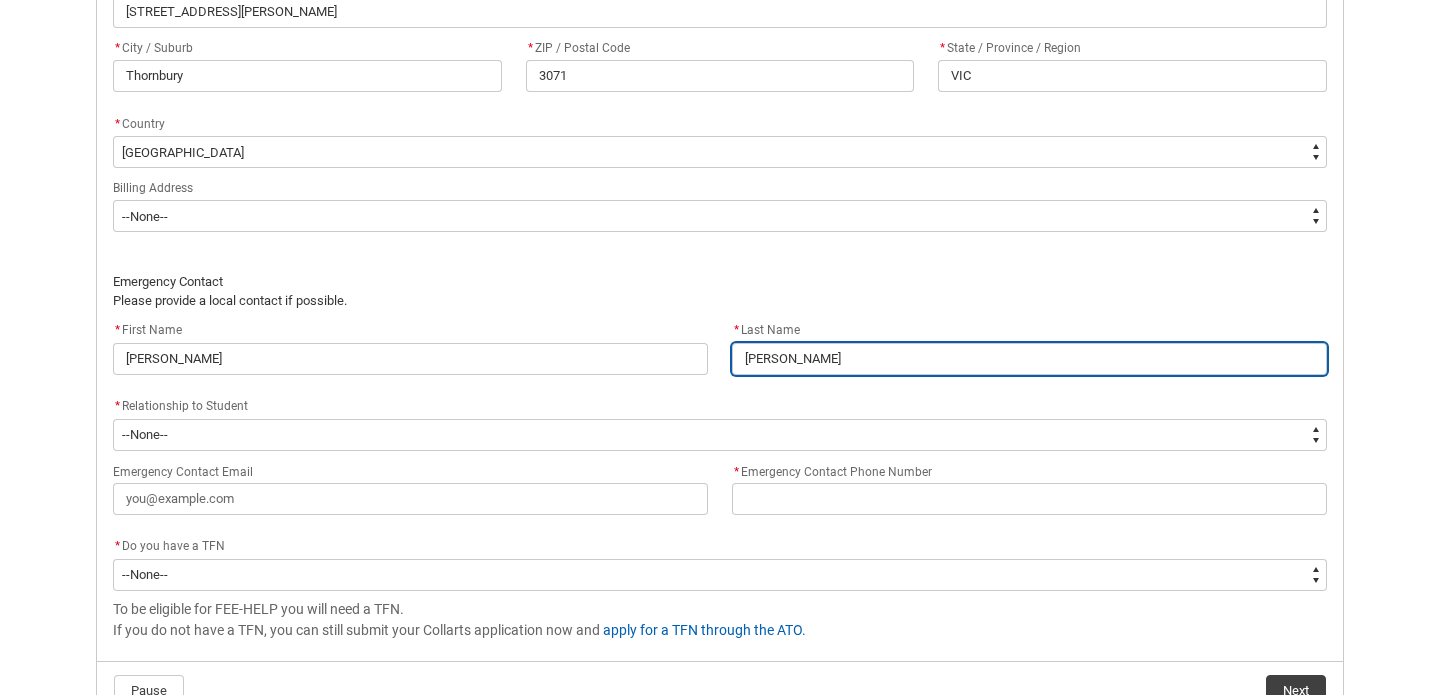 scroll, scrollTop: 1337, scrollLeft: 0, axis: vertical 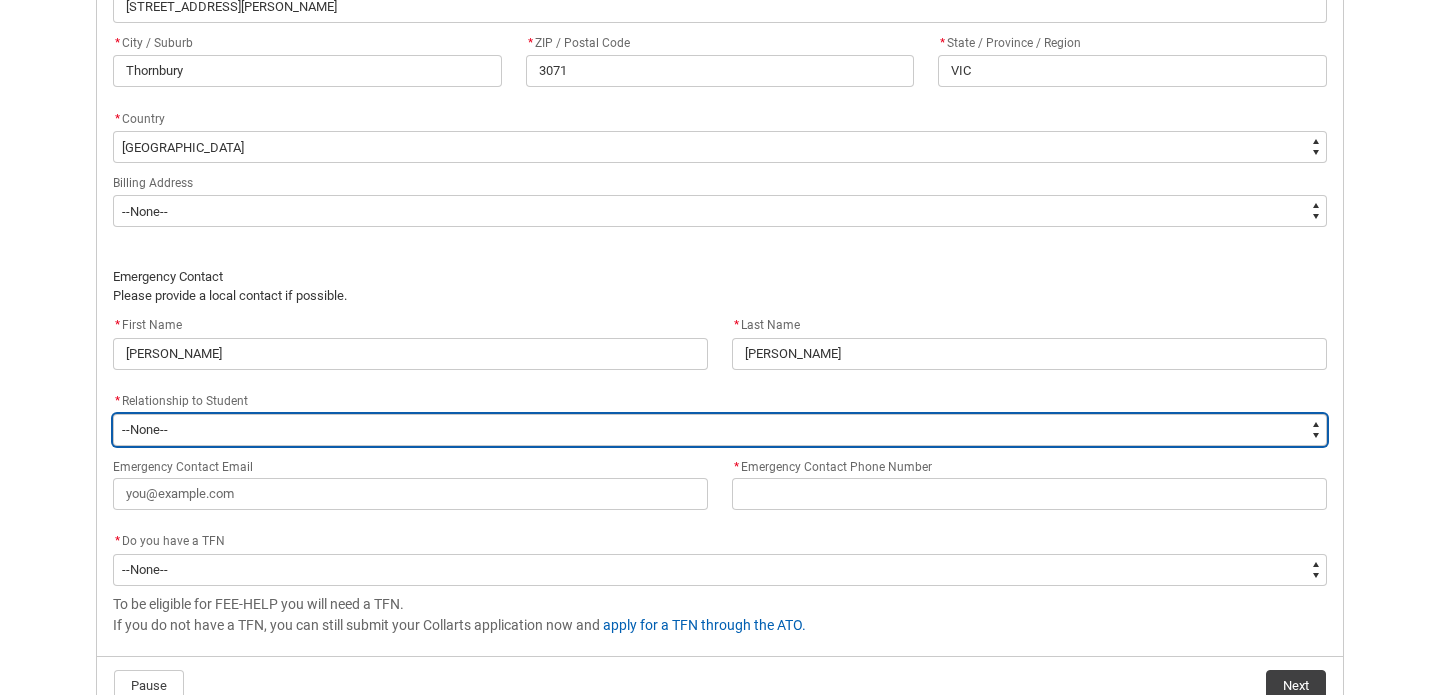 click on "--None-- Mother Father Sibling Child Partner Relation Friend" at bounding box center [720, 430] 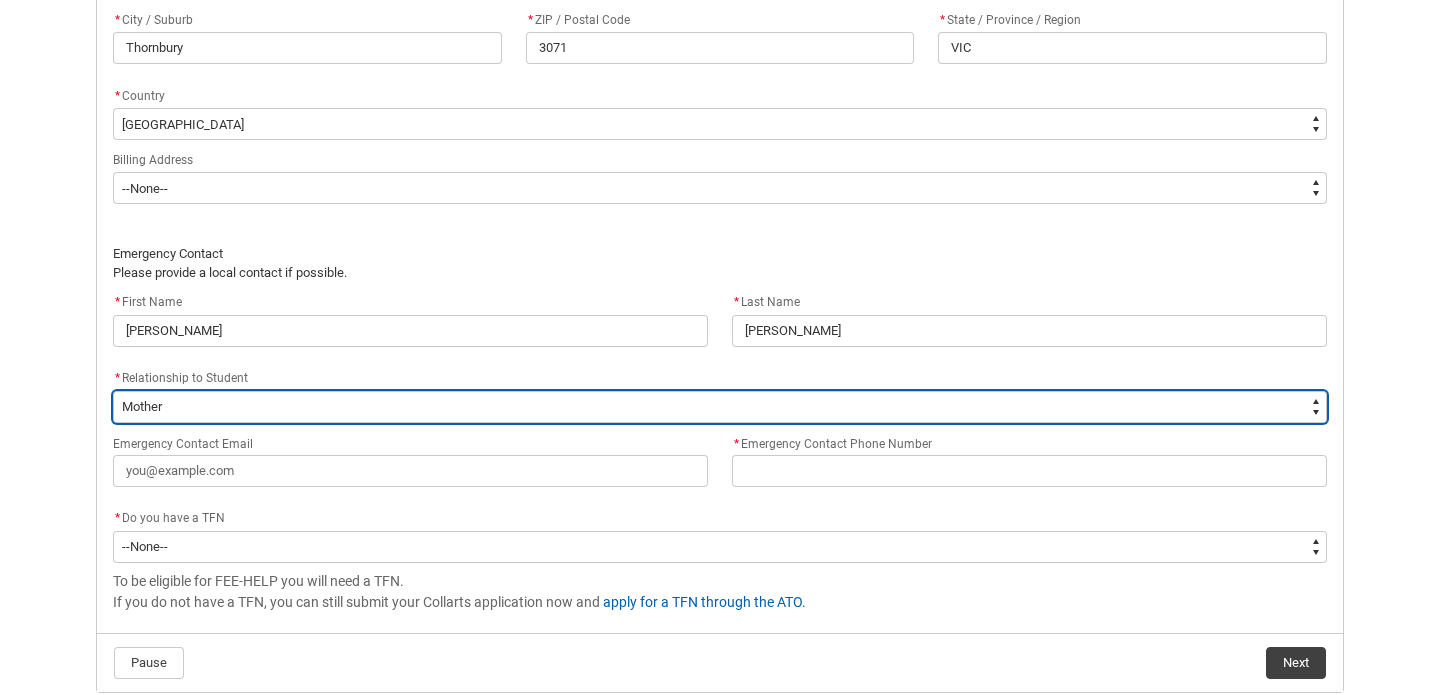 scroll, scrollTop: 1364, scrollLeft: 0, axis: vertical 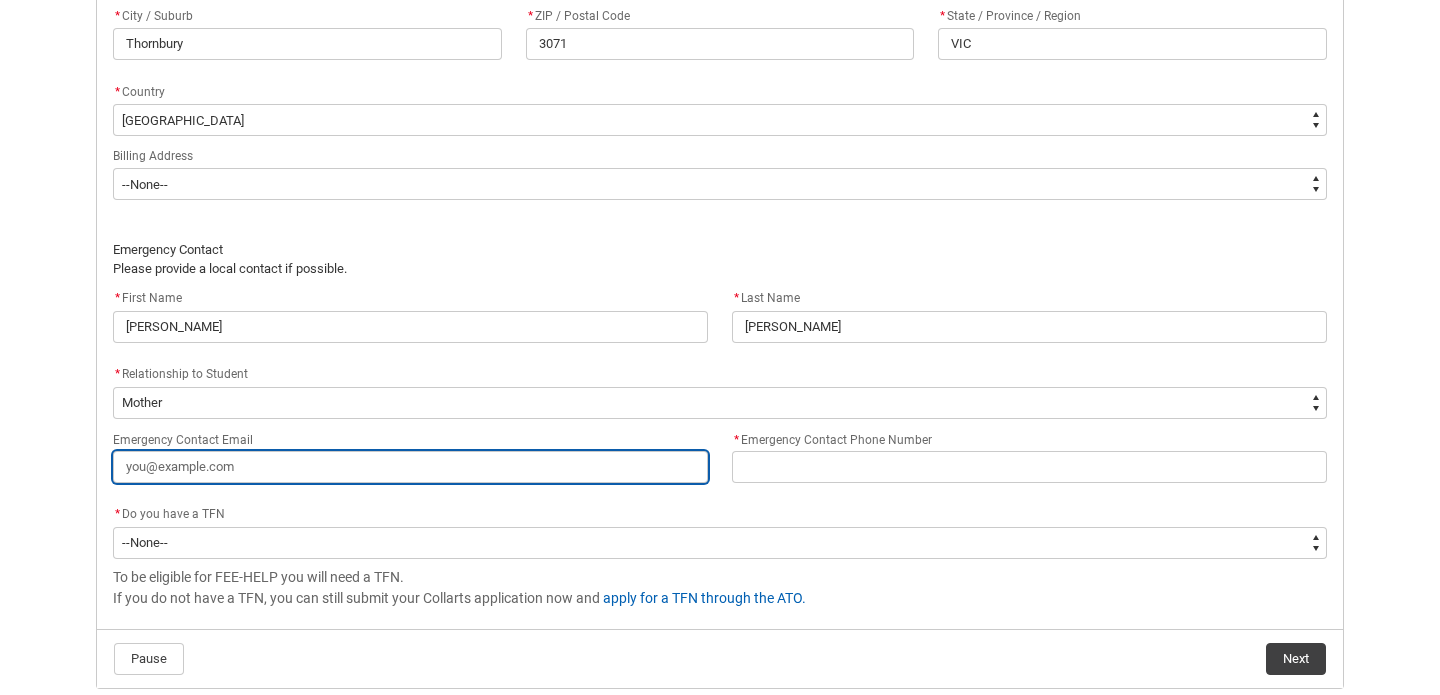 click on "Emergency Contact Email" at bounding box center (410, 467) 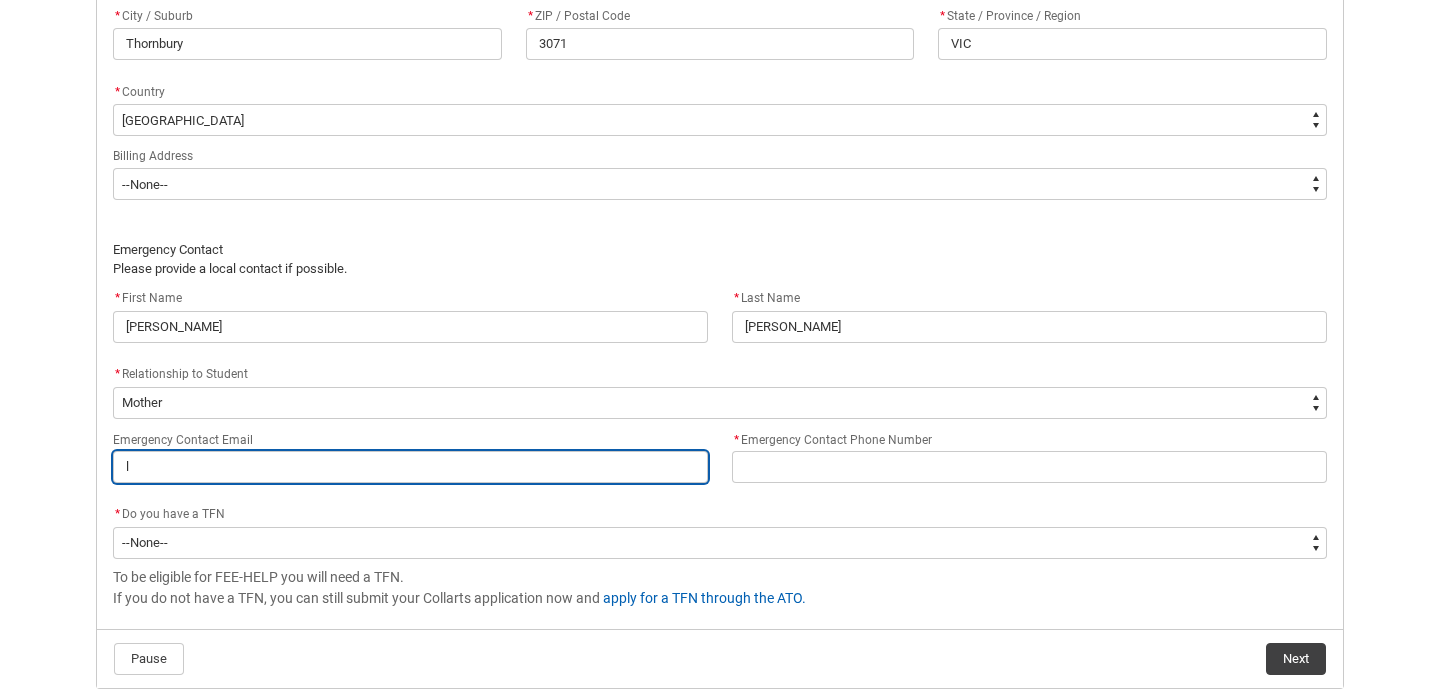 type on "lw" 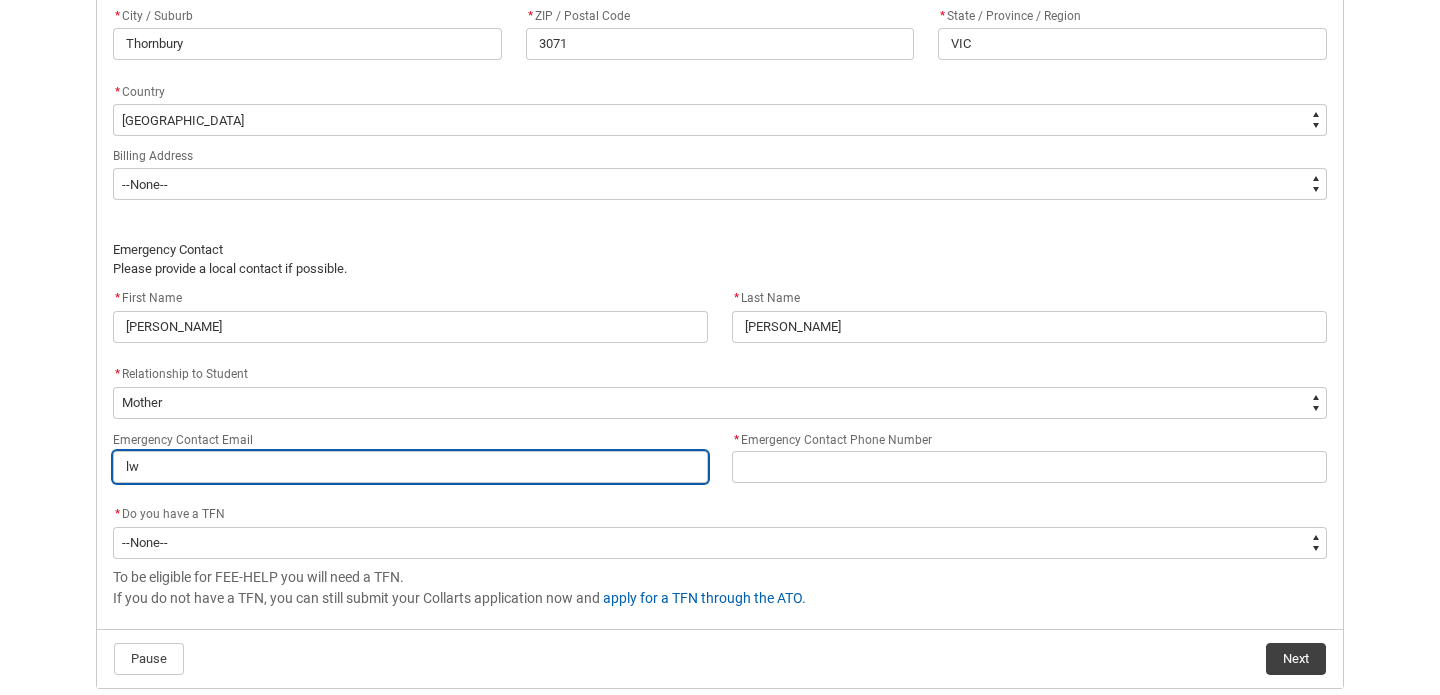 type on "lwl" 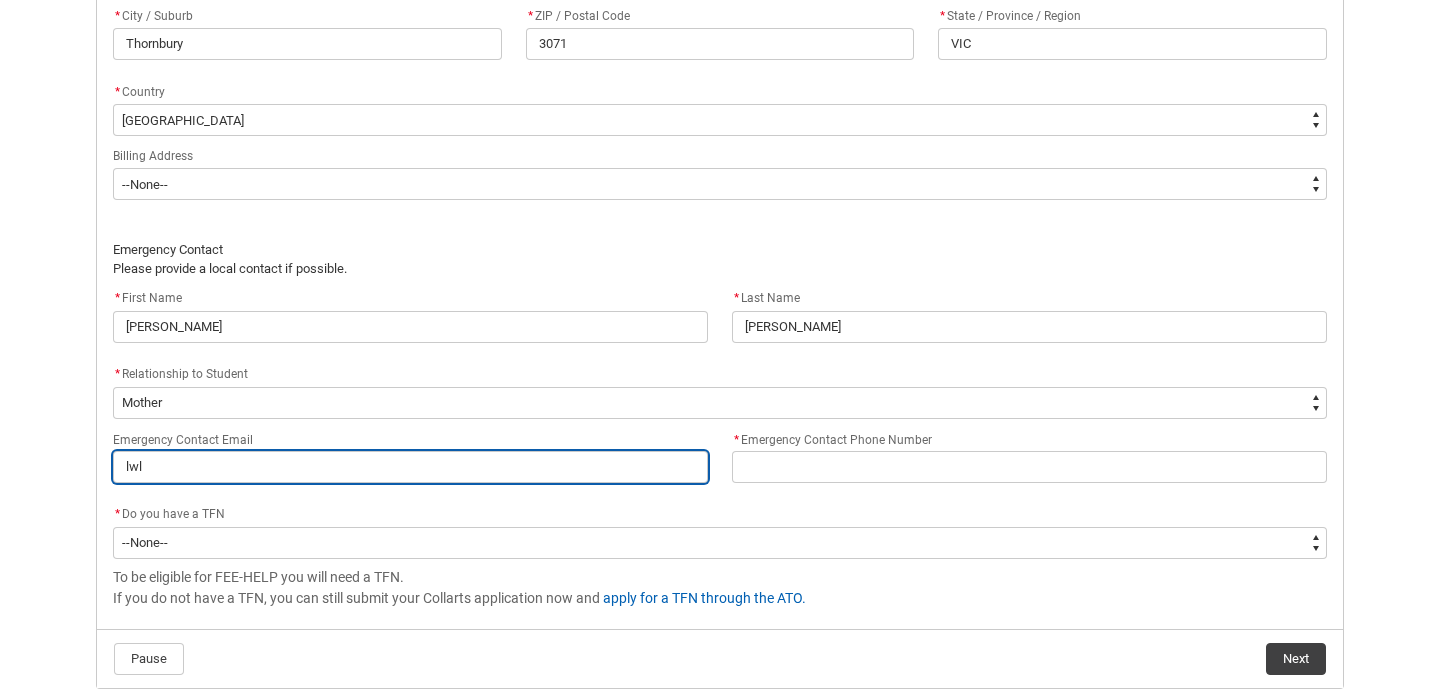 type on "lwle" 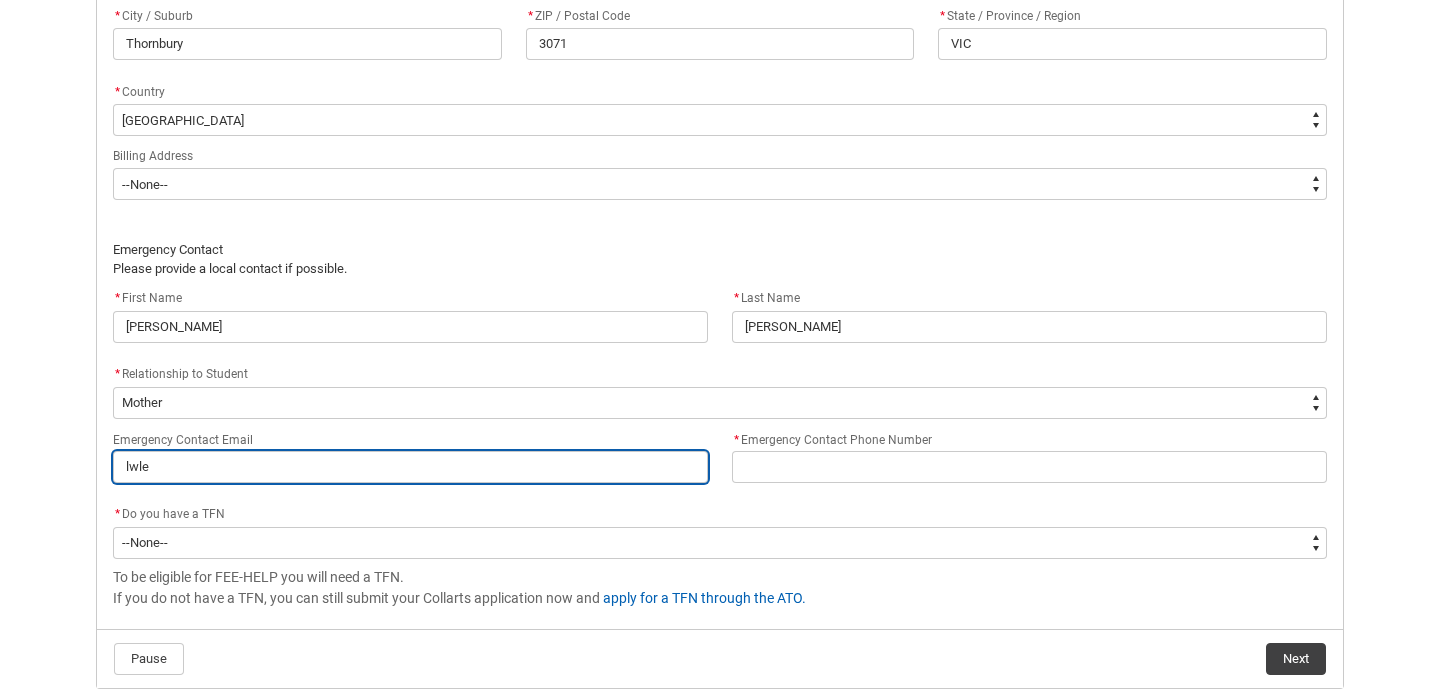 type on "lwles" 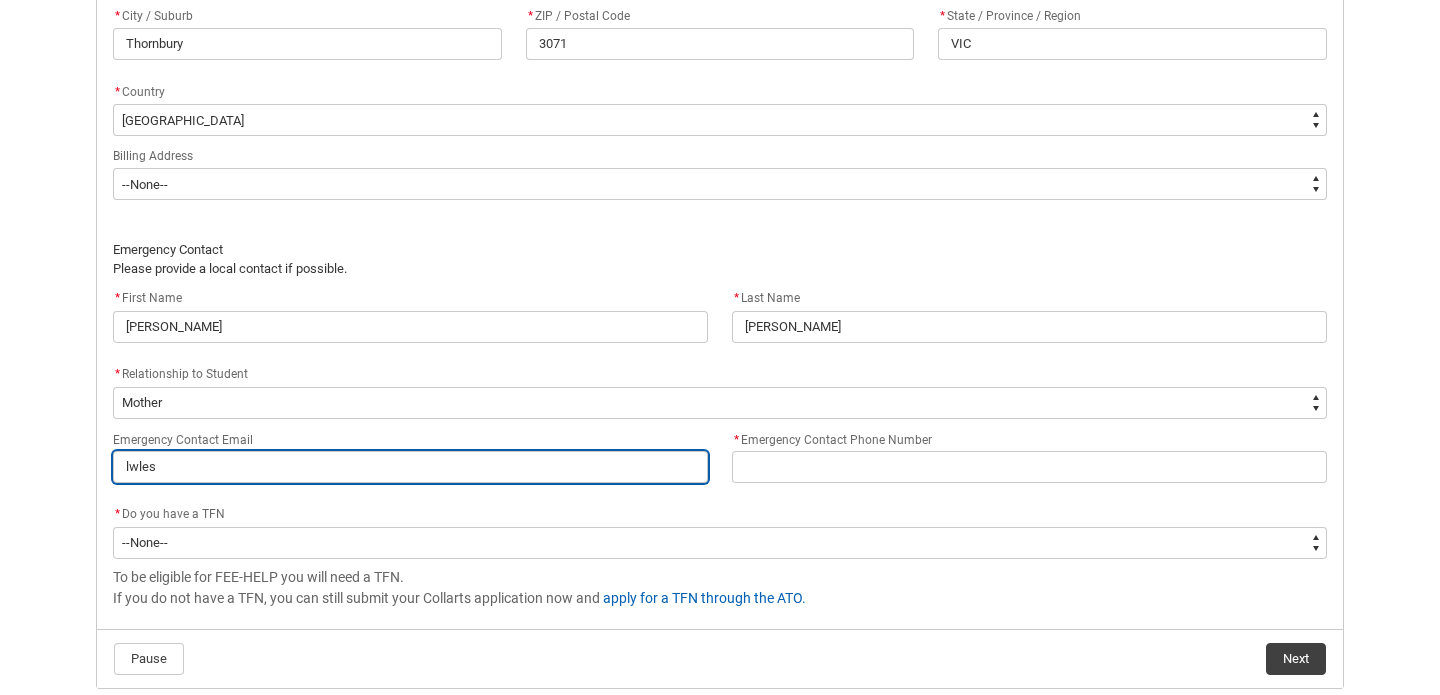 type on "lwlesl" 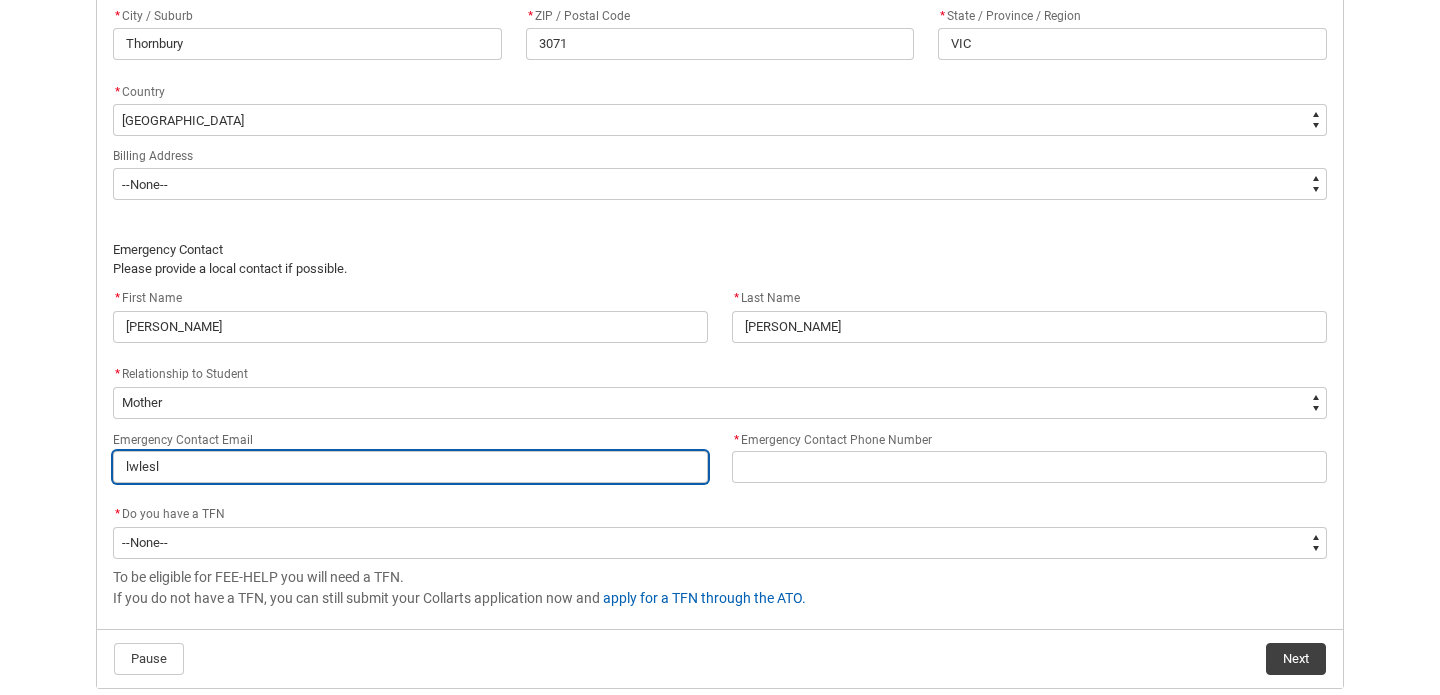 type on "lwlesle" 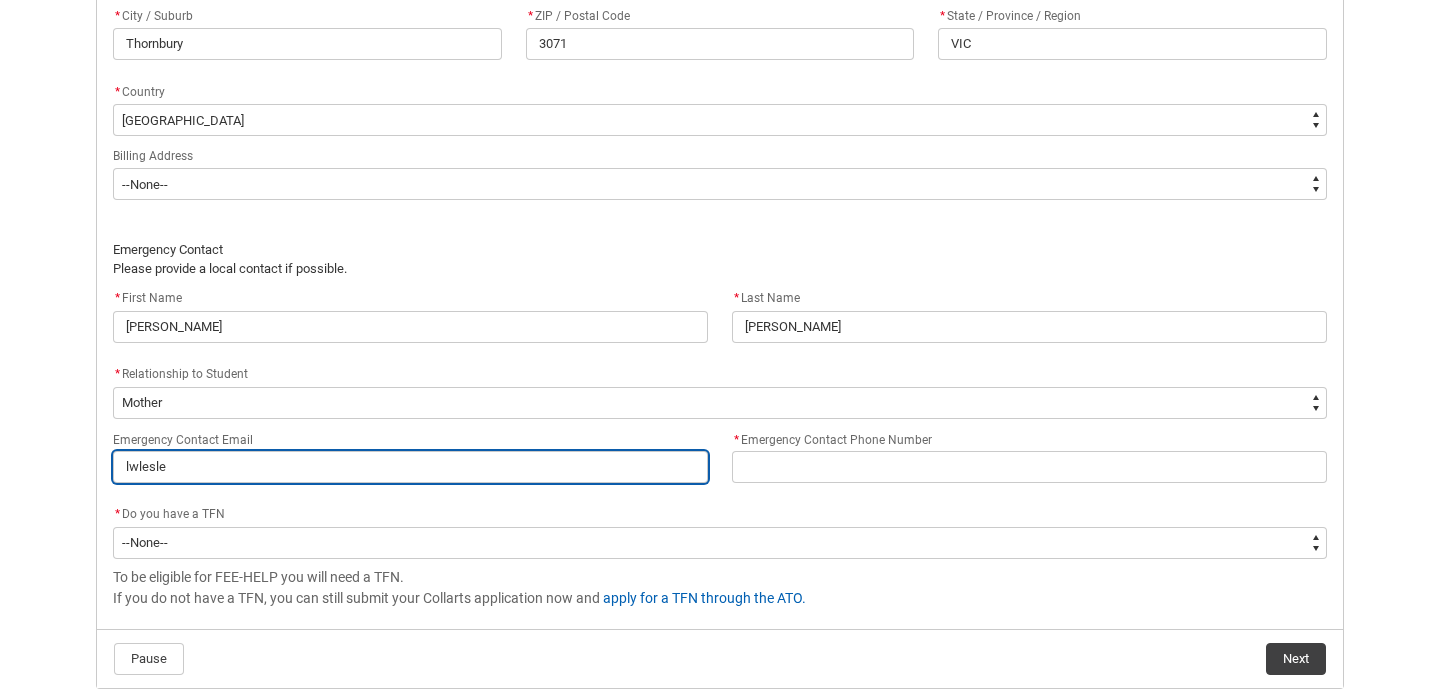 type on "lwlesley" 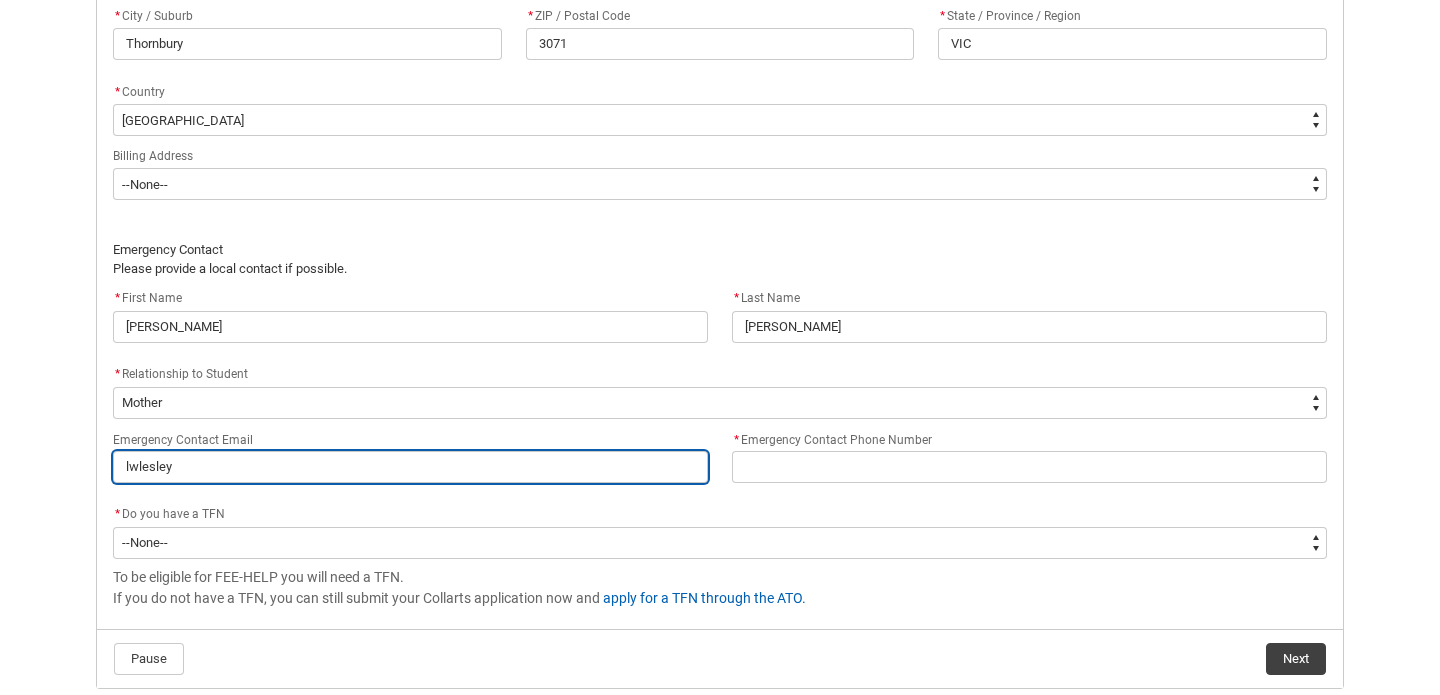 type on "lwlesleyw" 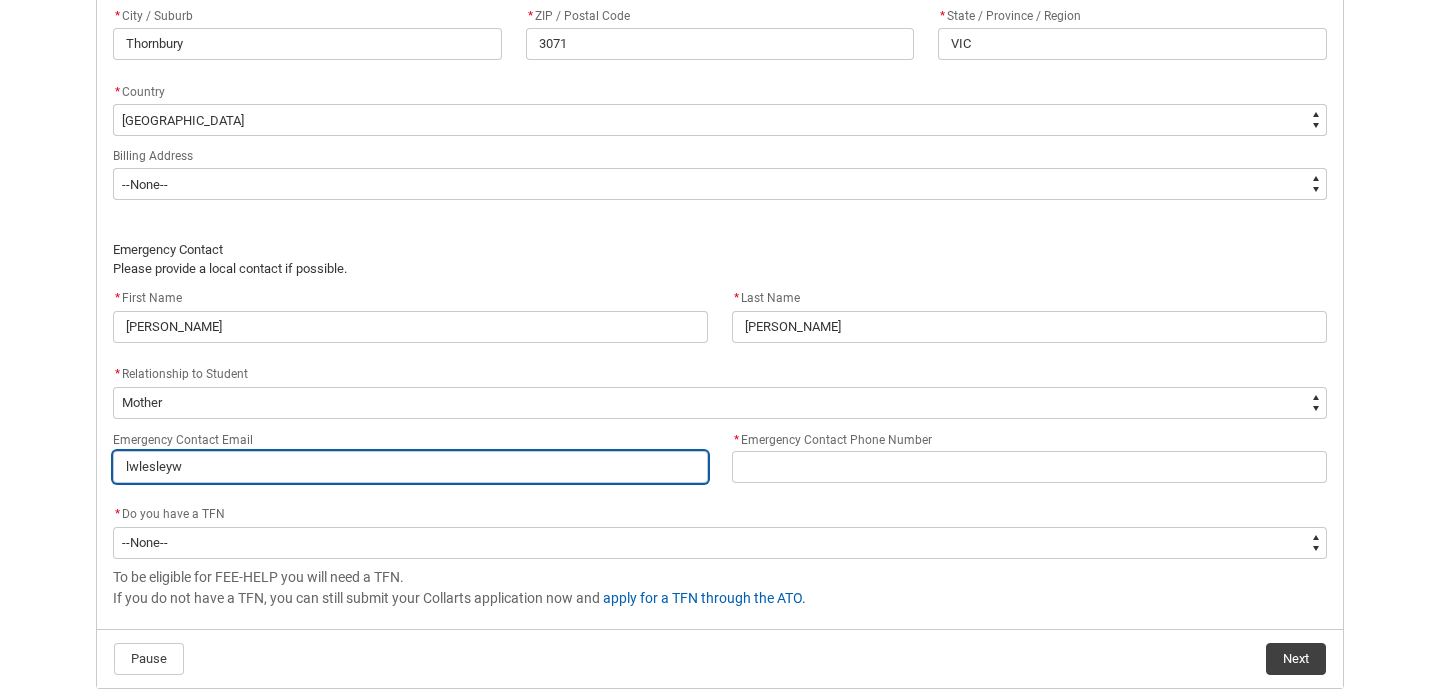 type on "lwlesleywa" 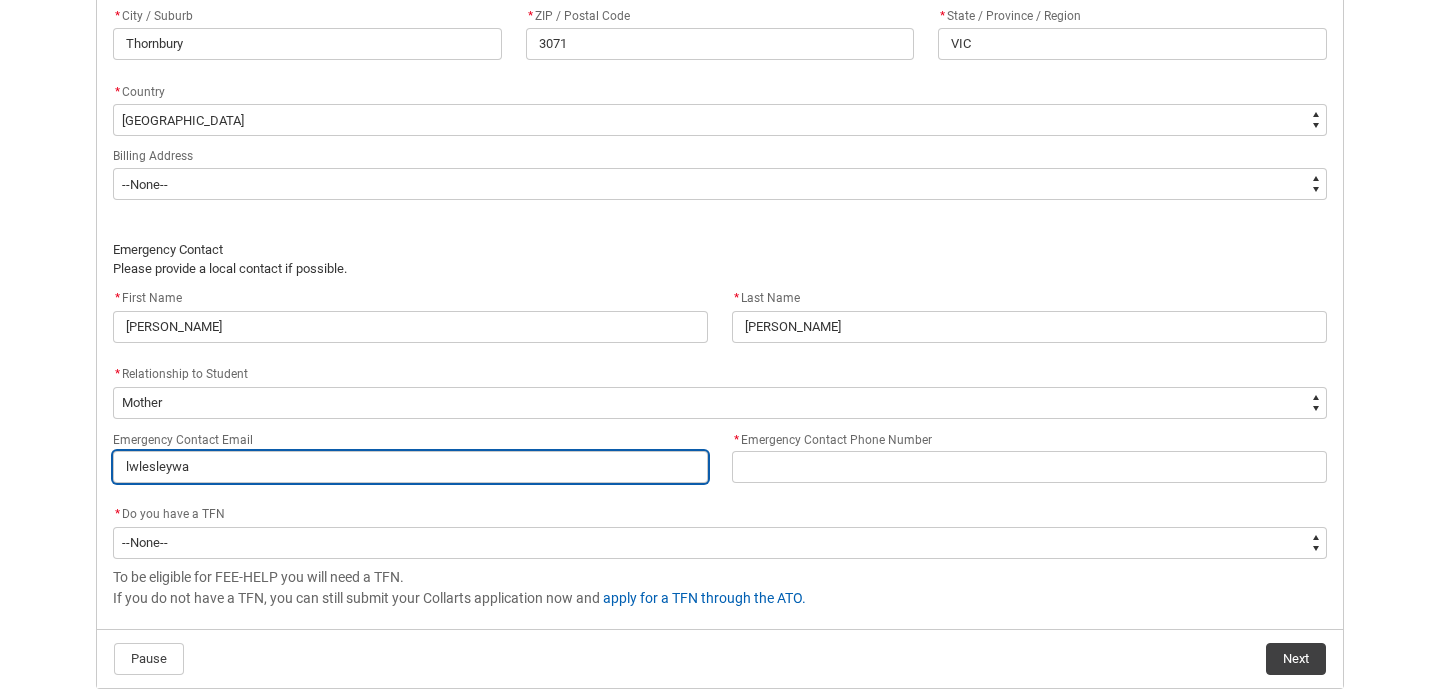 type on "lwlesleywat" 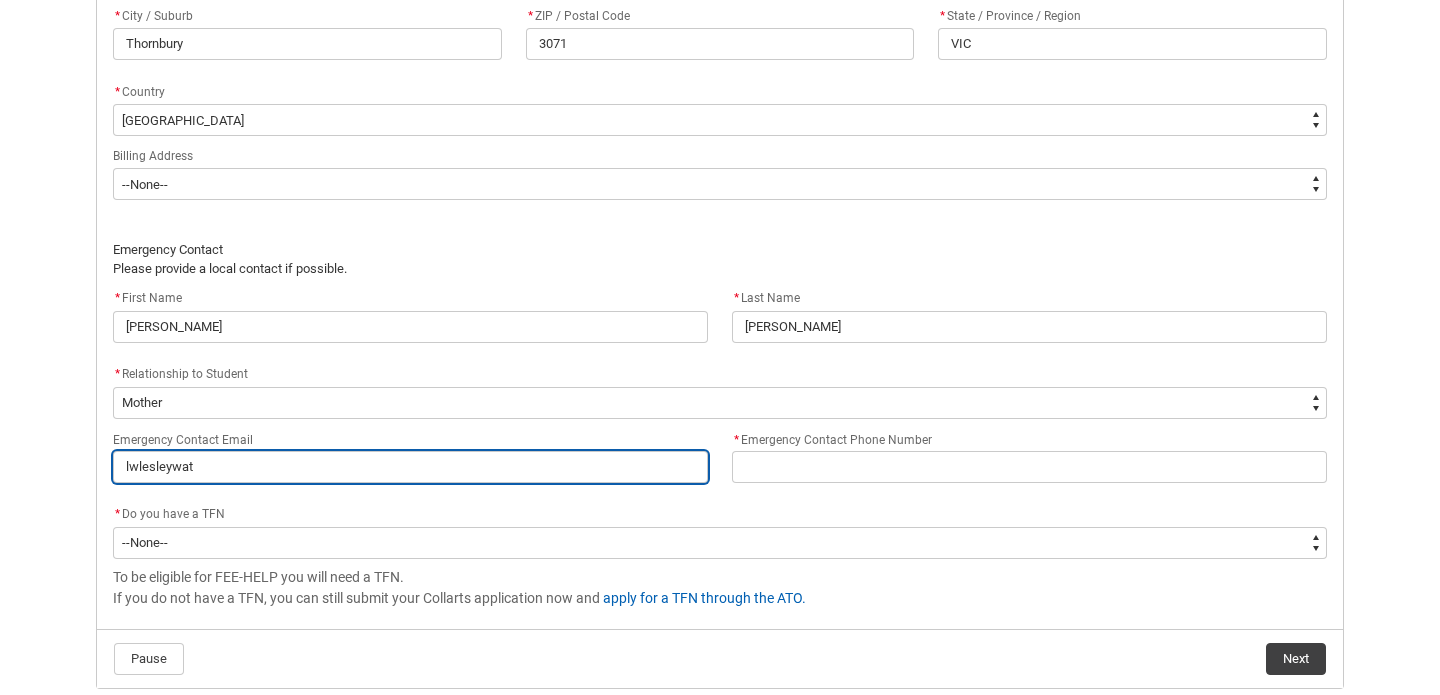 type on "lwlesleywats" 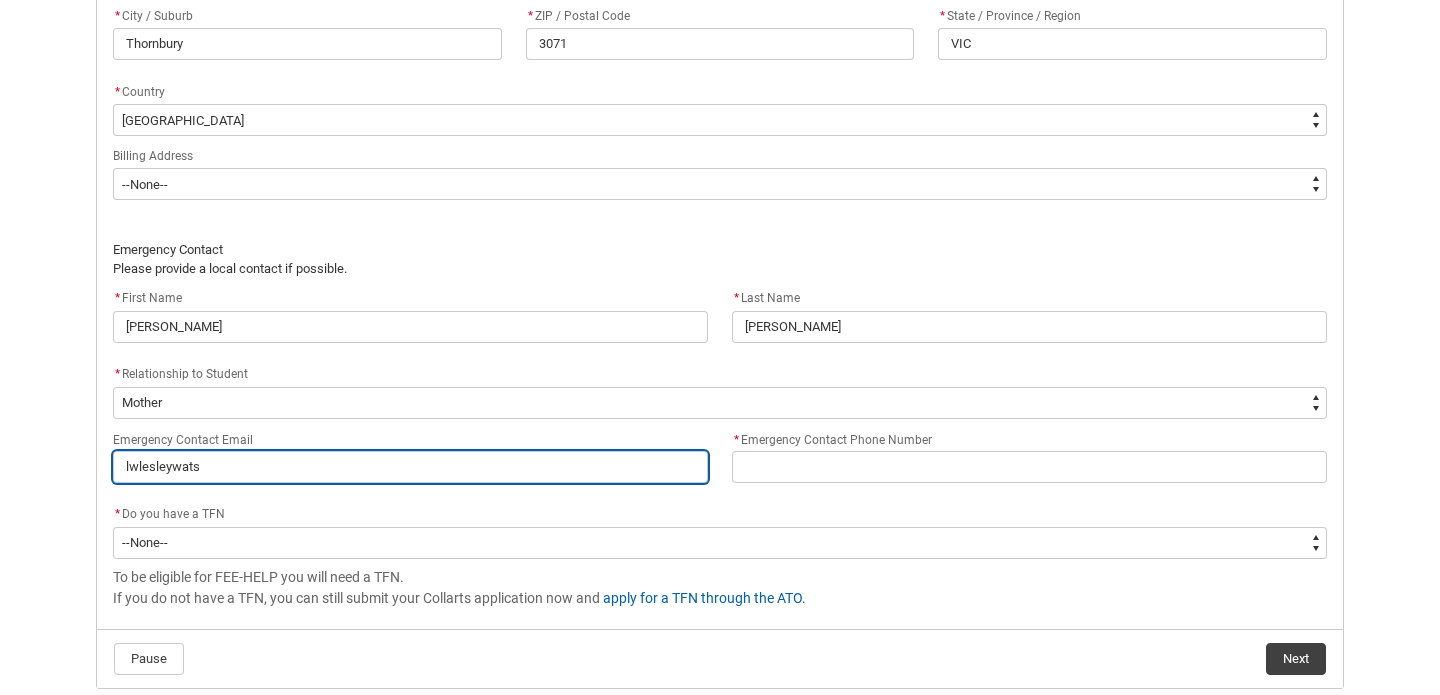 type on "lwlesleywatso" 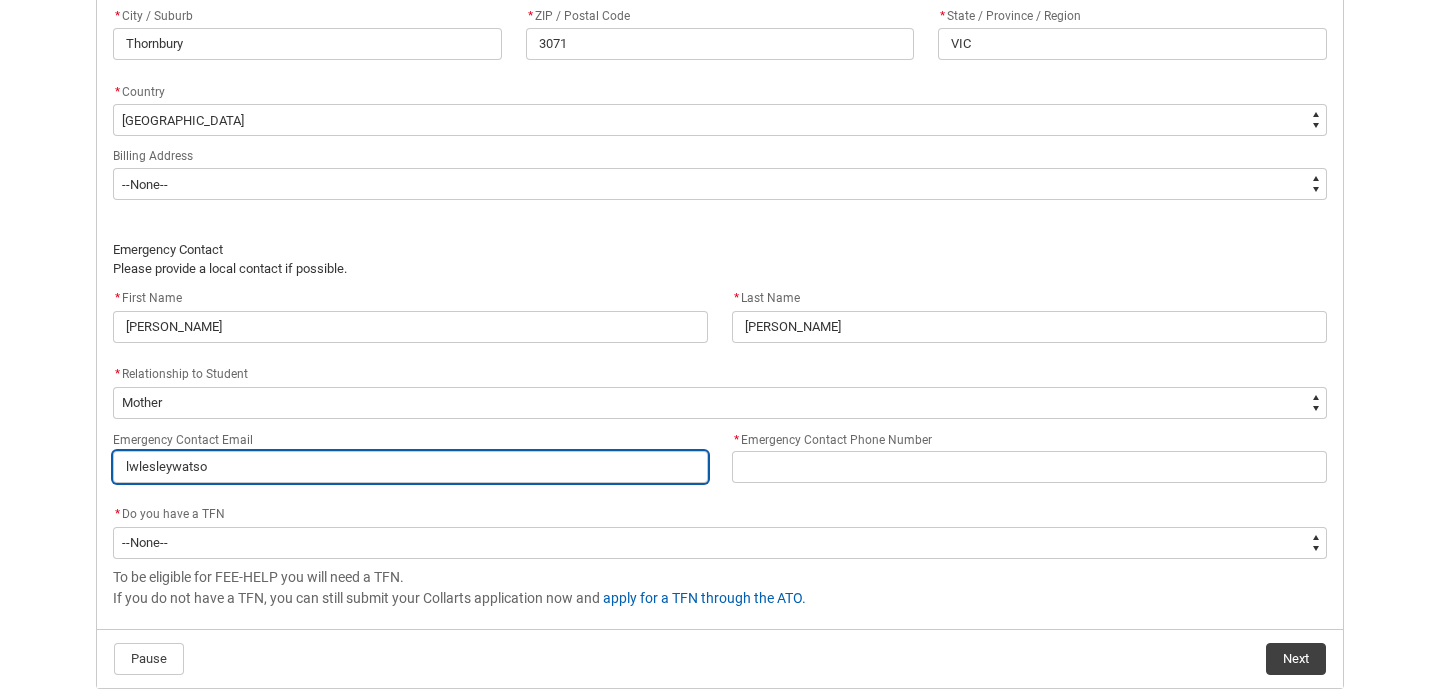 type on "lwlesleywatson" 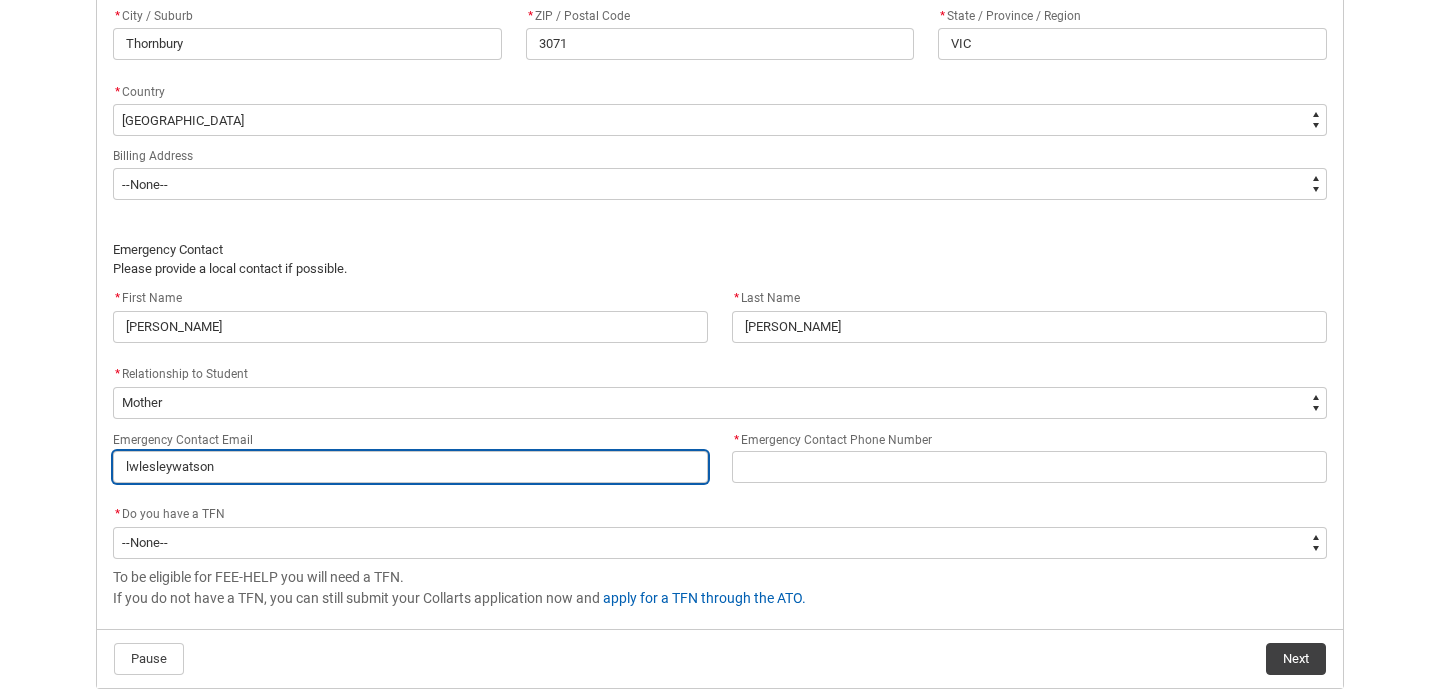 type on "lwlesleywatson@" 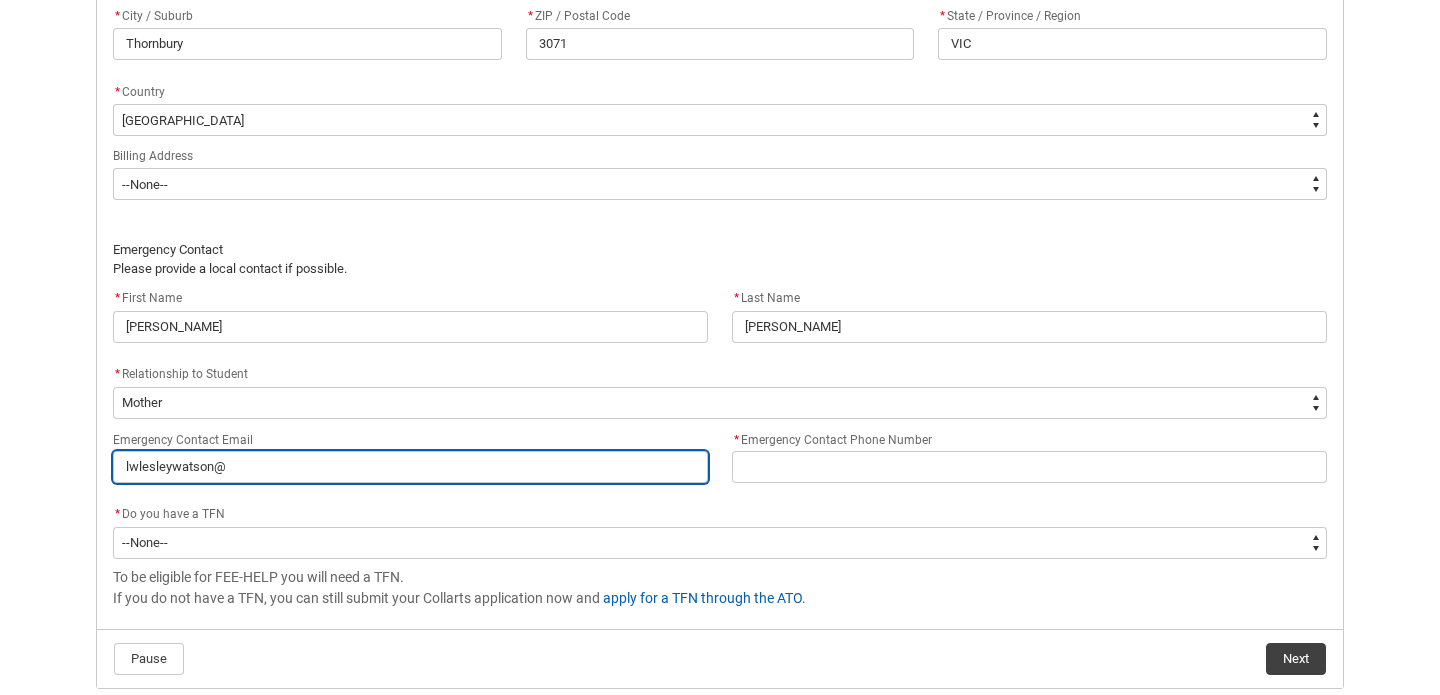 type on "lwlesleywatson@m" 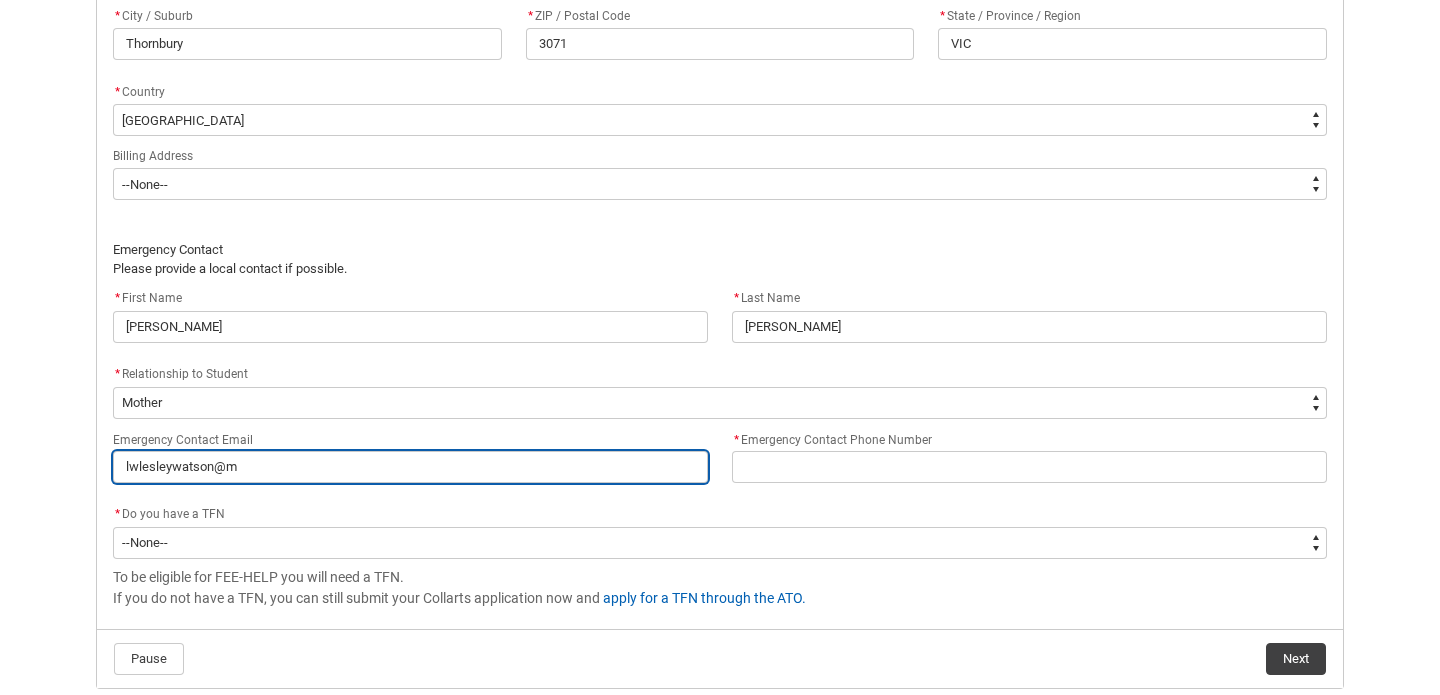 type on "lwlesleywatson@mg" 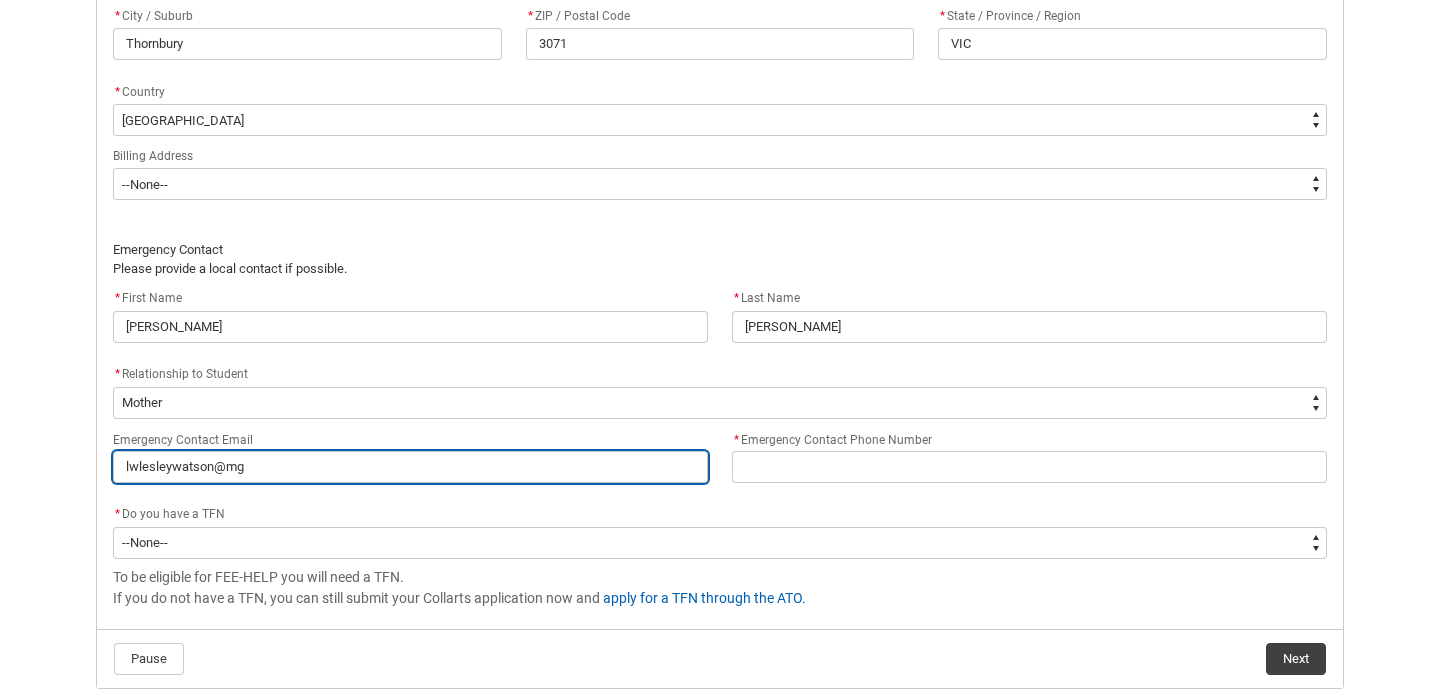type on "lwlesleywatson@mga" 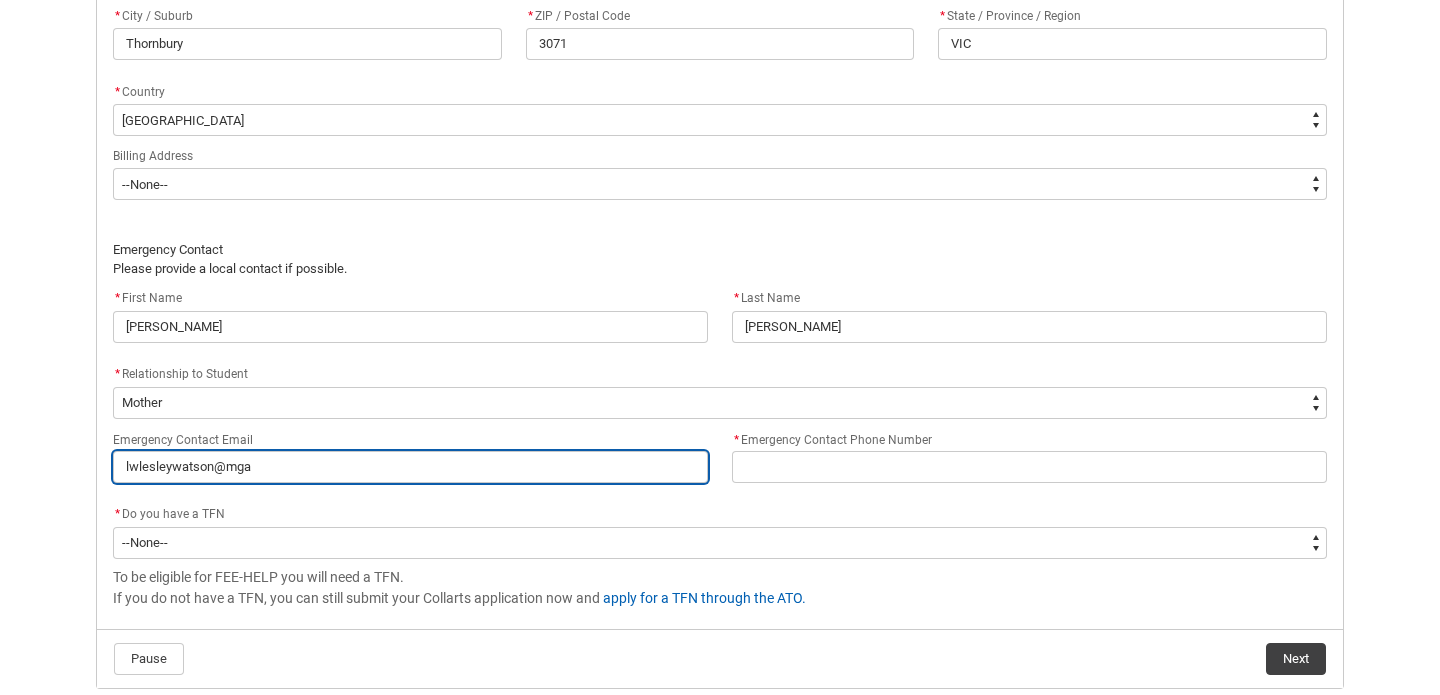 type on "lwlesleywatson@mgai" 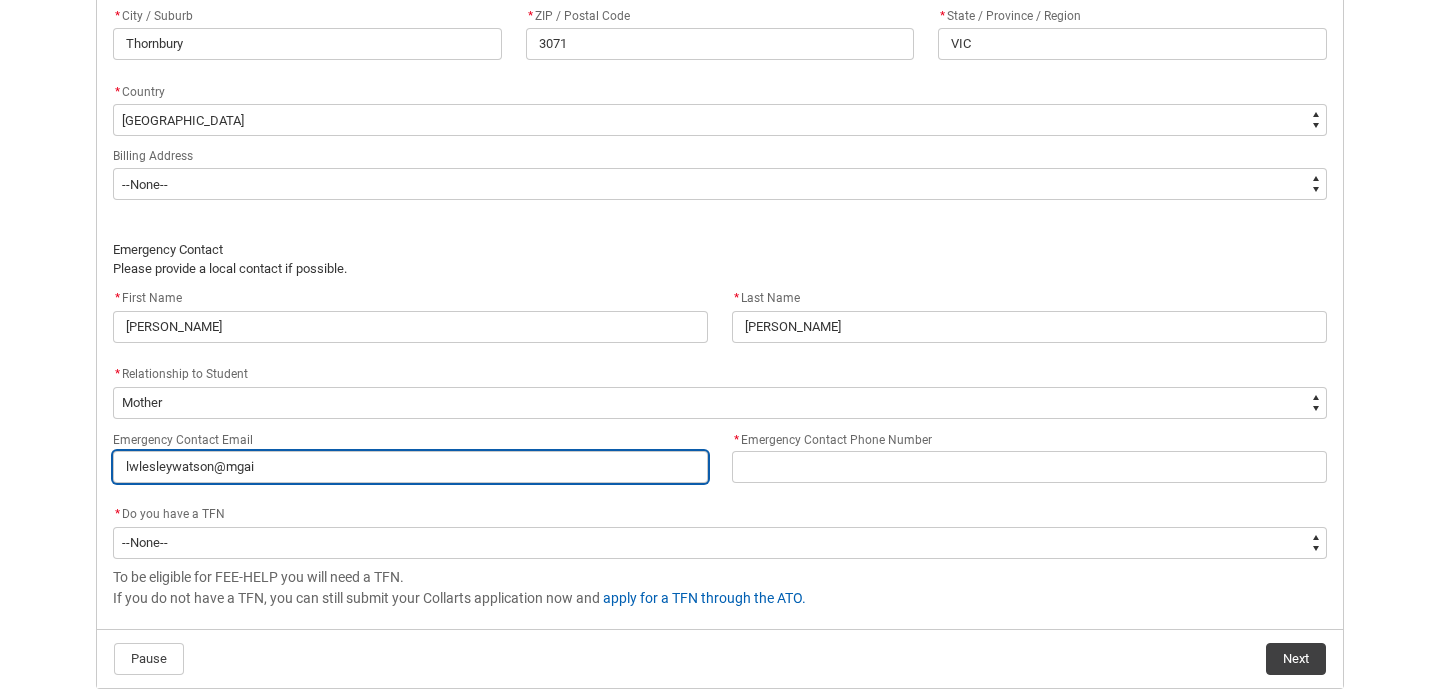 type on "lwlesleywatson@mgail" 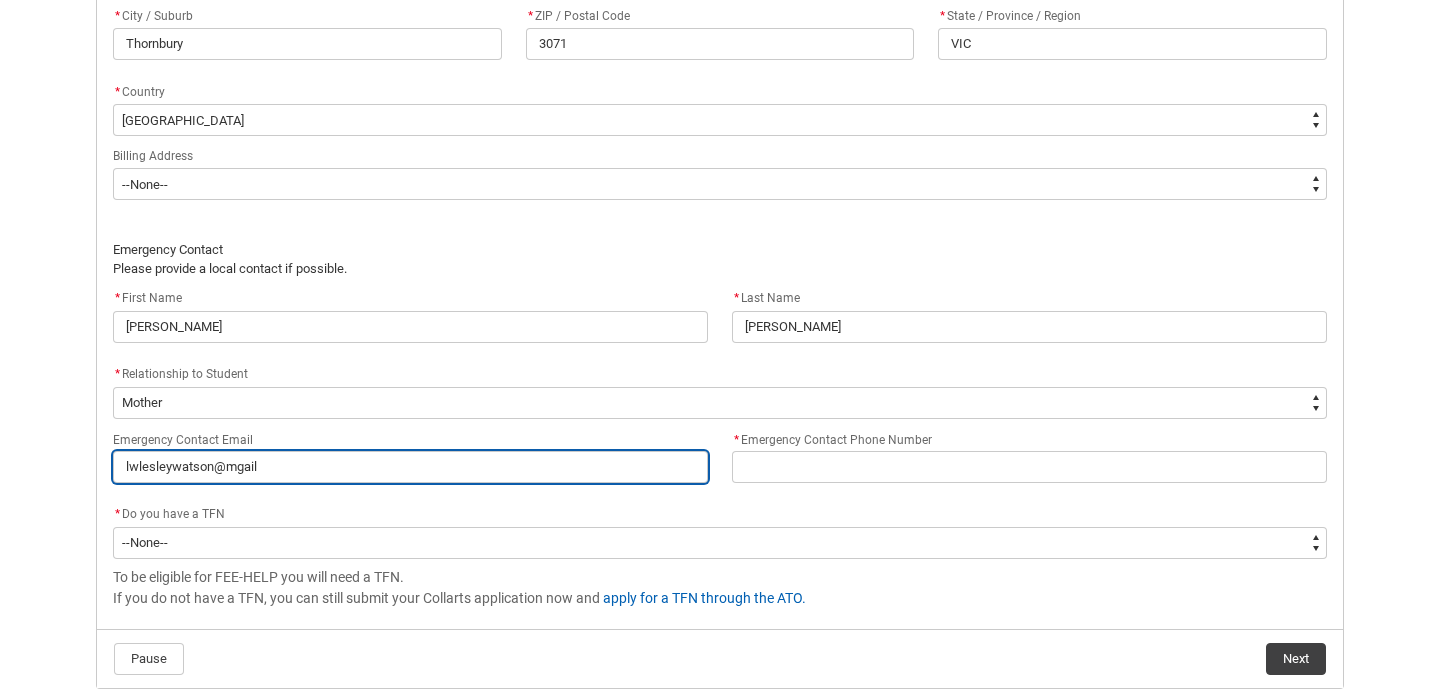 type on "lwlesleywatson@mgail." 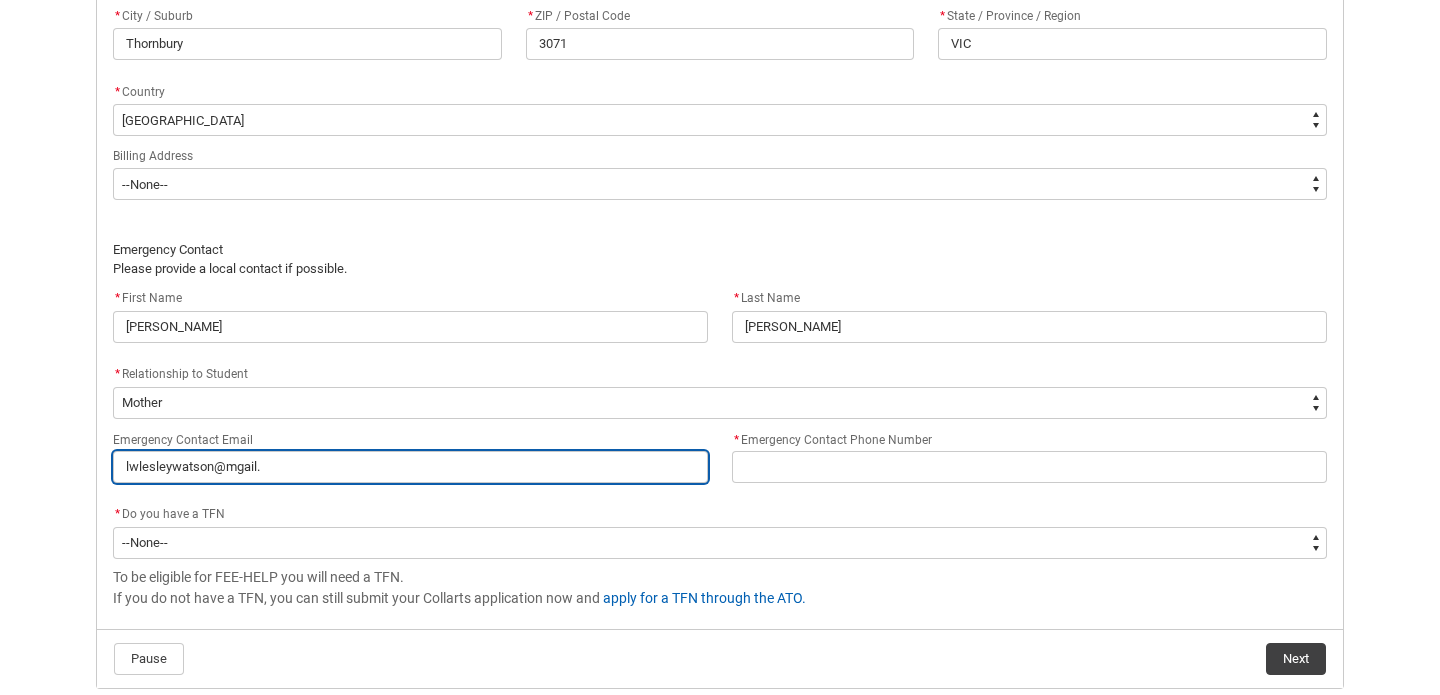 type on "lwlesleywatson@mgail" 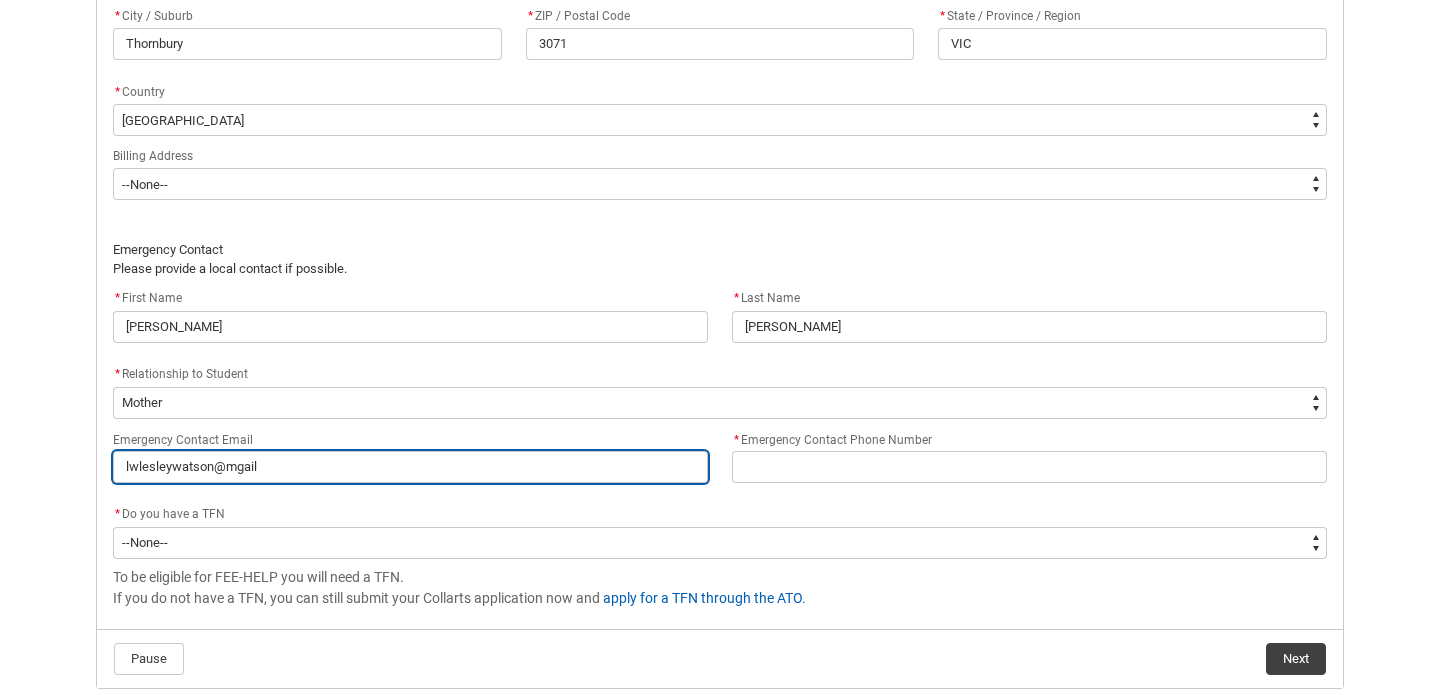 type on "lwlesleywatson@mgai" 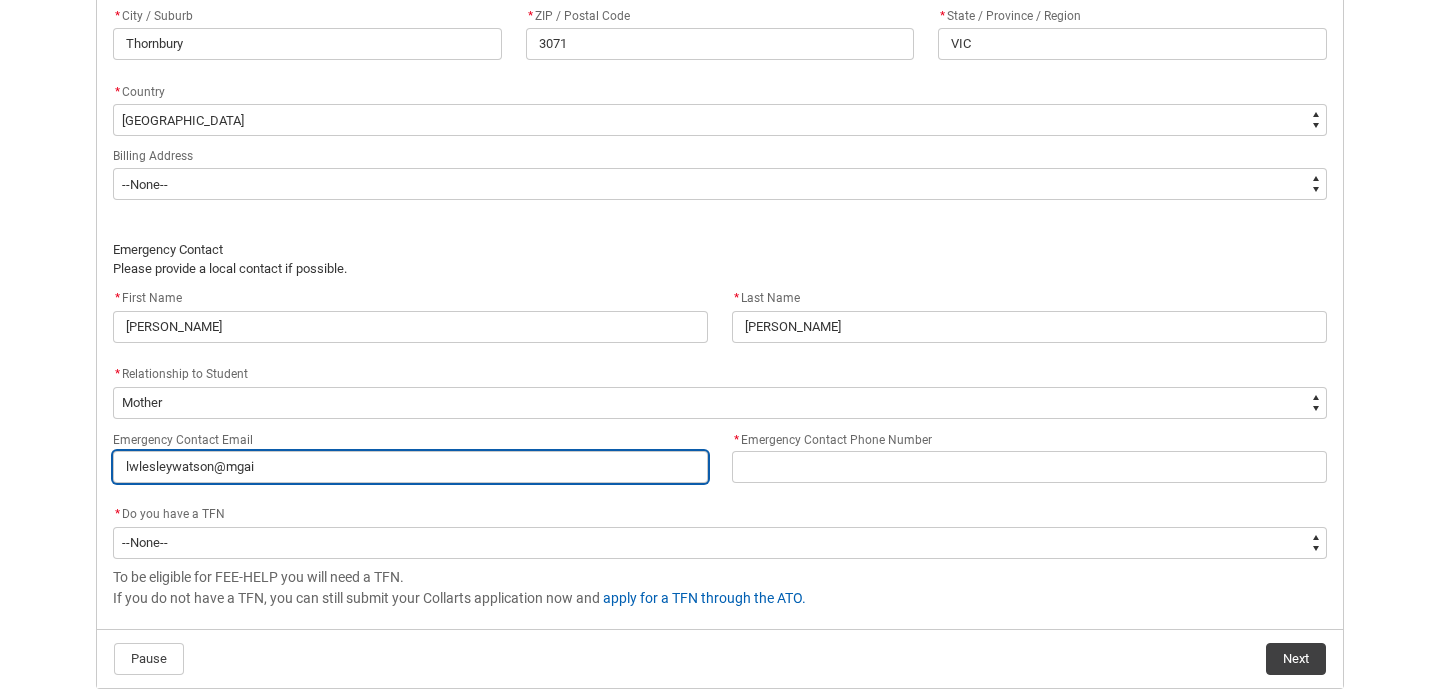 type on "lwlesleywatson@mga" 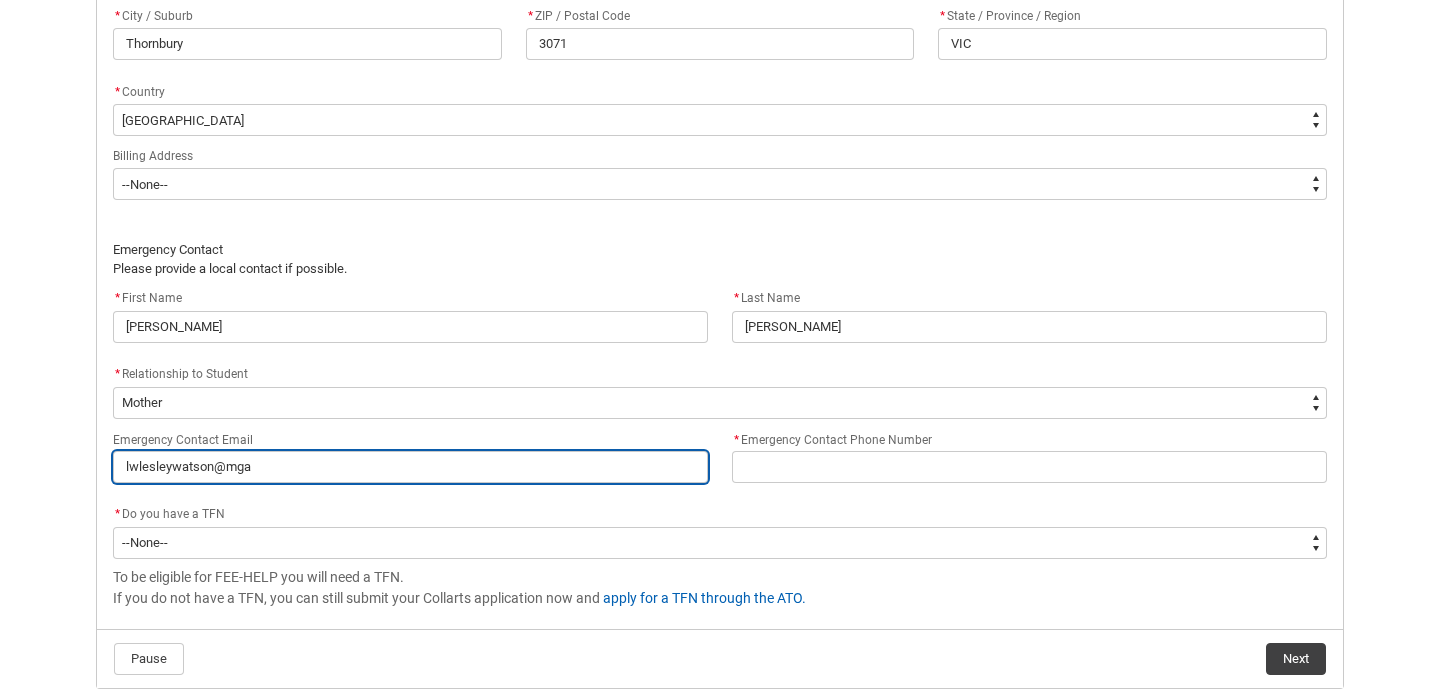 type on "lwlesleywatson@mg" 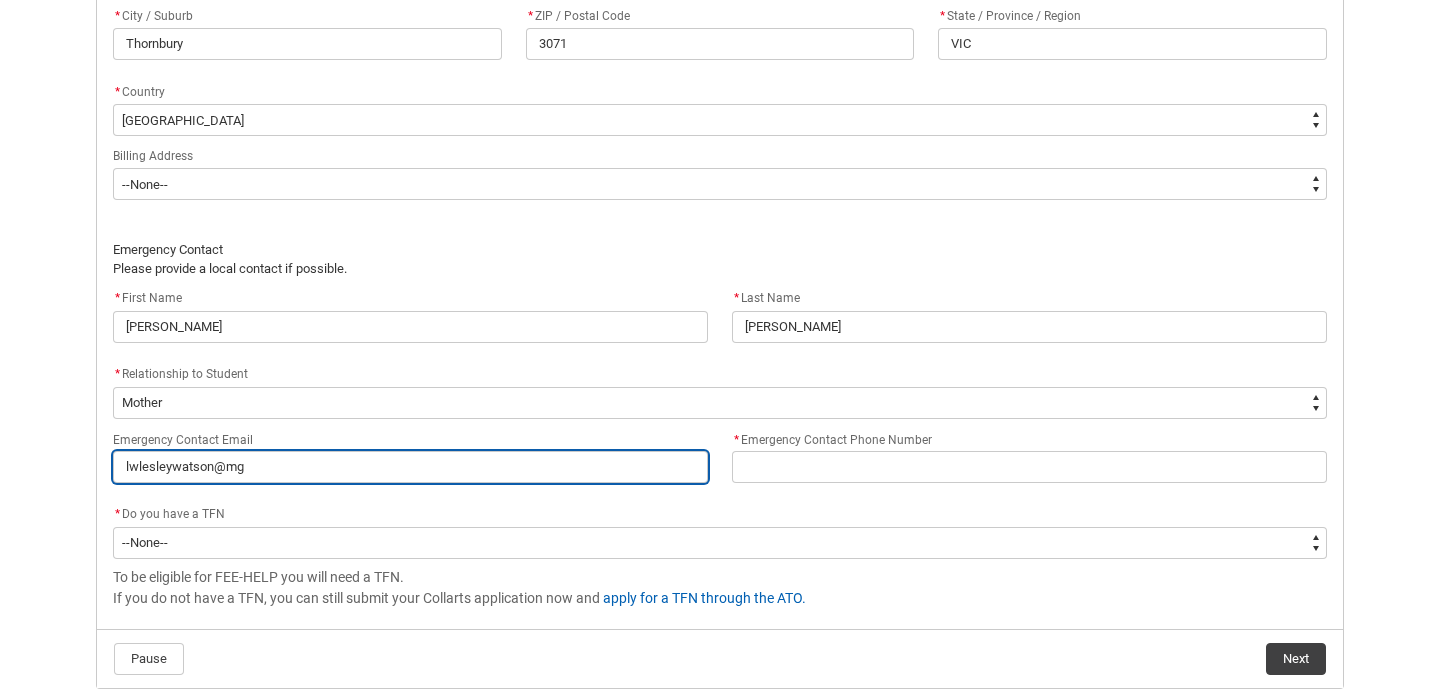 type on "lwlesleywatson@m" 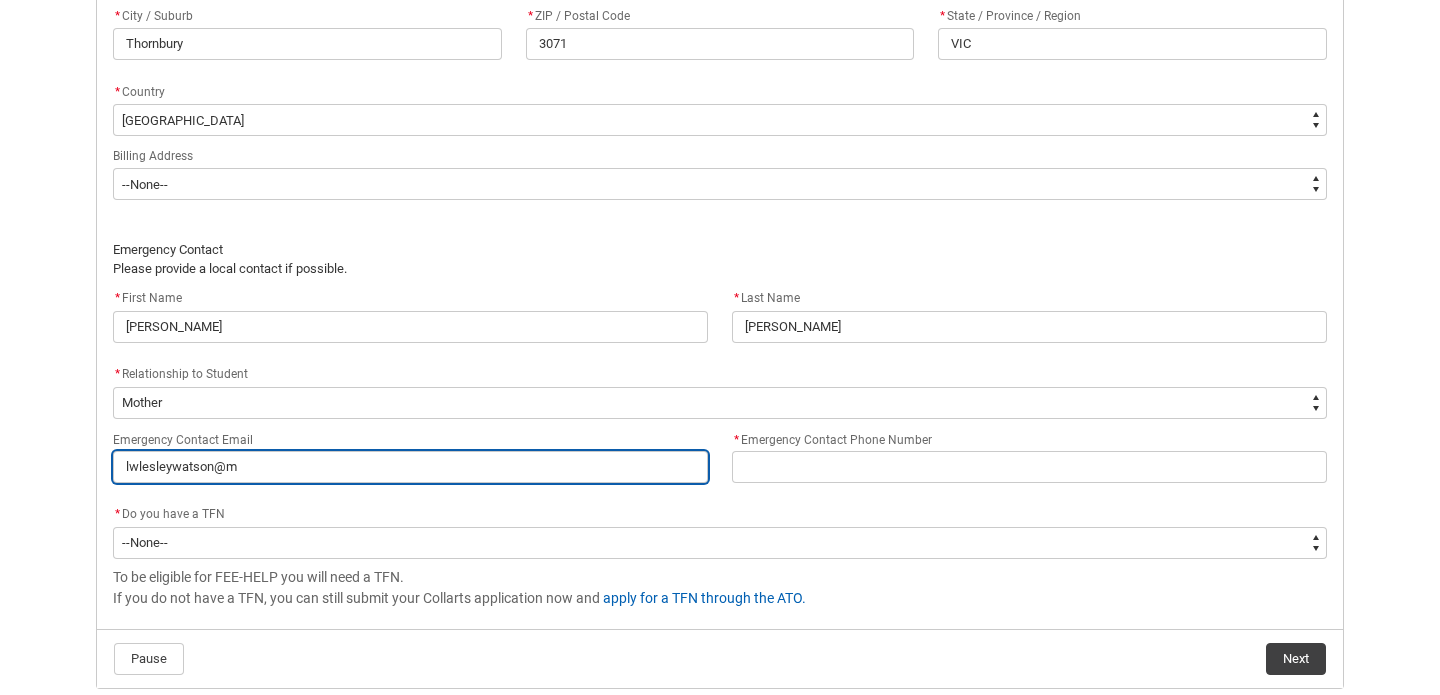 type on "lwlesleywatson@" 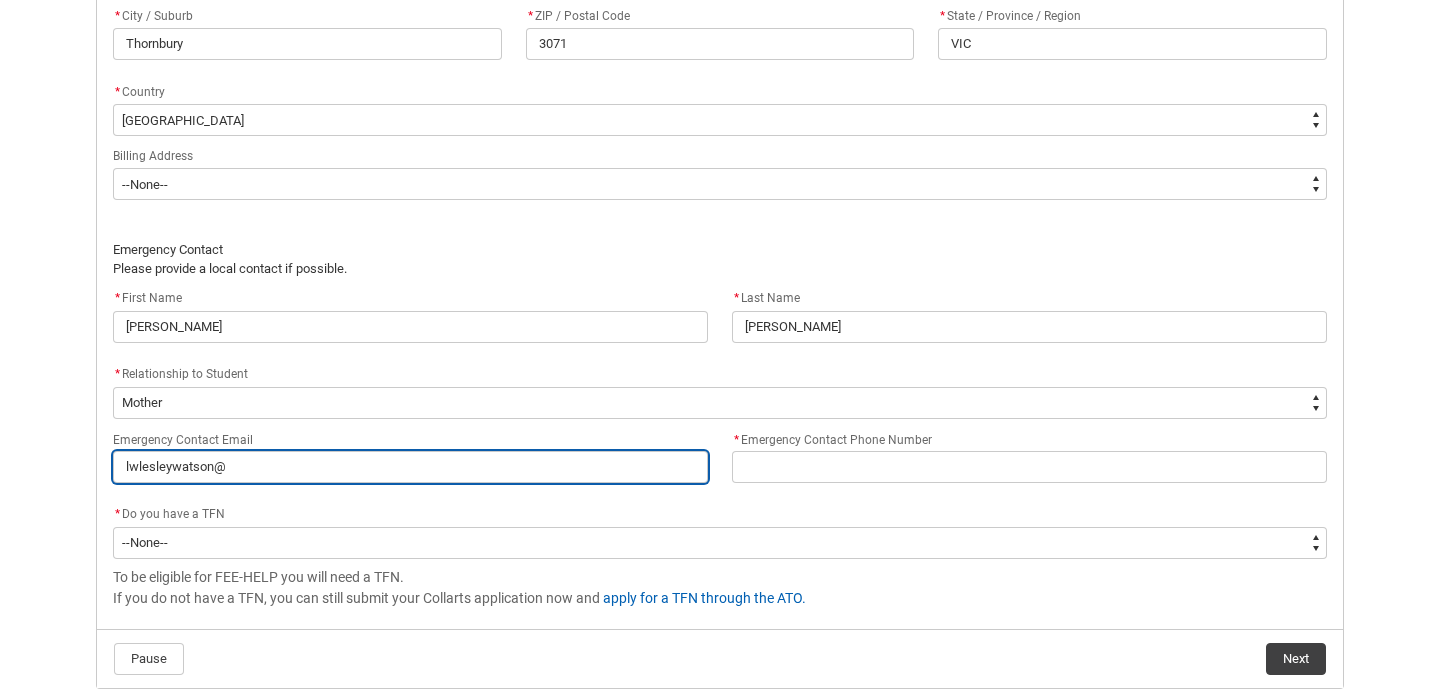 type on "lwlesleywatson@g" 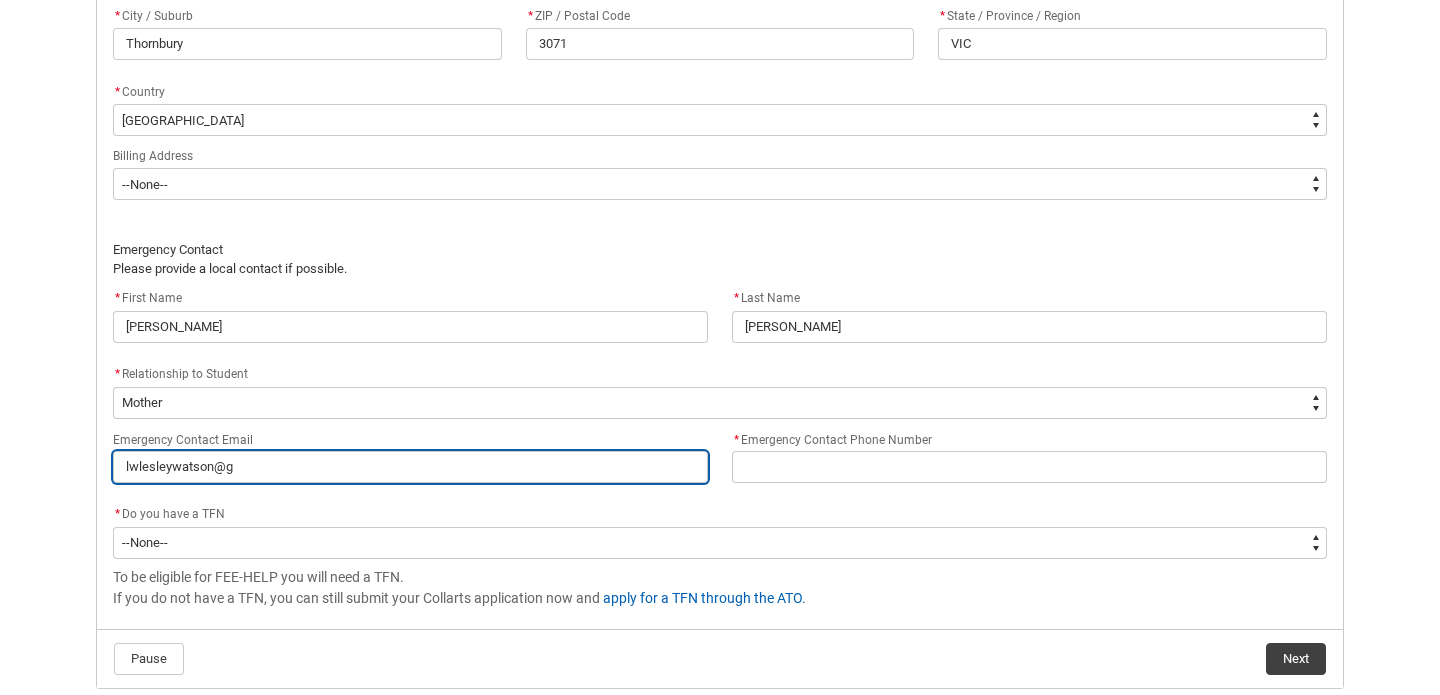 type on "lwlesleywatson@gm" 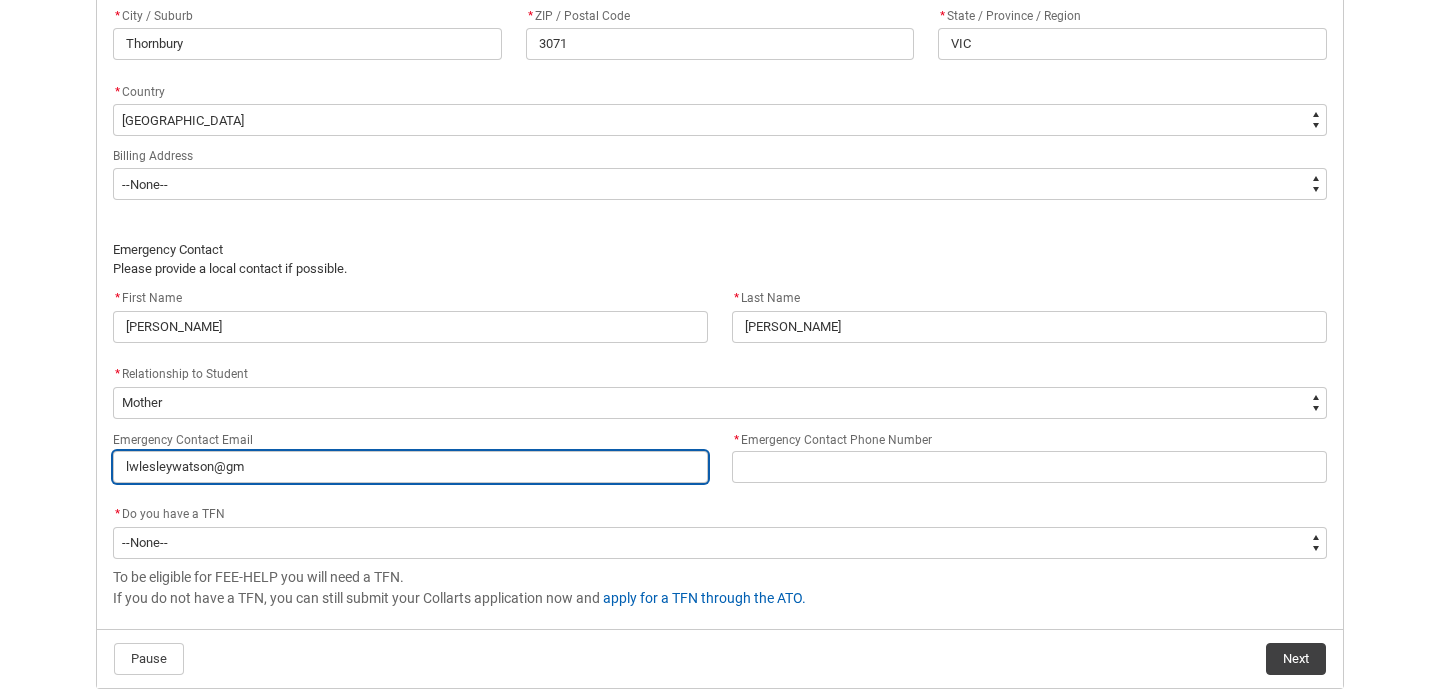 type on "lwlesleywatson@gma" 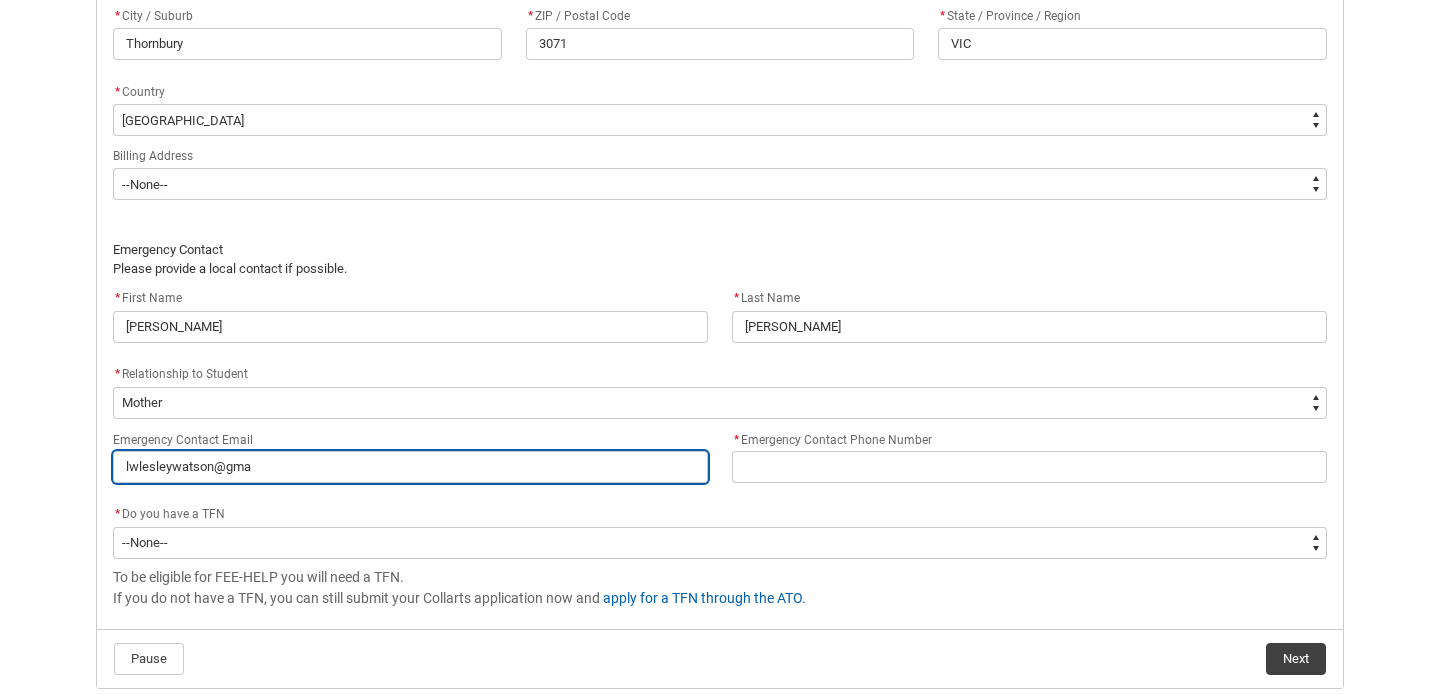 type on "lwlesleywatson@gmai" 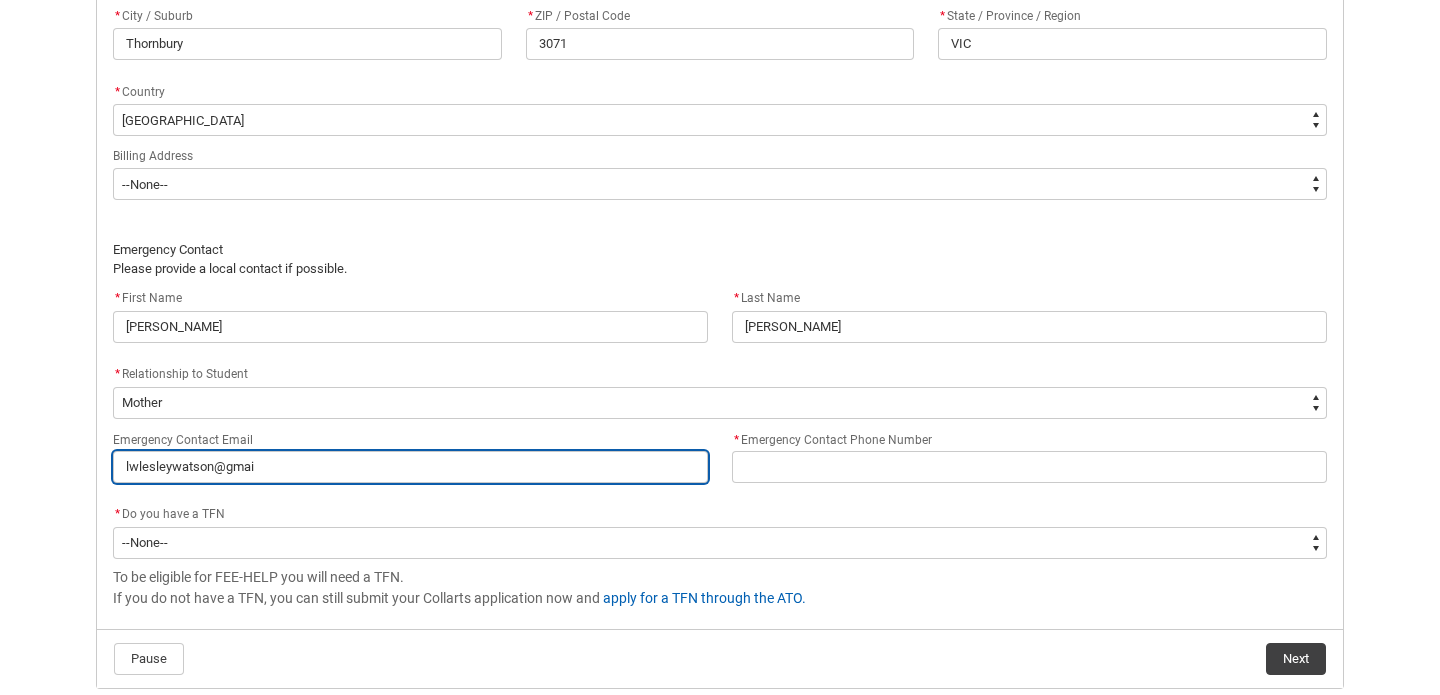 type on "lwlesleywatson@gmai." 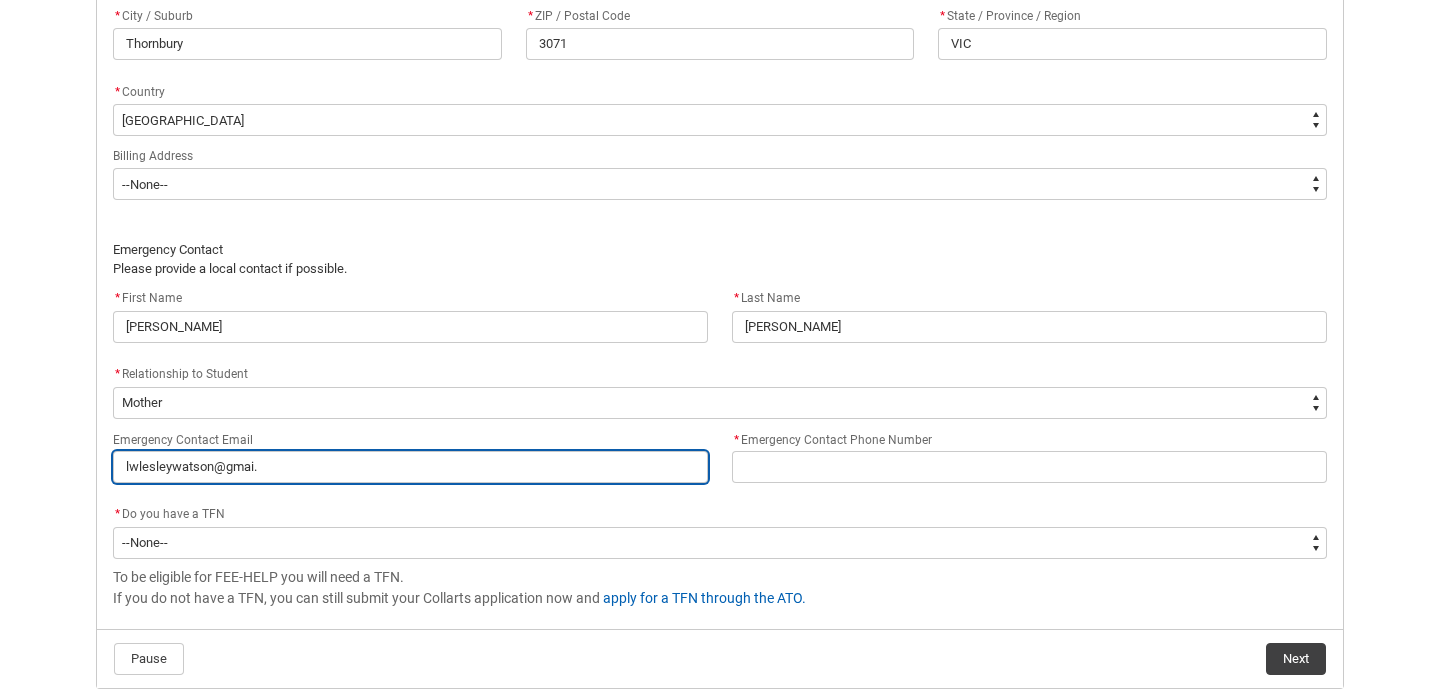 type on "lwlesleywatson@gmai.c" 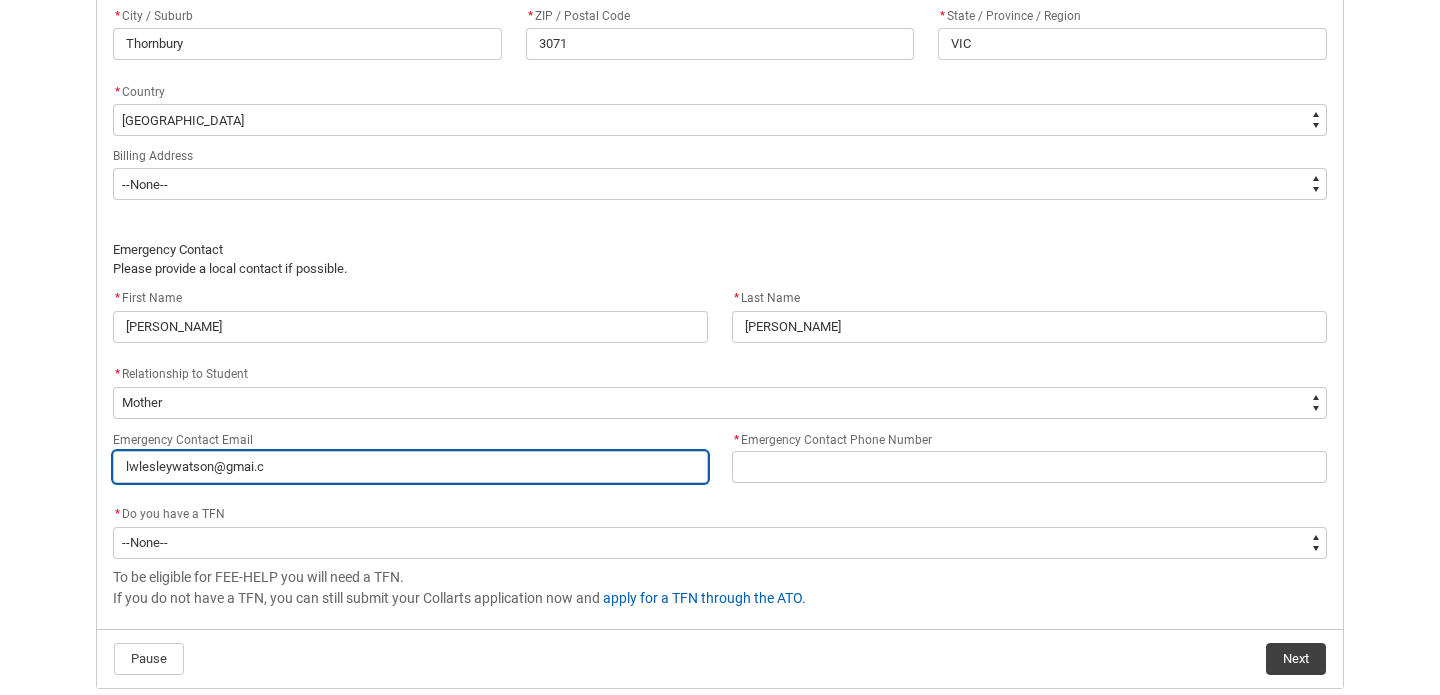 type on "[EMAIL_ADDRESS][DOMAIN_NAME]" 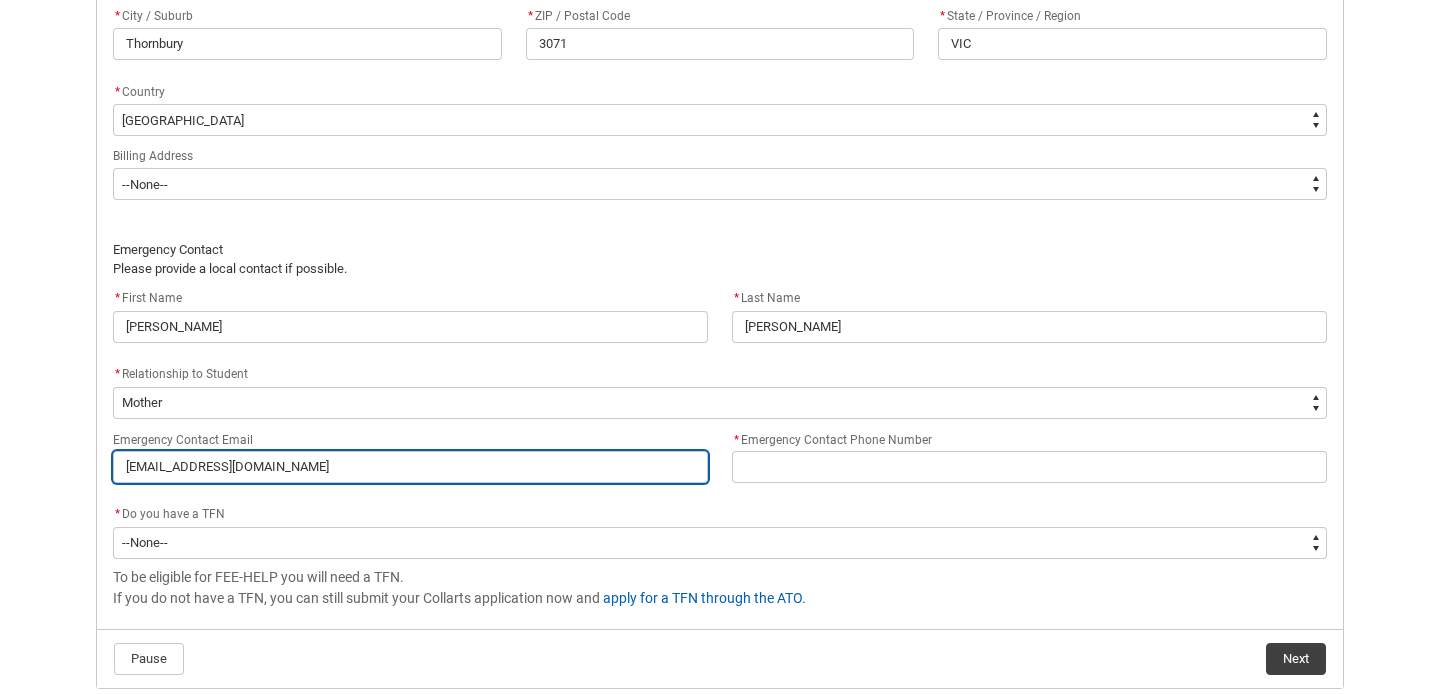 type on "[EMAIL_ADDRESS][DOMAIN_NAME]" 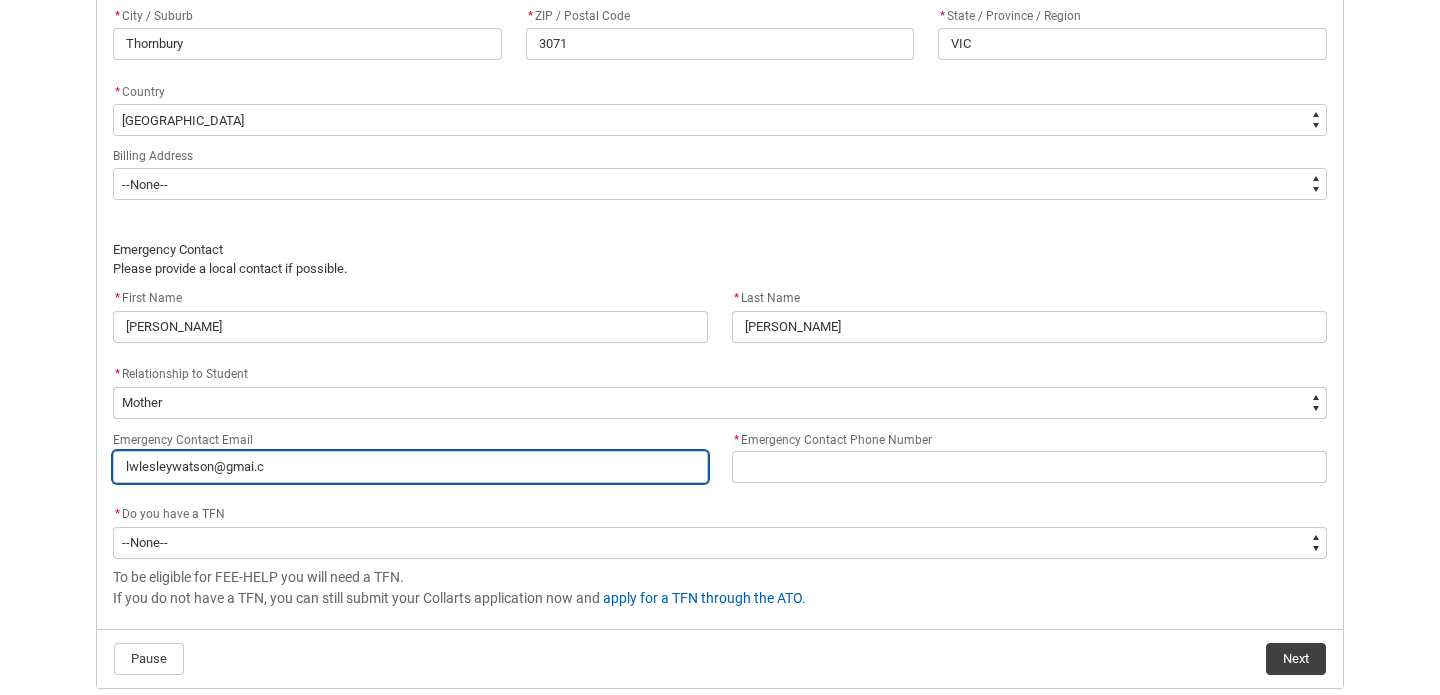 type on "lwlesleywatson@gmai." 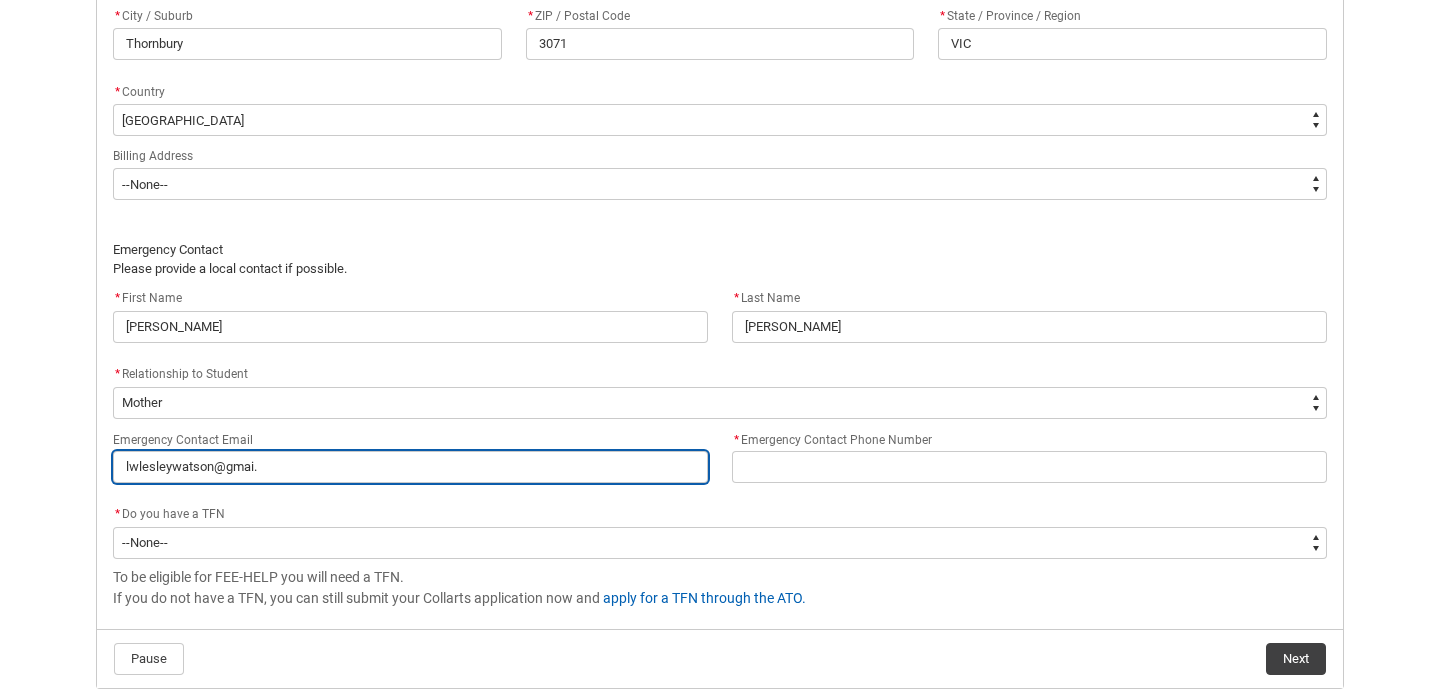 type on "lwlesleywatson@gmai" 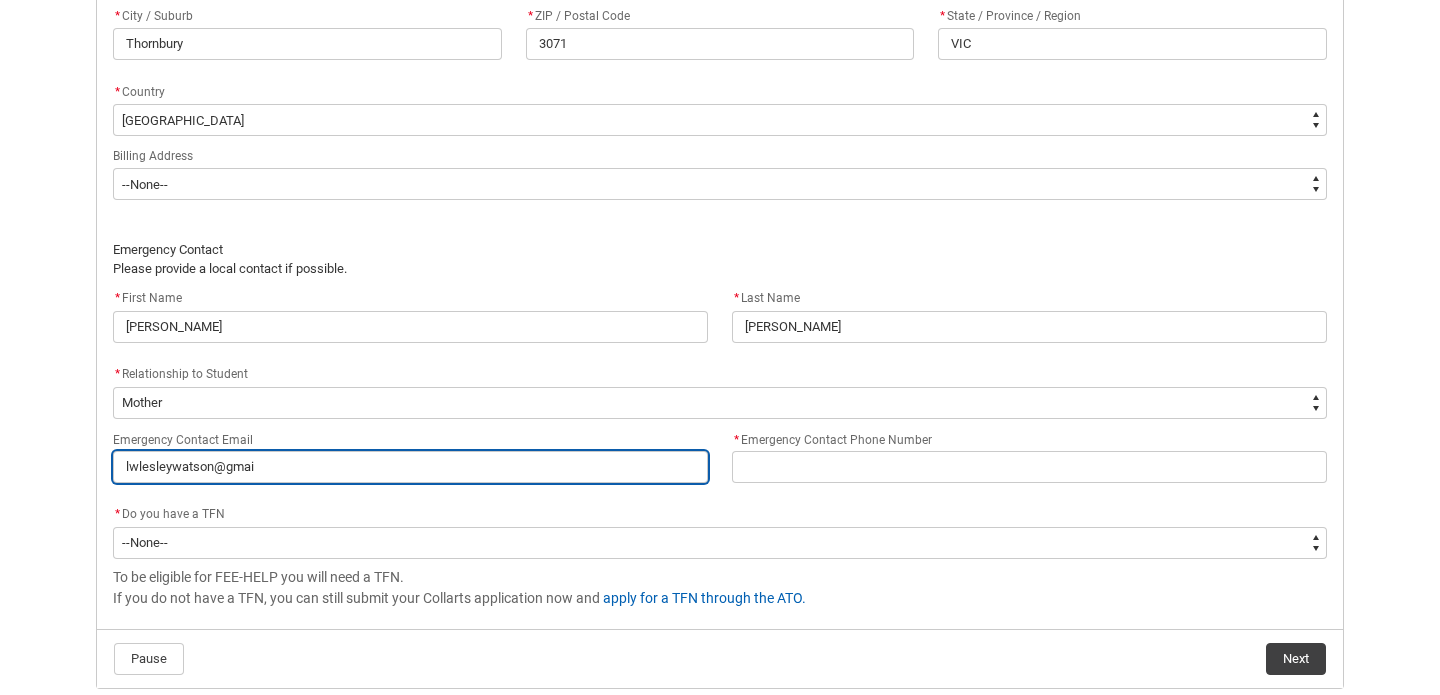type on "[EMAIL_ADDRESS]" 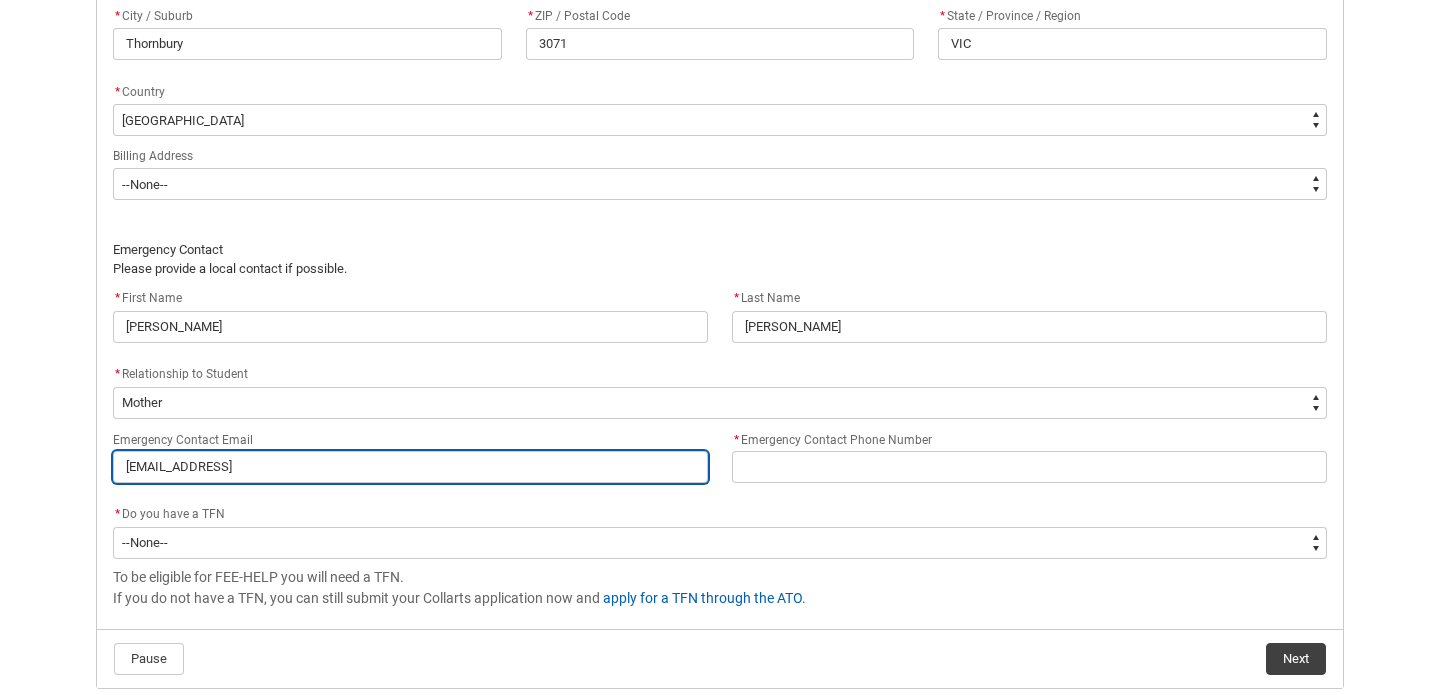 type on "[EMAIL_ADDRESS]." 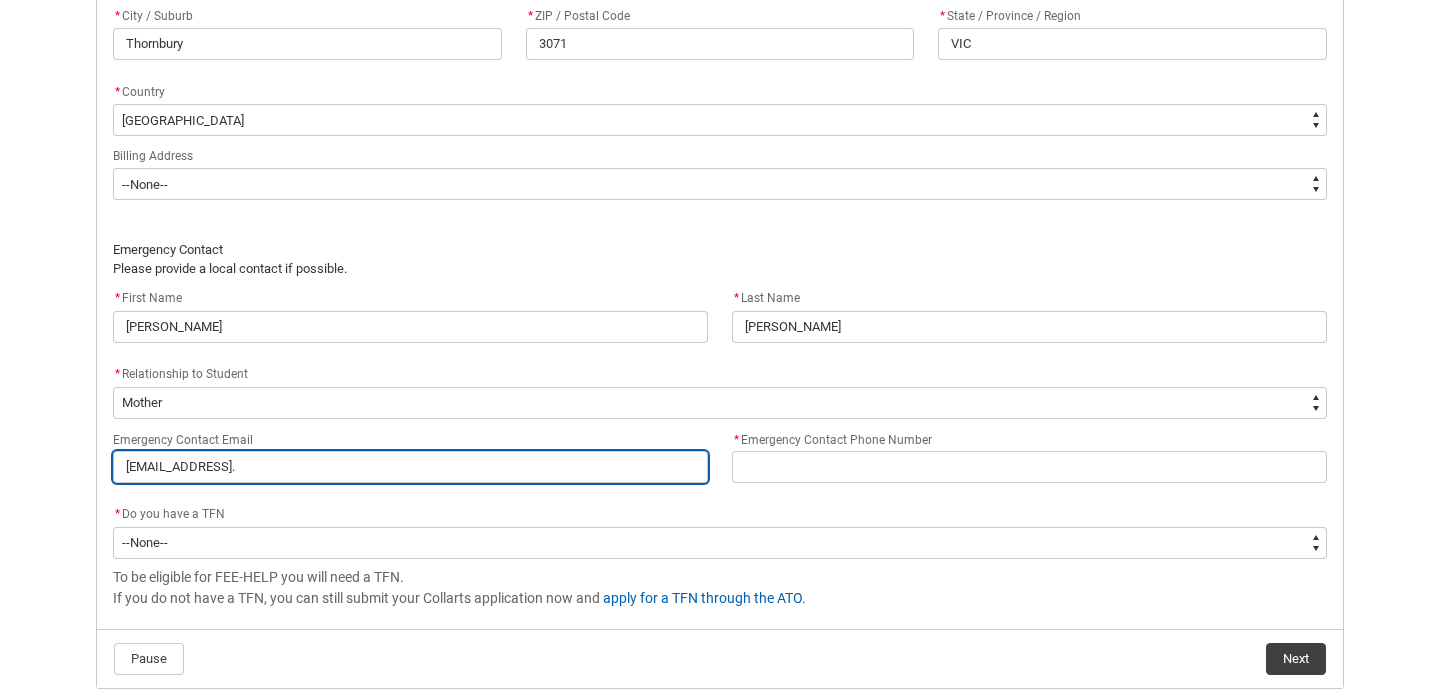 type on "lwlesleywatson@gmail.c" 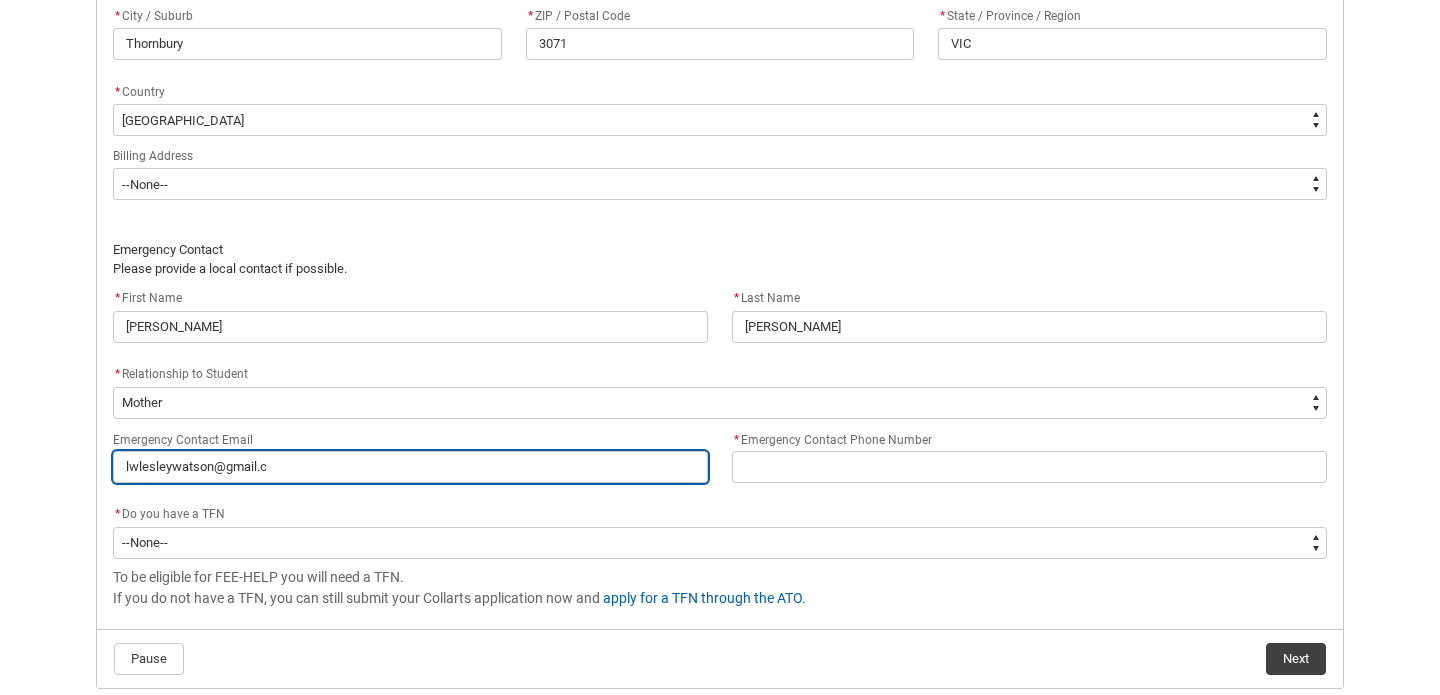 type on "[EMAIL_ADDRESS][DOMAIN_NAME]" 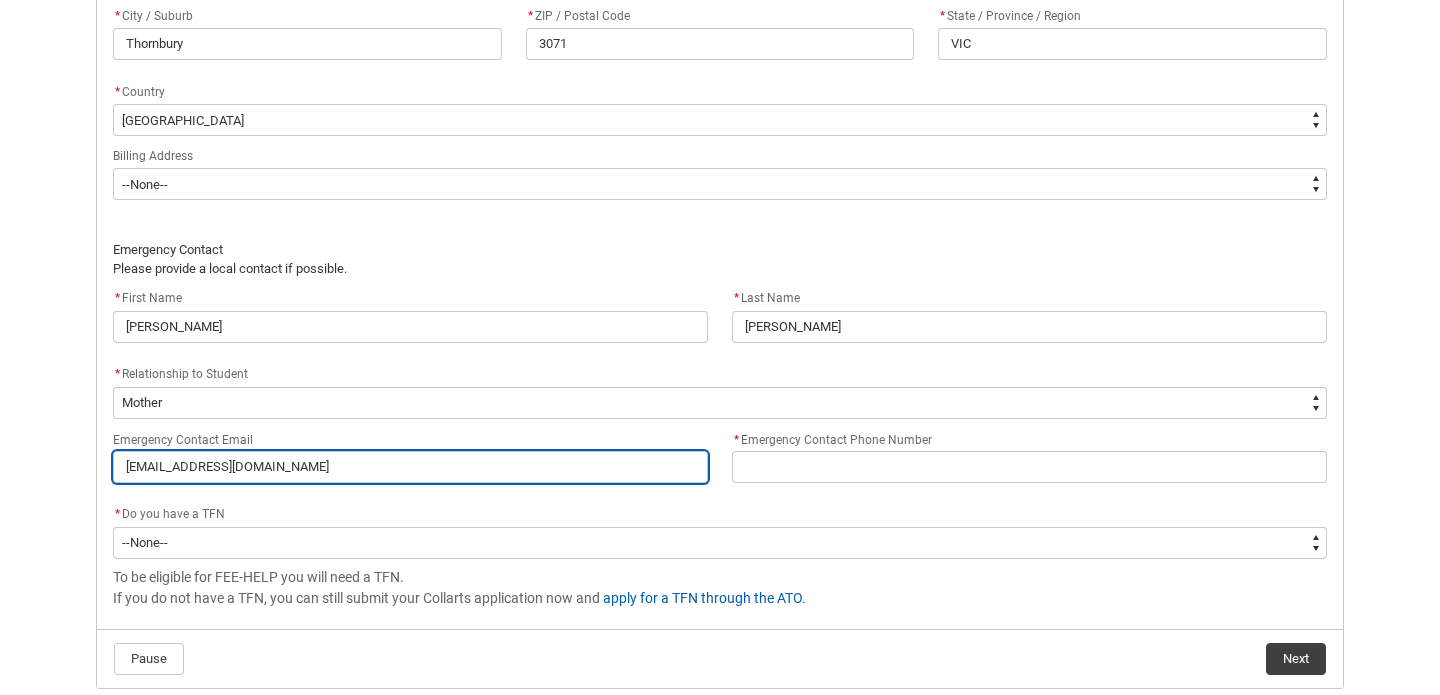 type on "[EMAIL_ADDRESS][DOMAIN_NAME]" 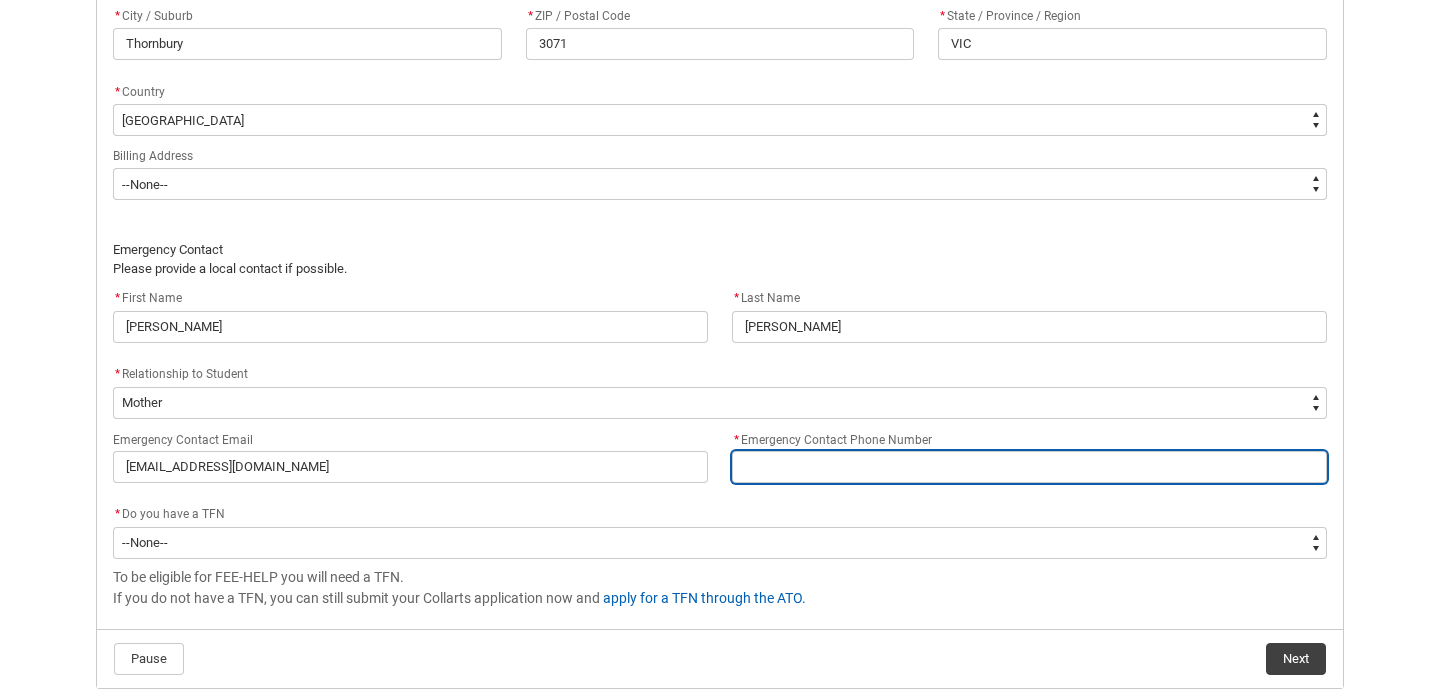 click on "* Emergency Contact Phone Number" at bounding box center (1029, 467) 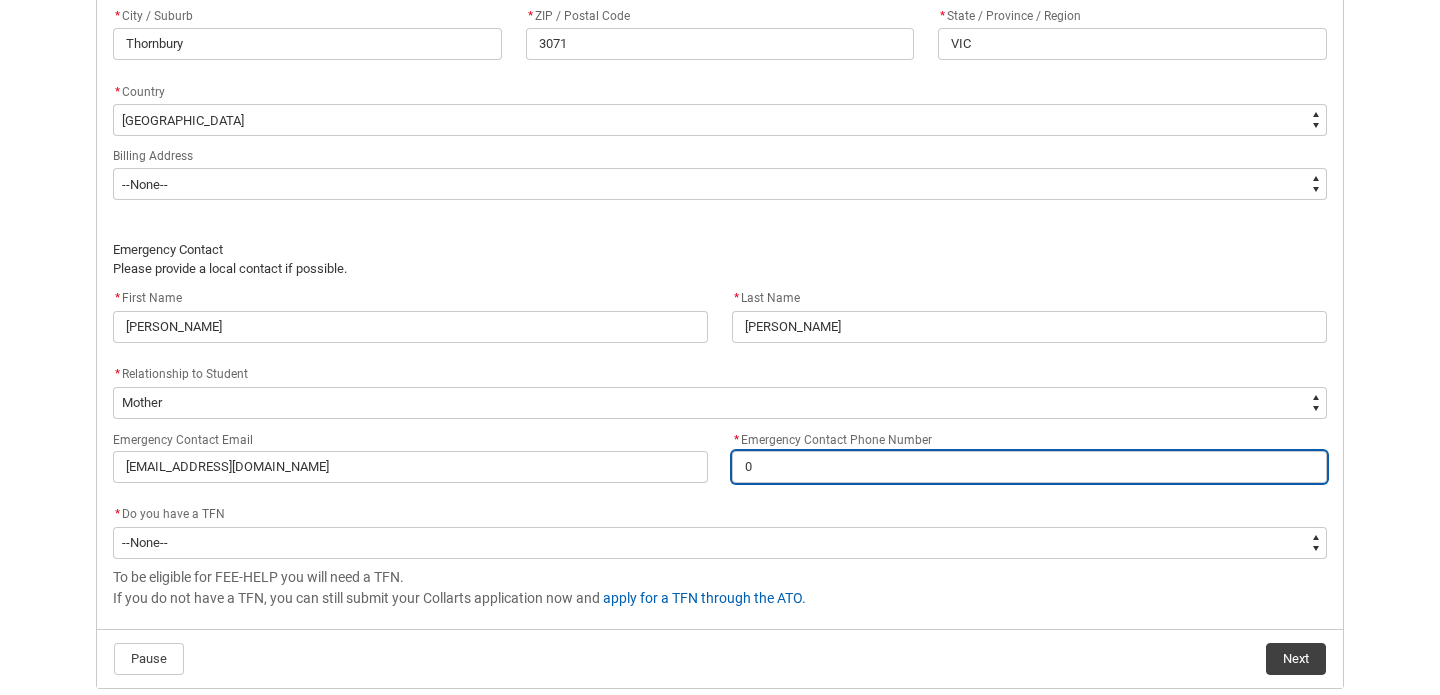 type on "04" 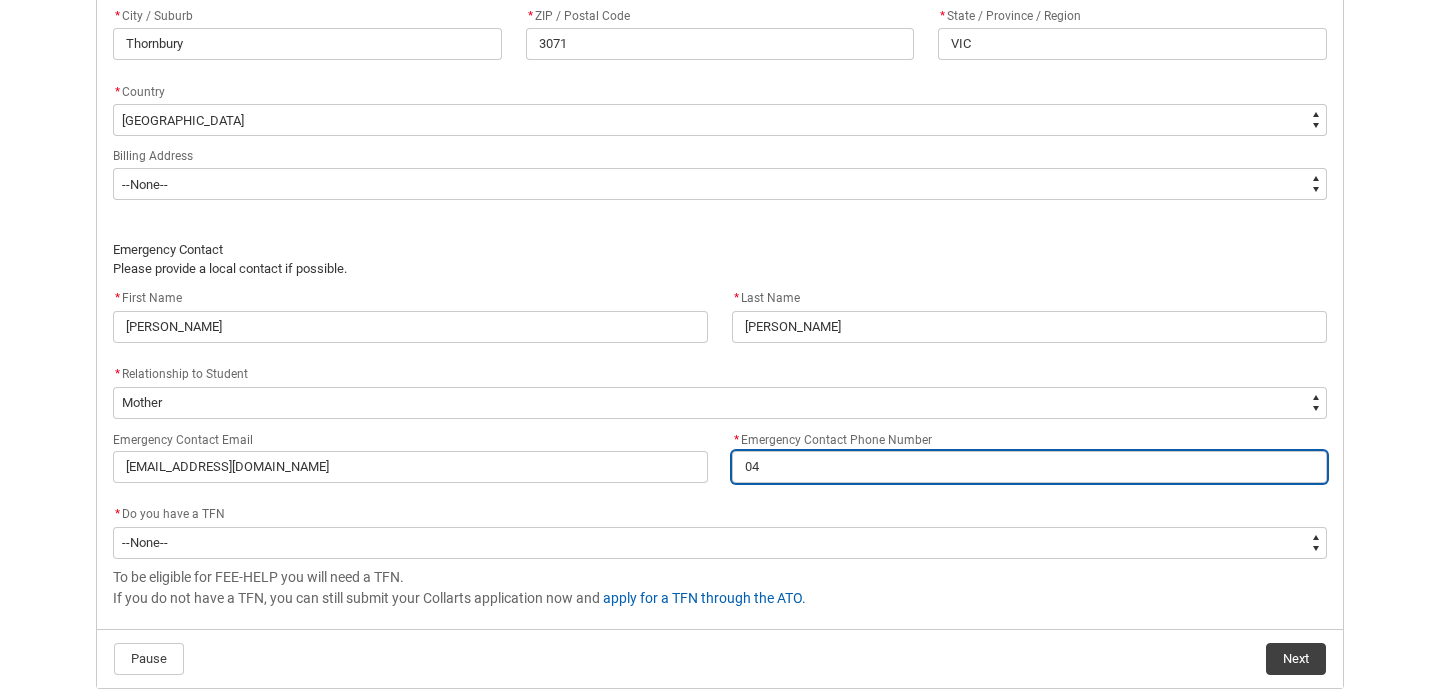 type on "040" 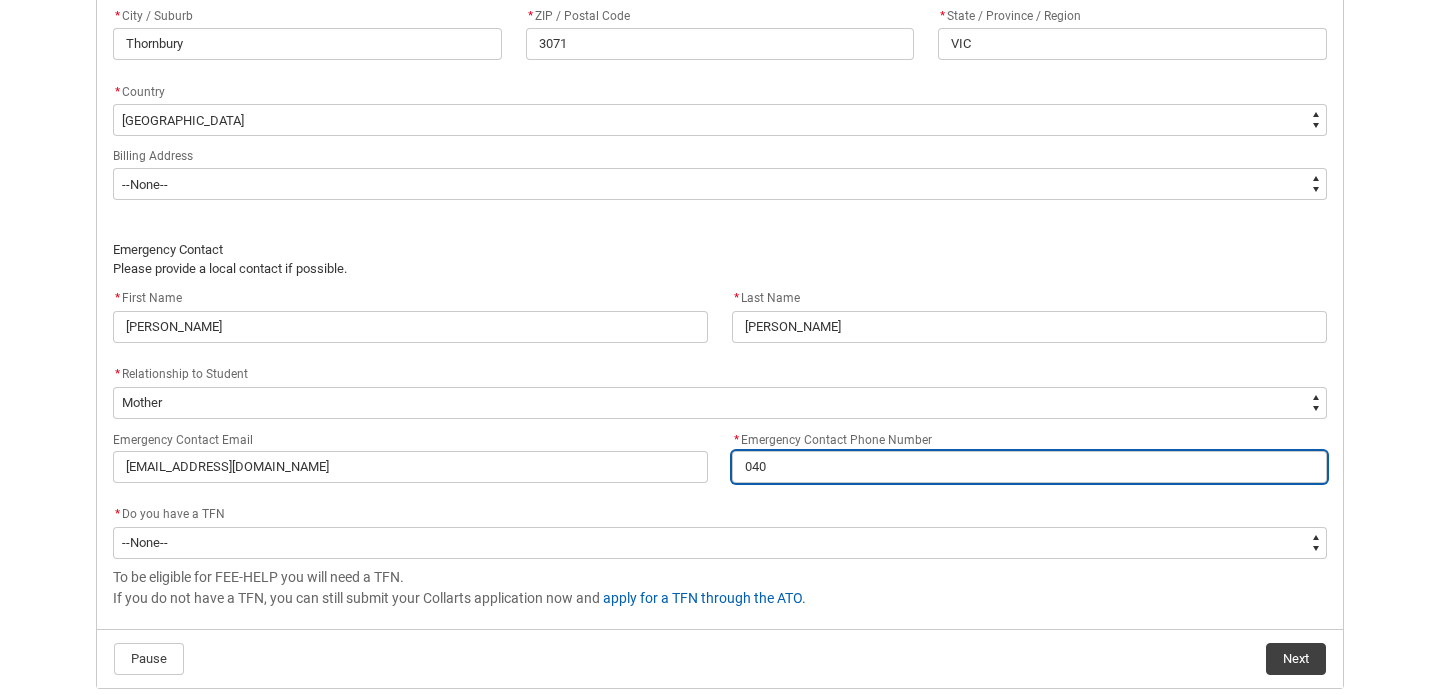 type on "0409" 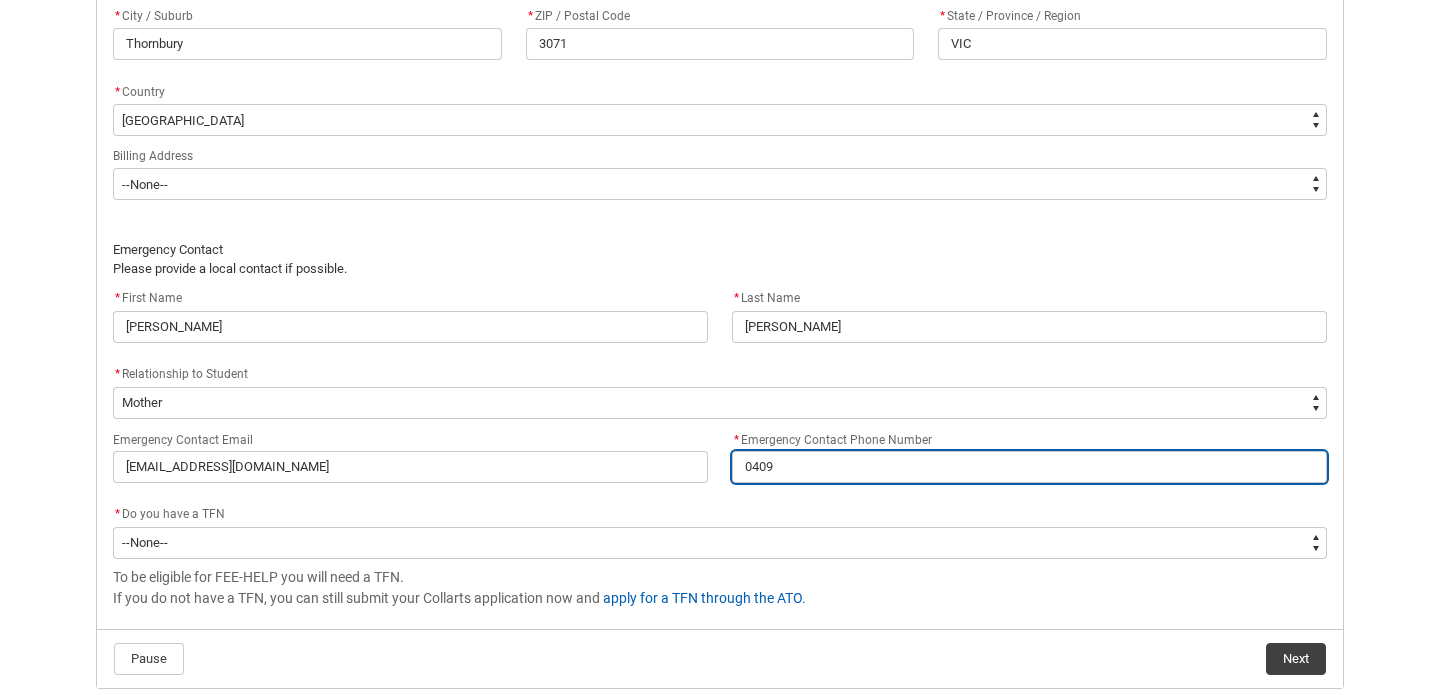 type on "04099" 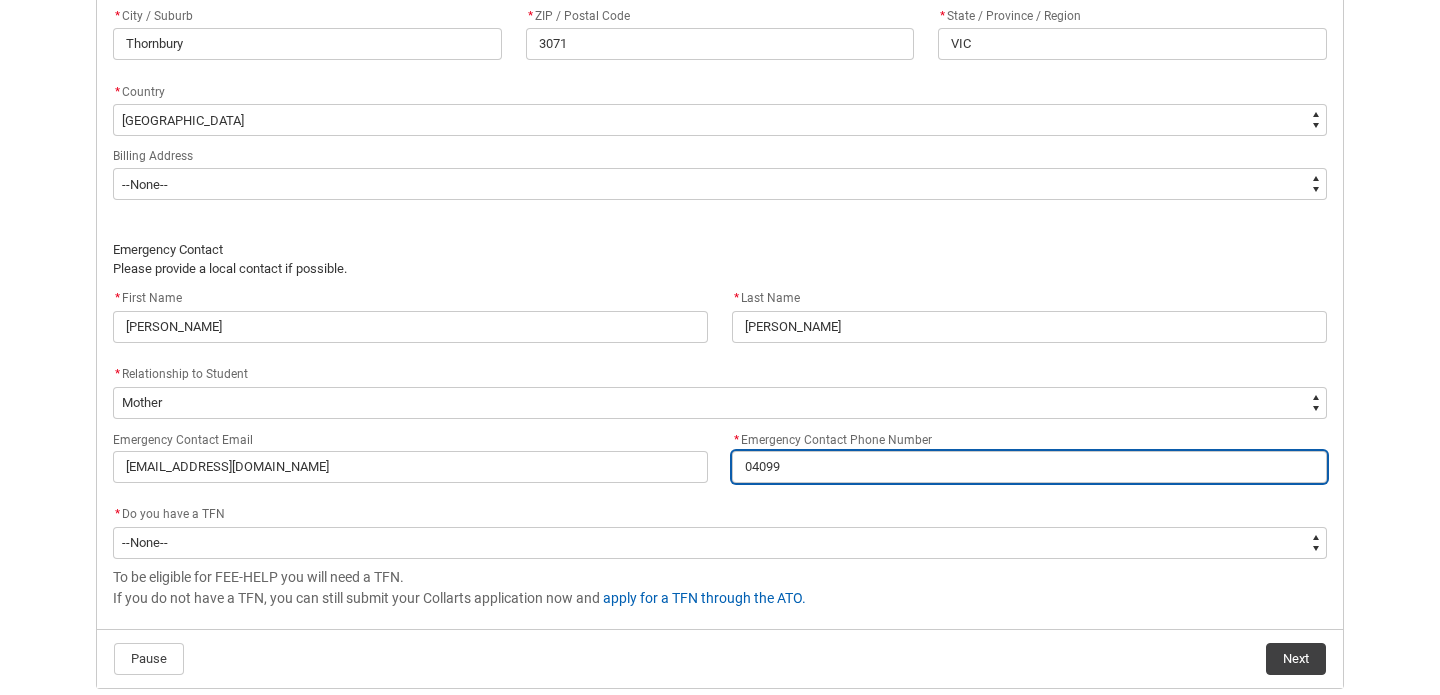 type on "040990" 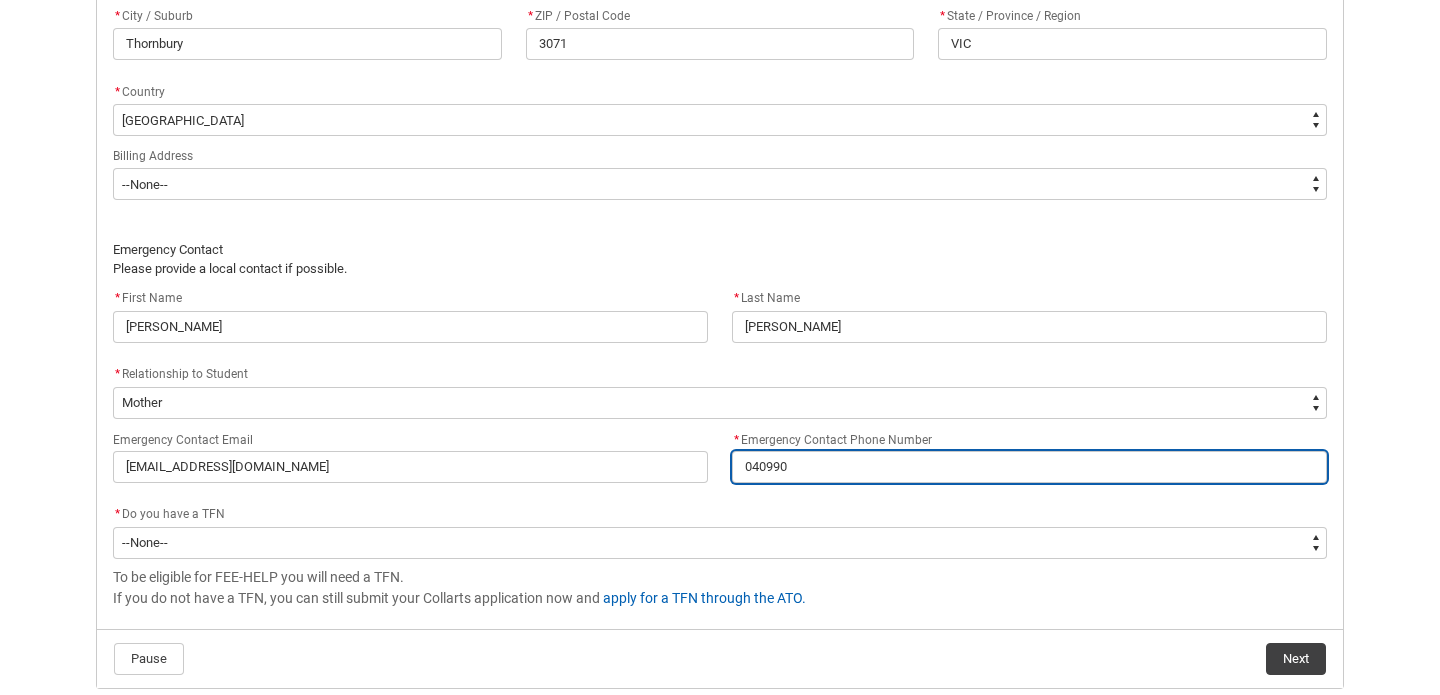 type on "0409906" 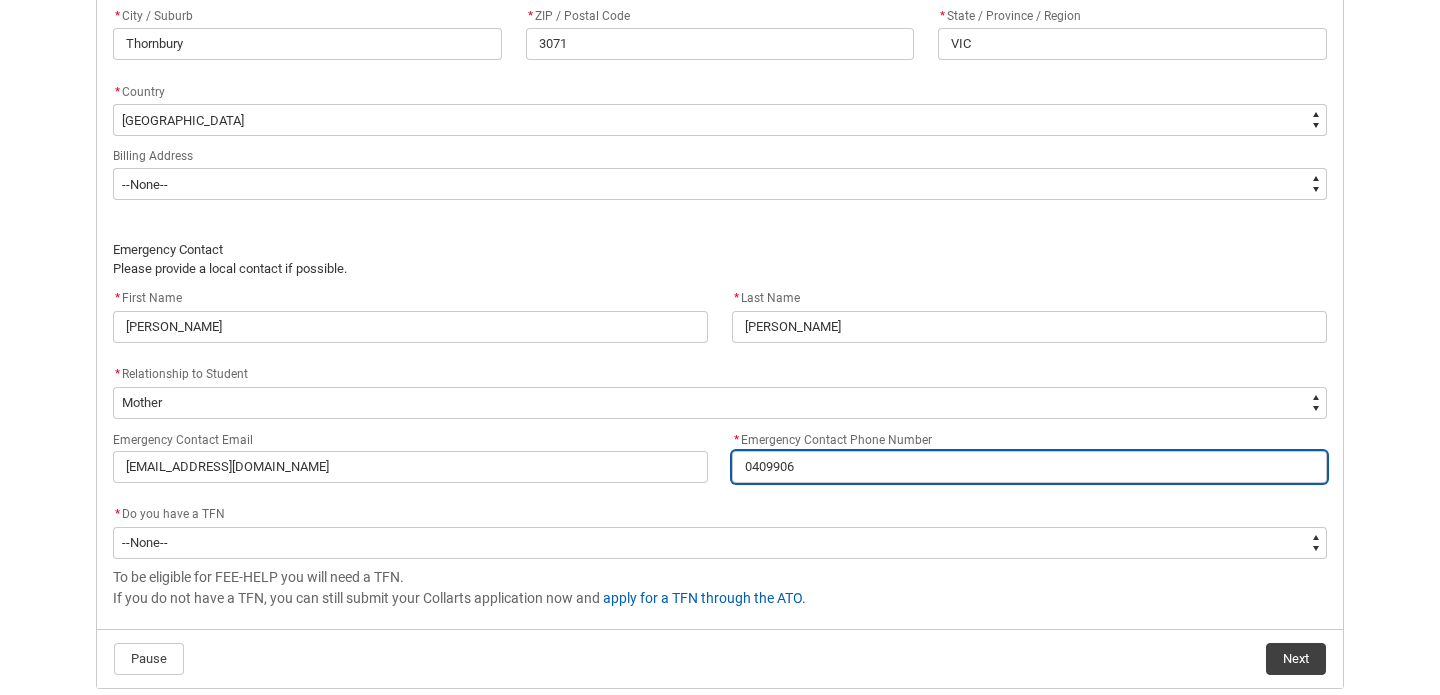 type on "04099068" 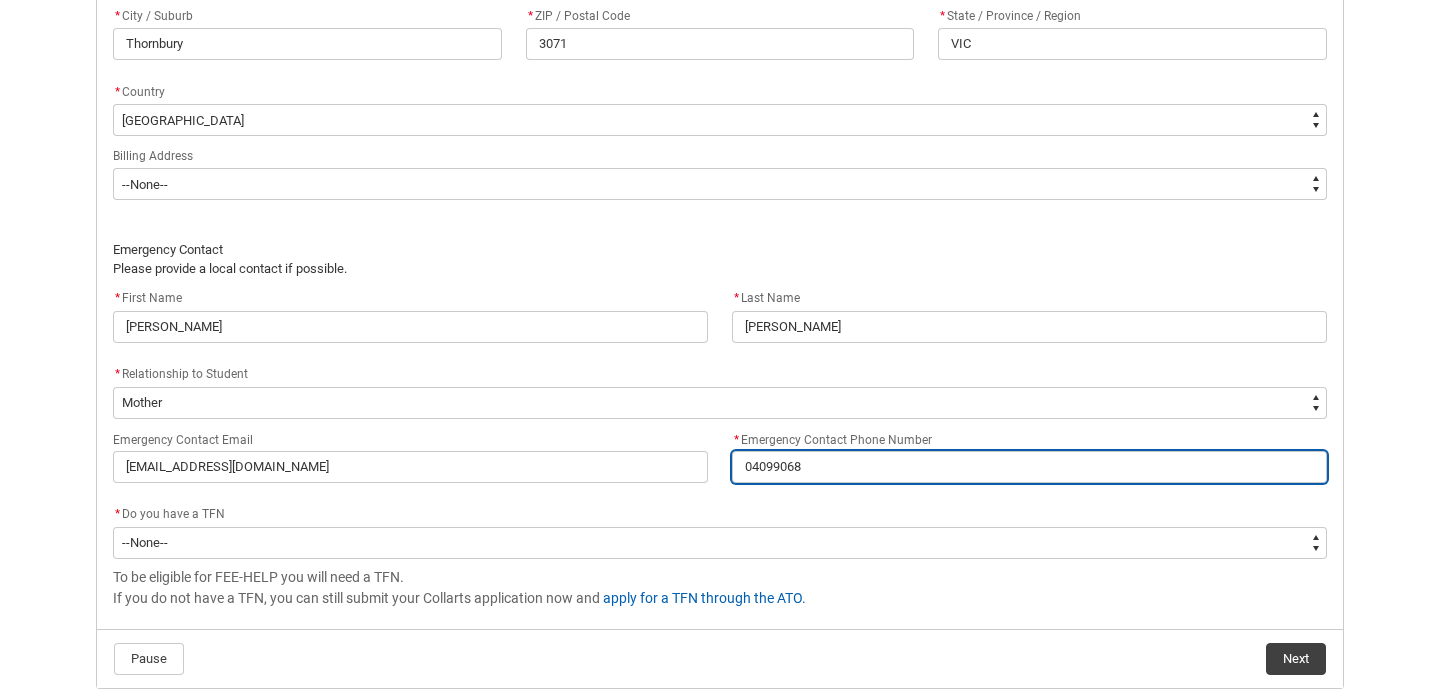 type on "040990684" 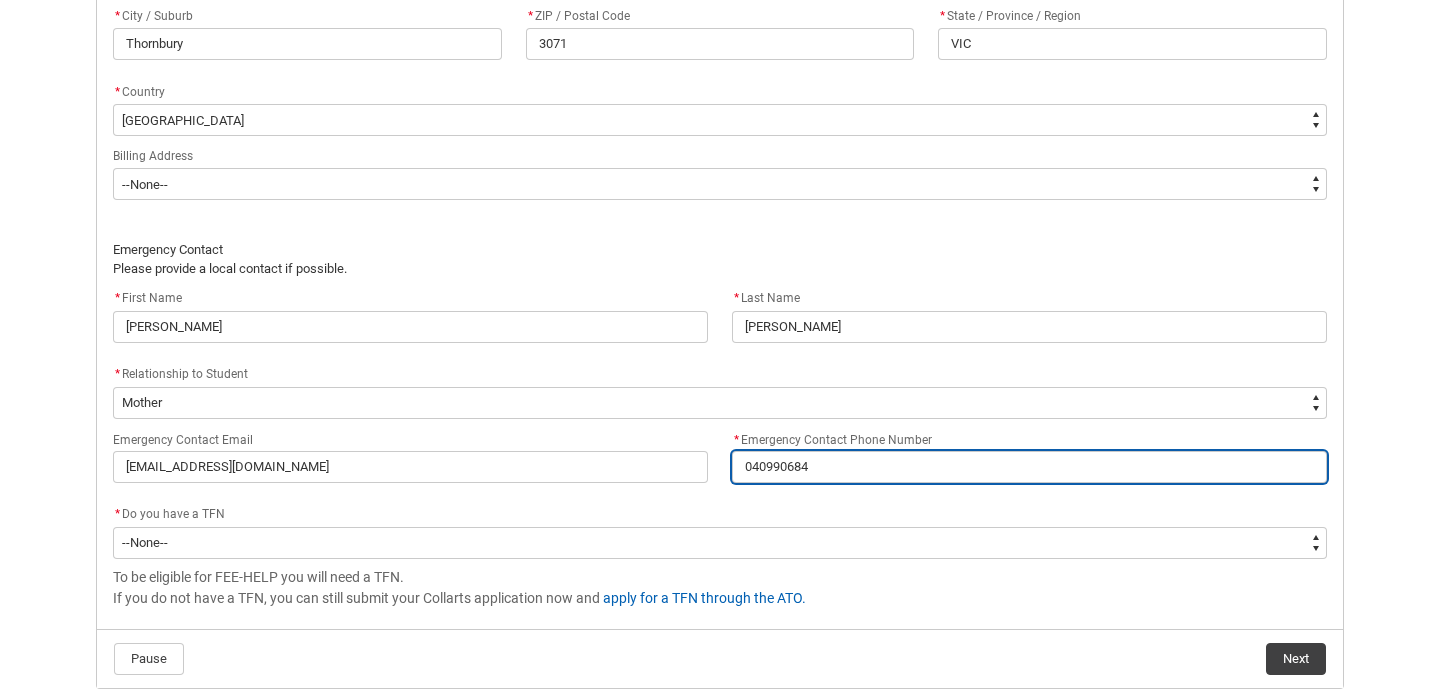 type on "0409906843" 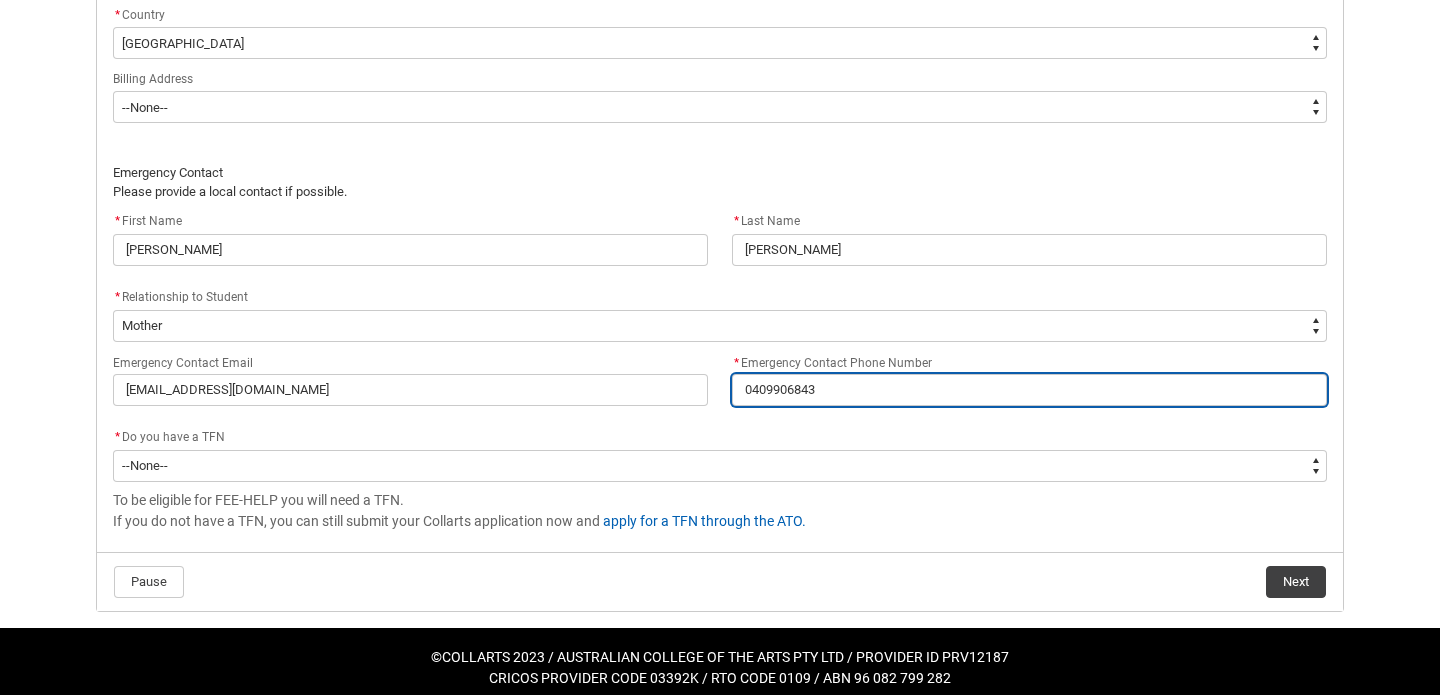 scroll, scrollTop: 1455, scrollLeft: 0, axis: vertical 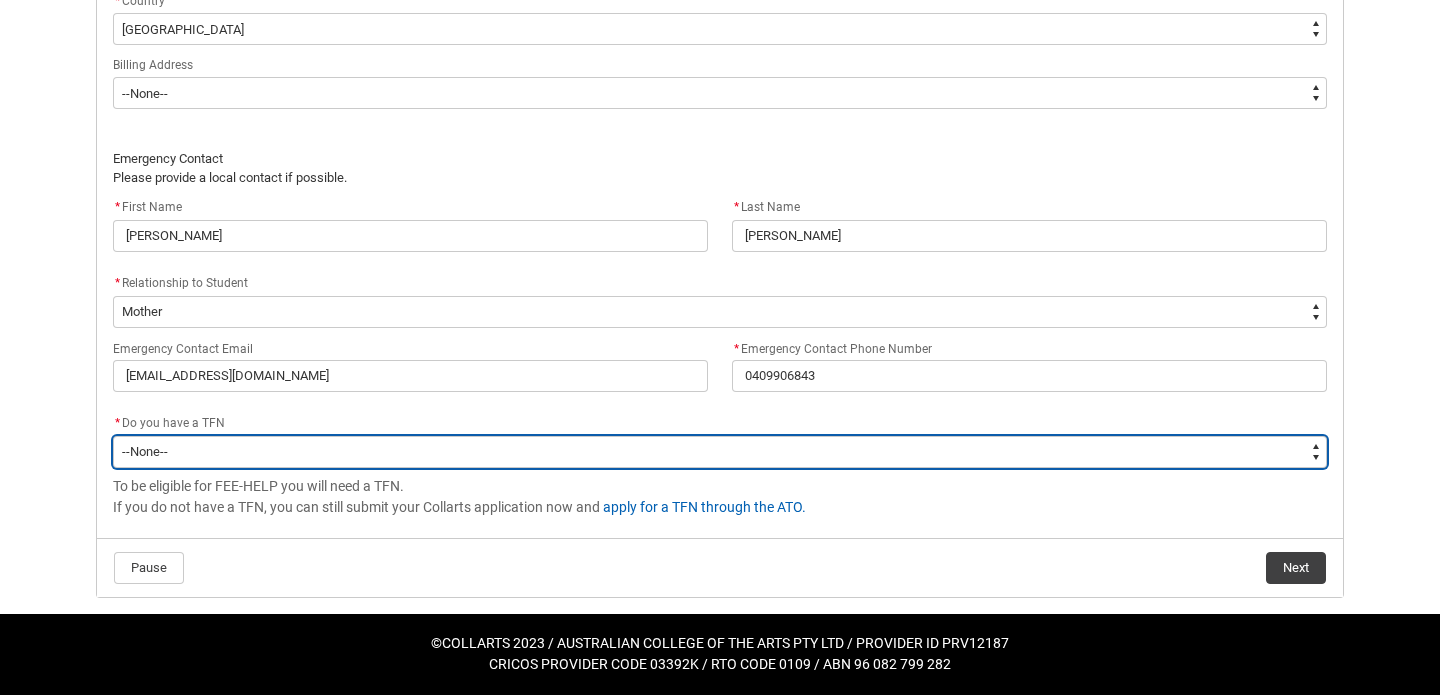 click on "--None-- Yes No" at bounding box center [720, 452] 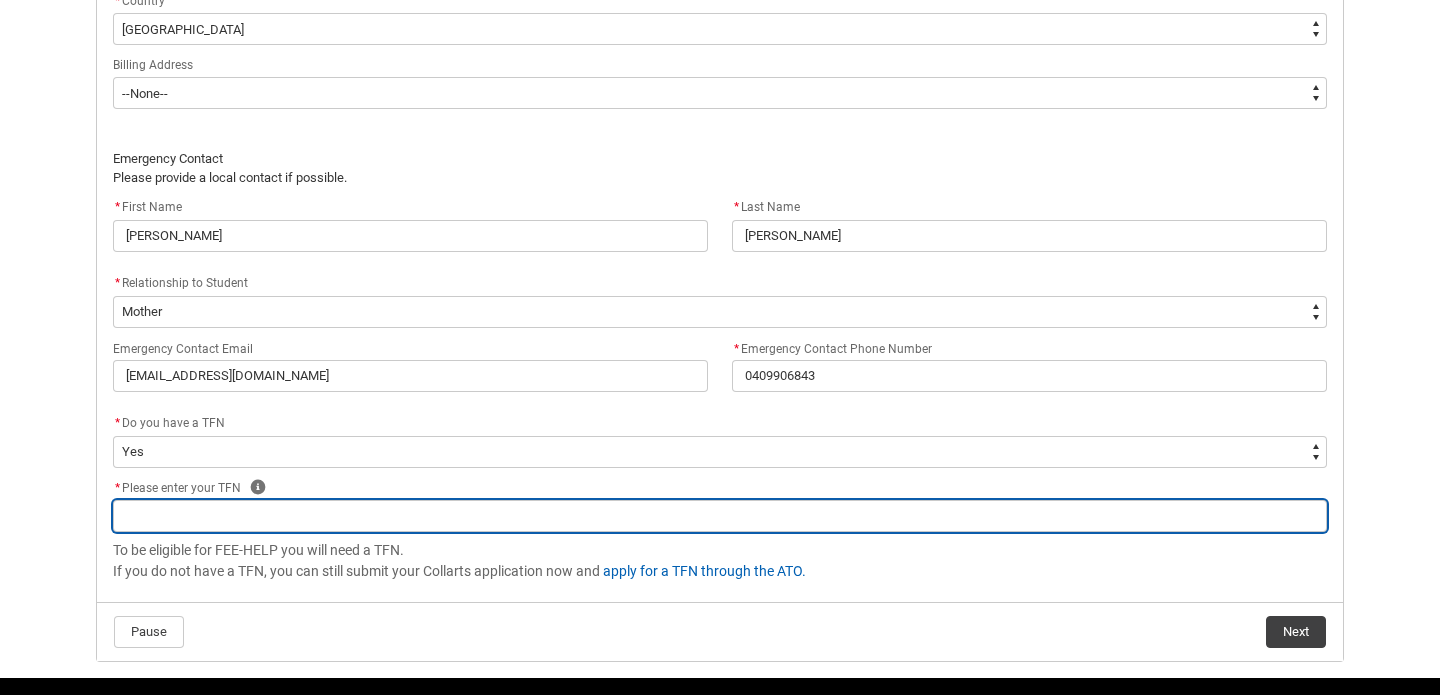 click at bounding box center [720, 516] 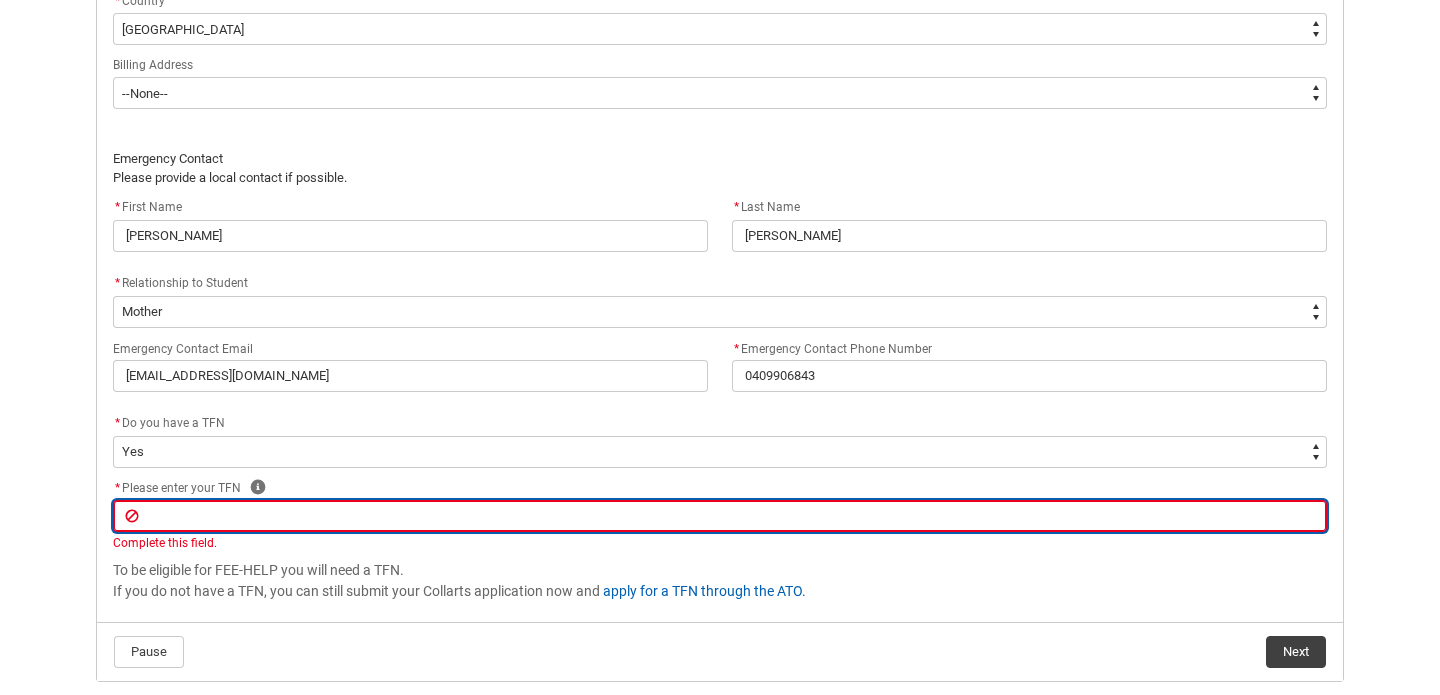 type on "3" 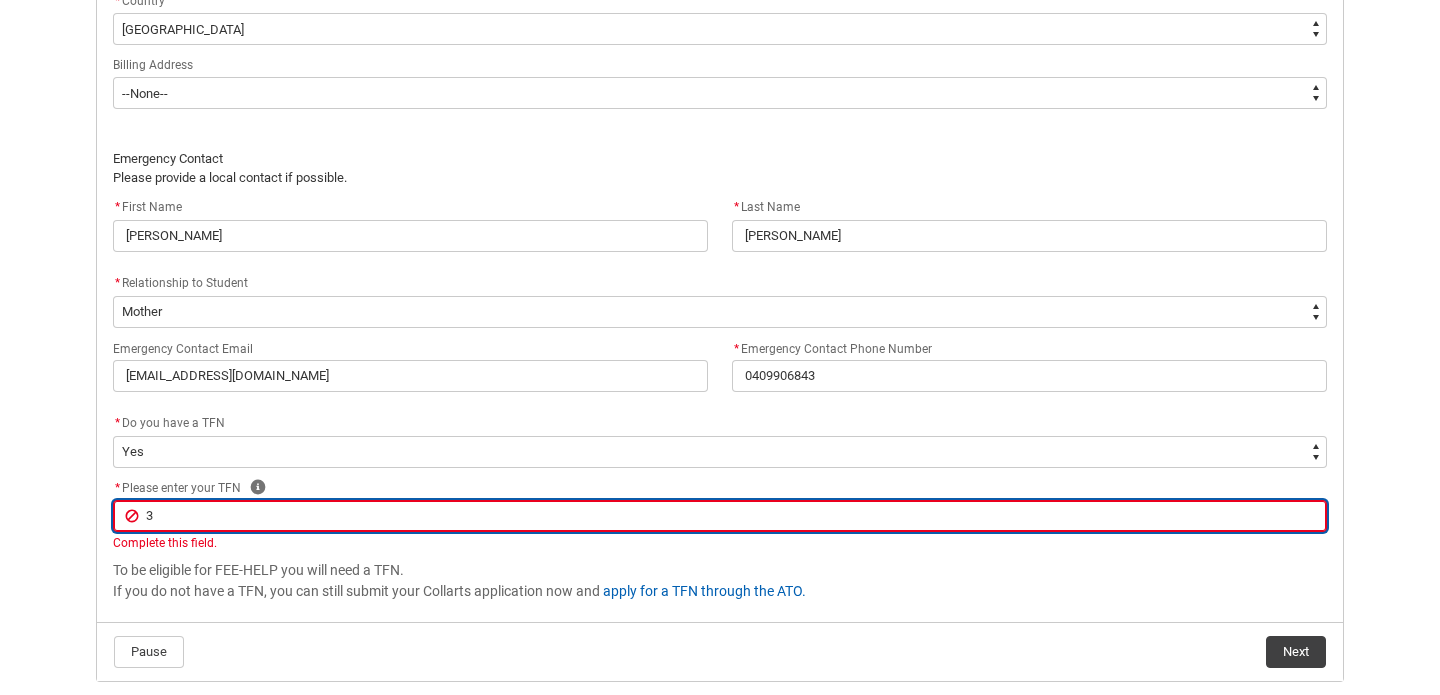 type on "34" 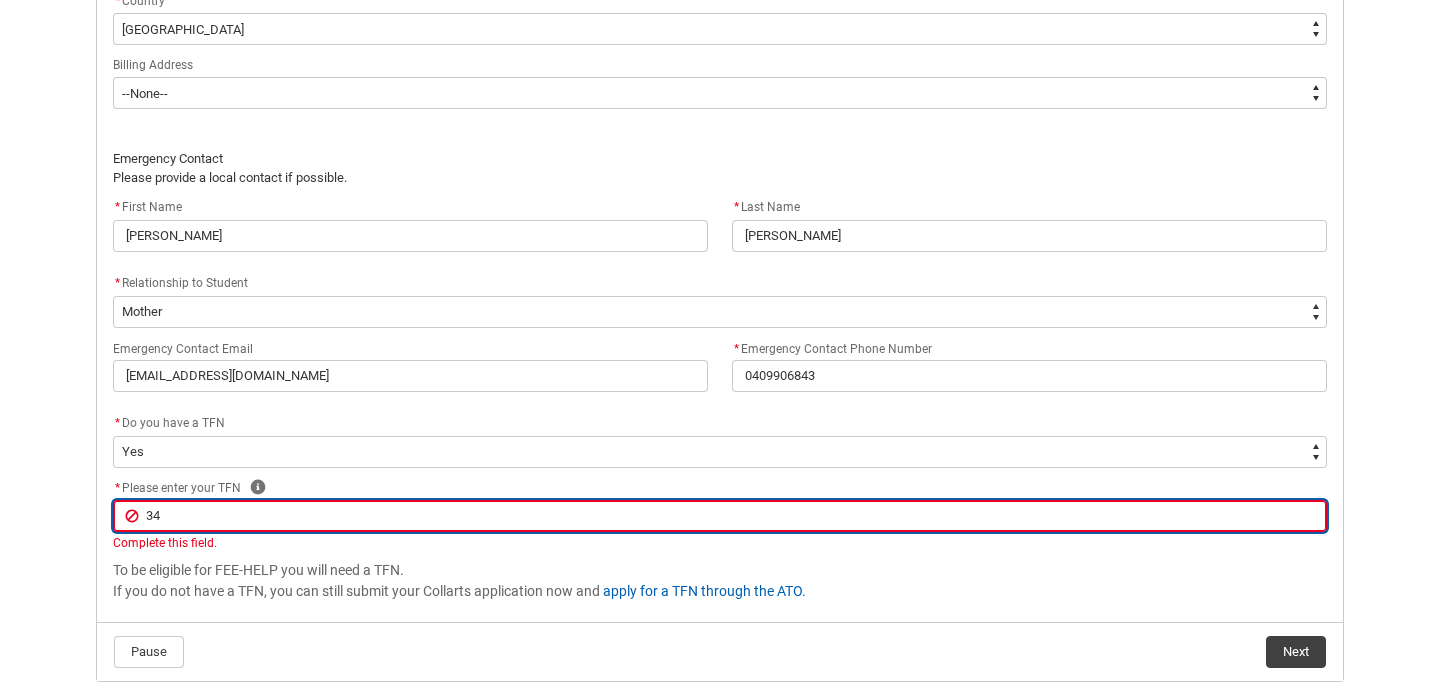 type on "347" 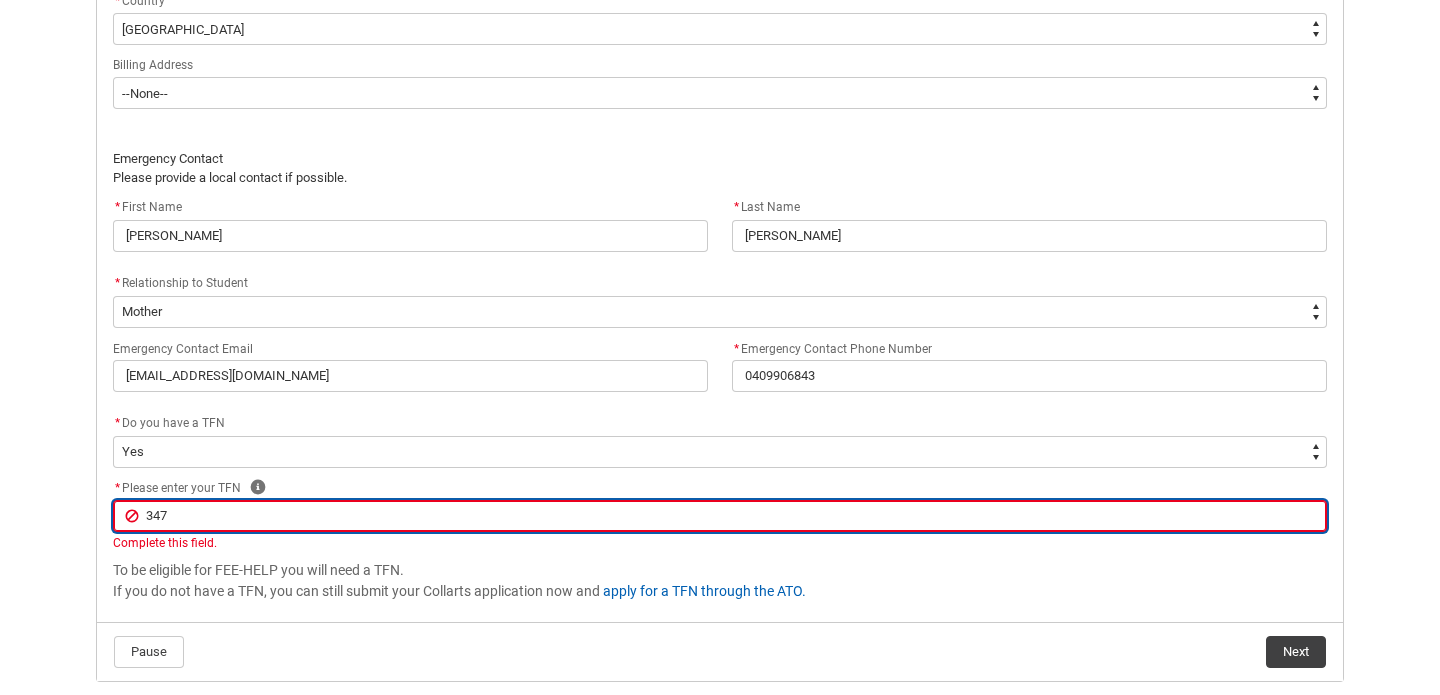 type on "3478" 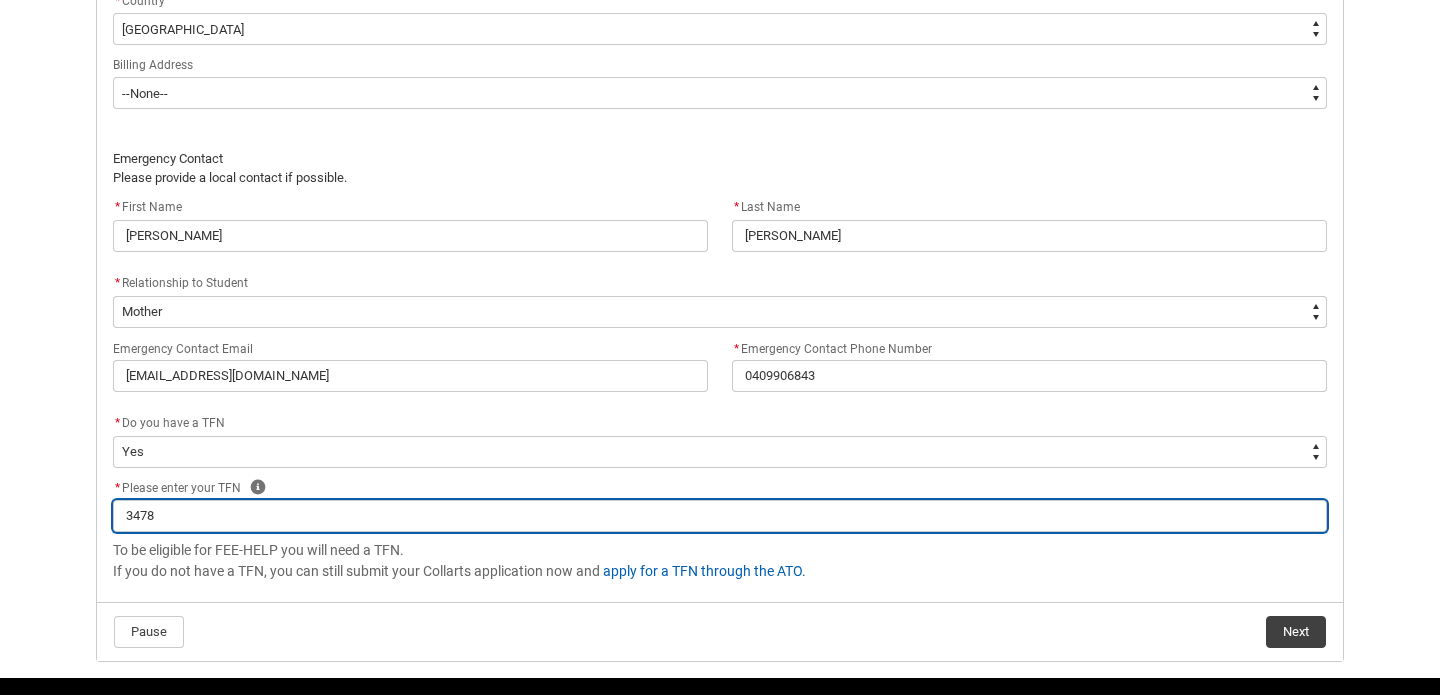 type on "34786" 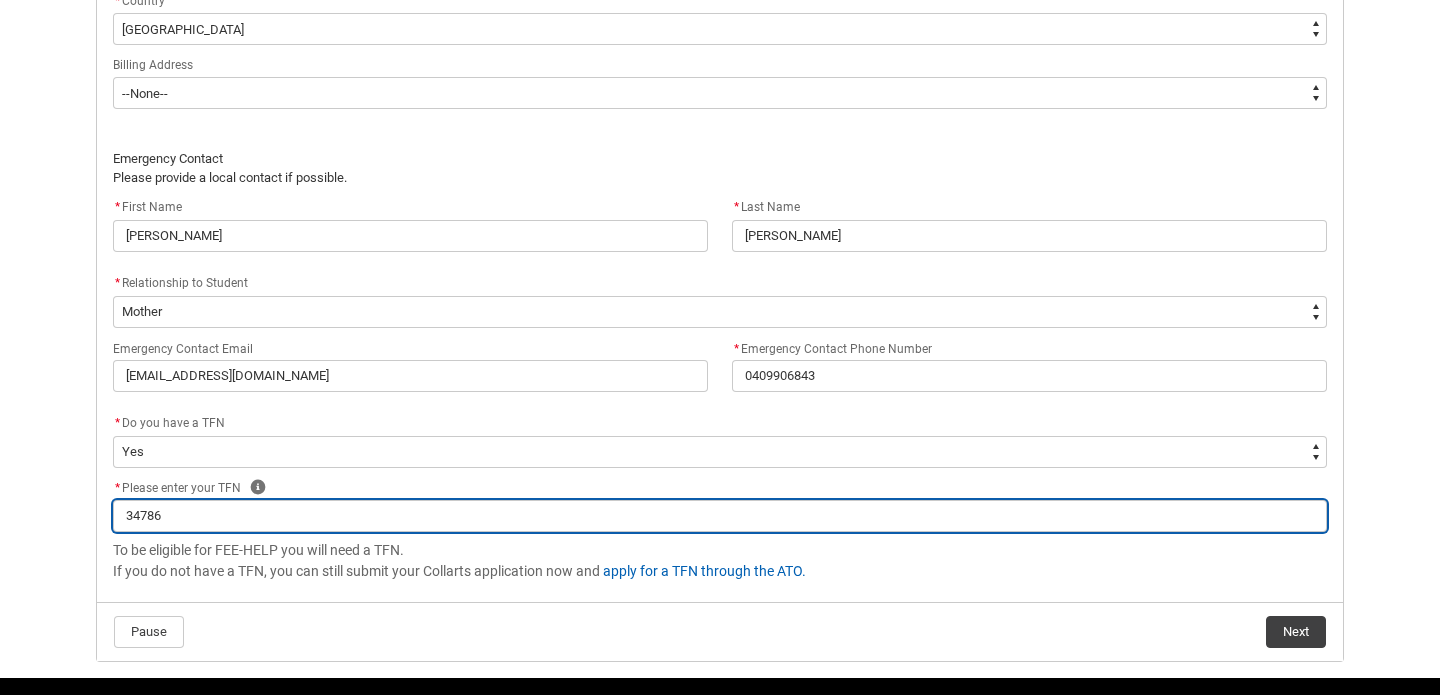 type on "347864" 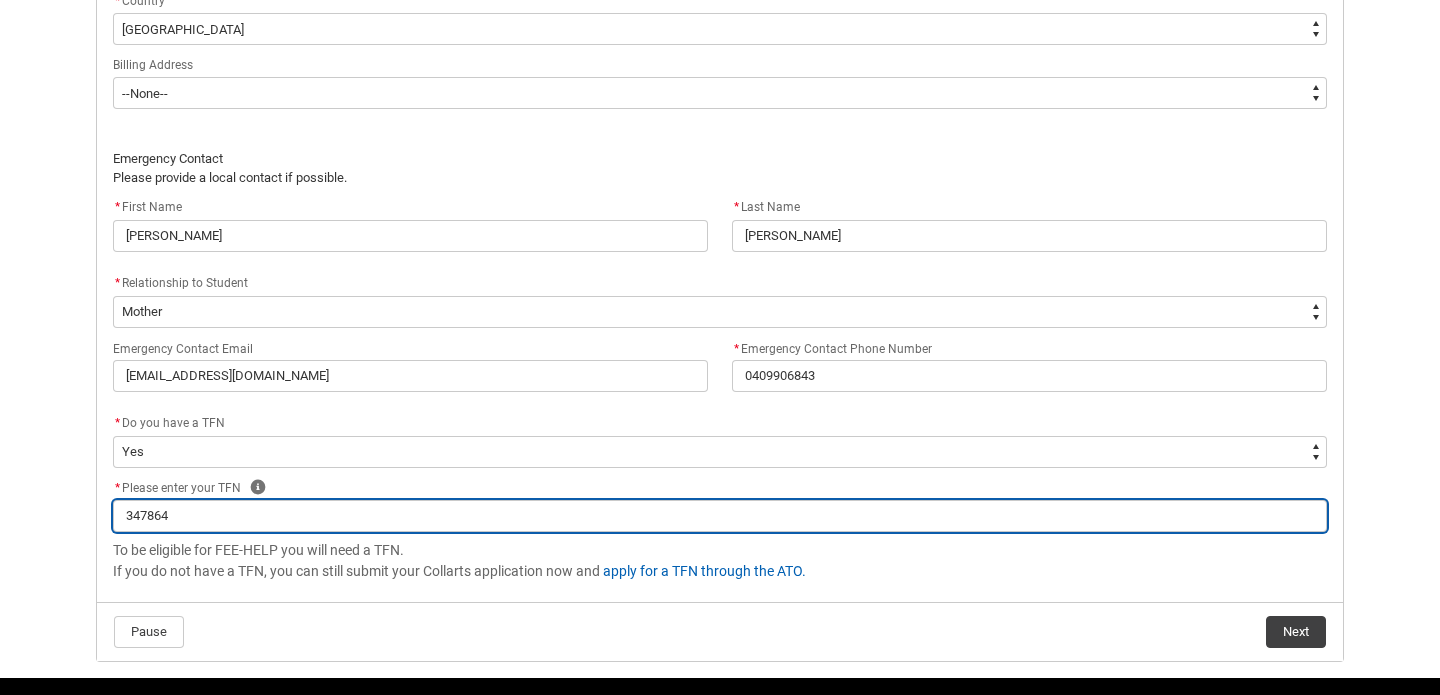 type on "3478647" 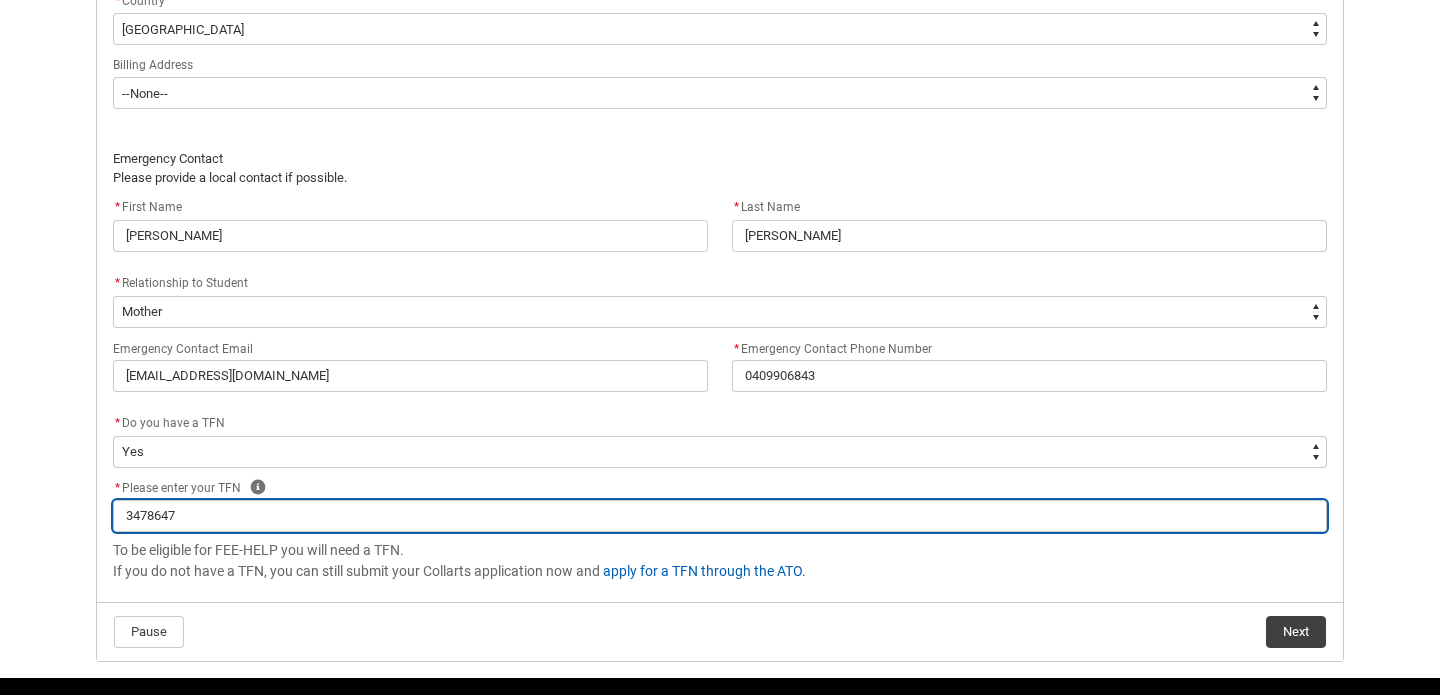 type on "34786479" 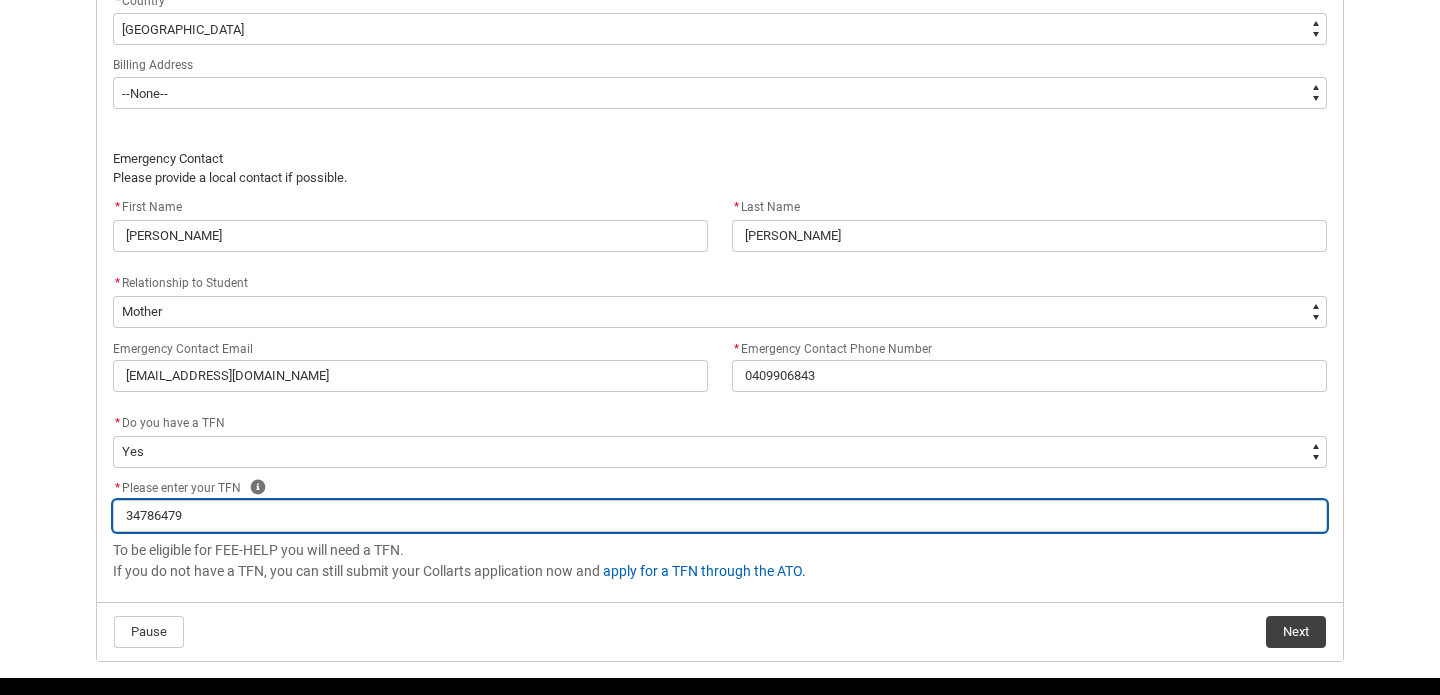 type on "347864796" 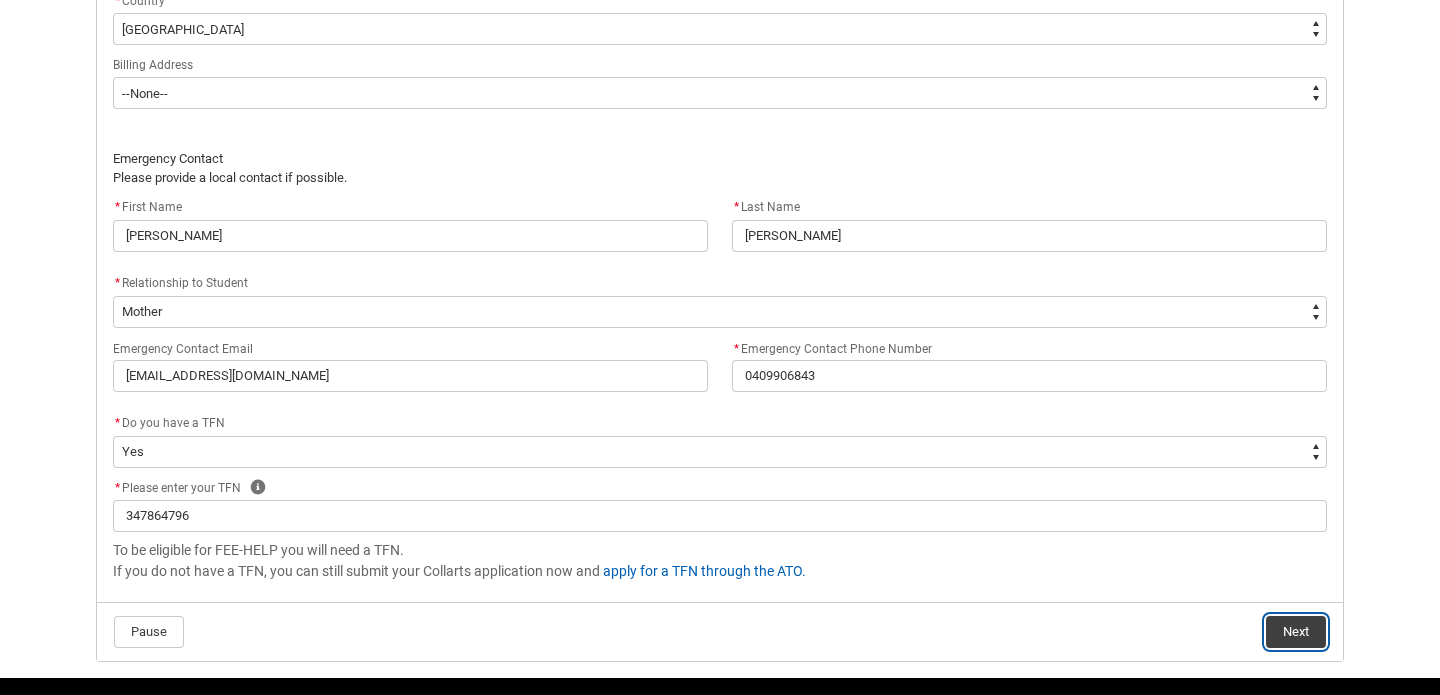 click on "Next" 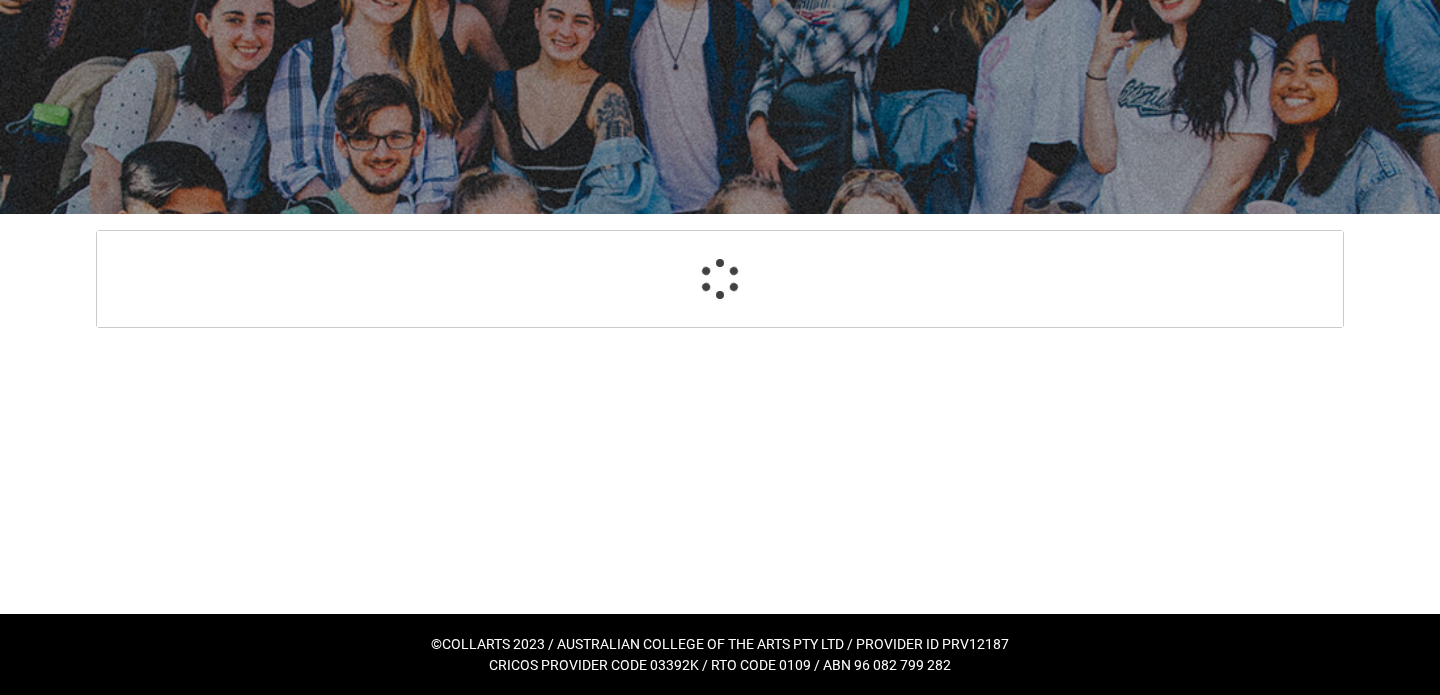 select on "Payment_Type_FEE_HELP" 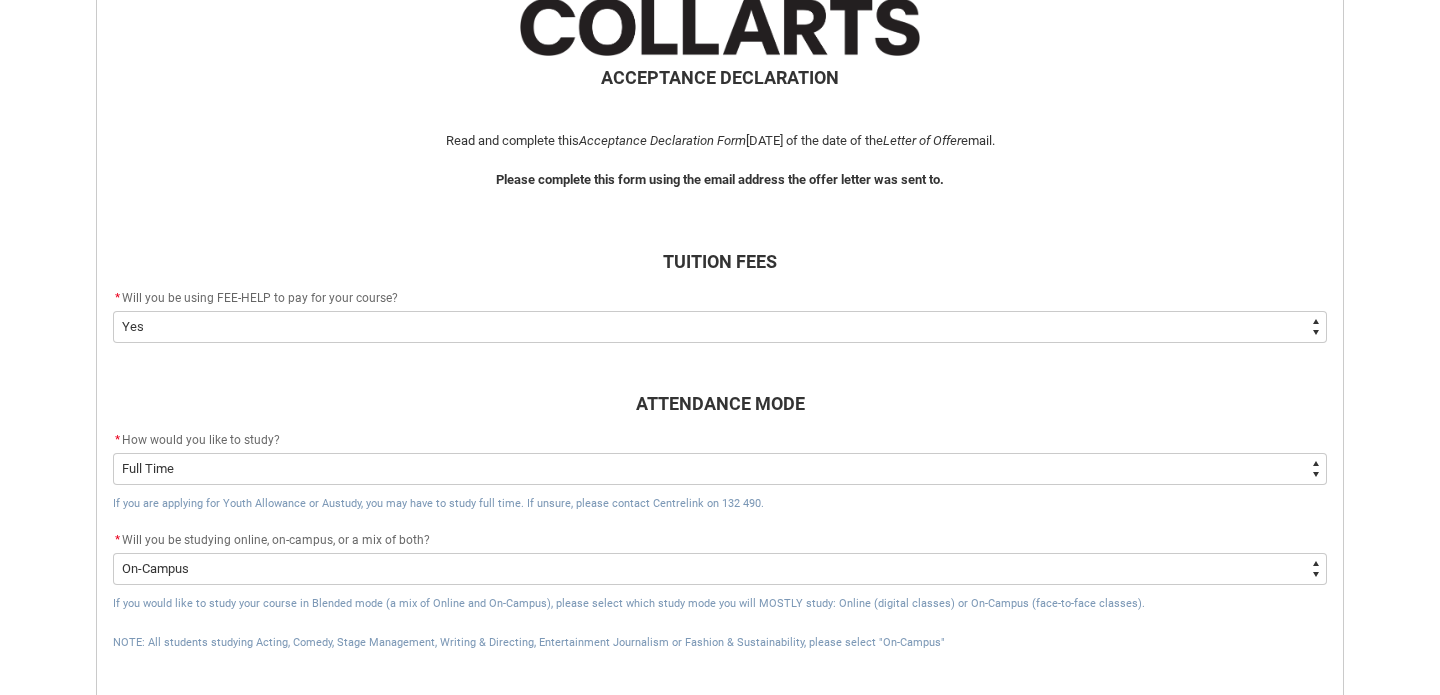 scroll, scrollTop: 429, scrollLeft: 0, axis: vertical 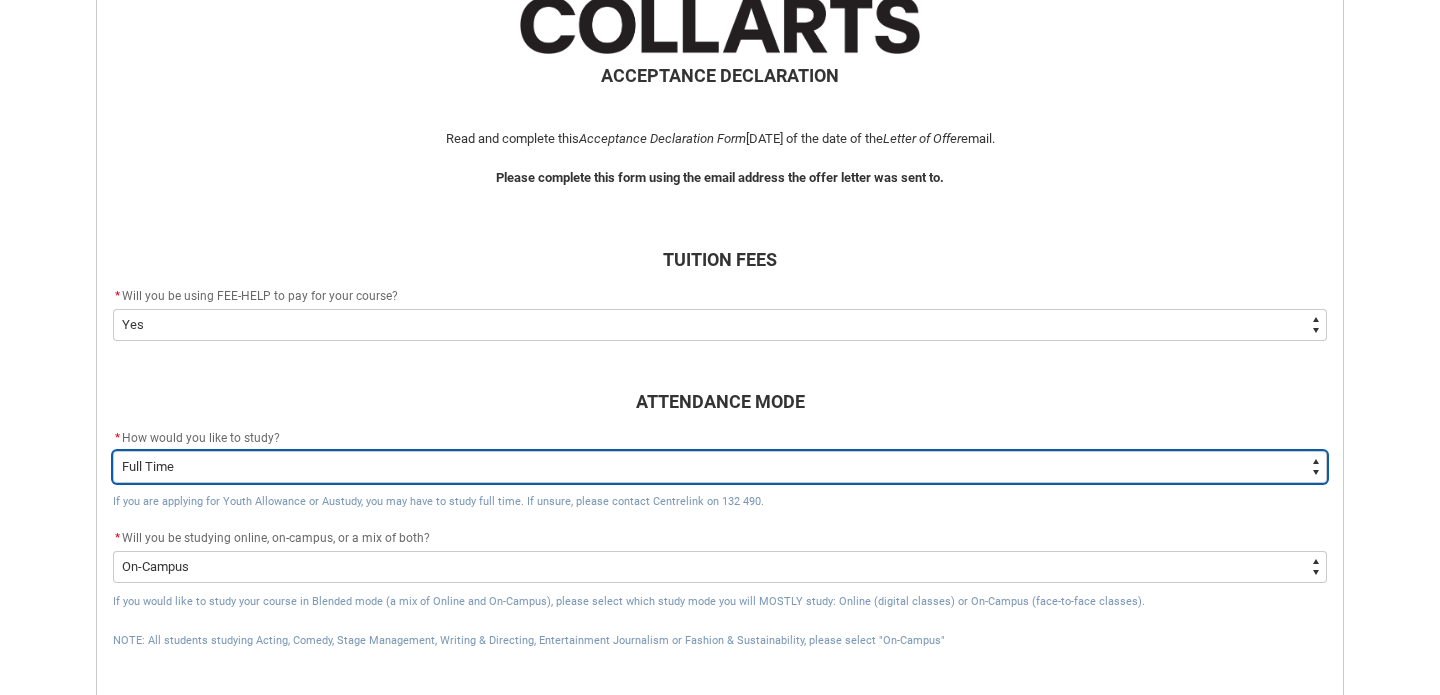 click on "--None-- Full Time Part Time" at bounding box center [720, 467] 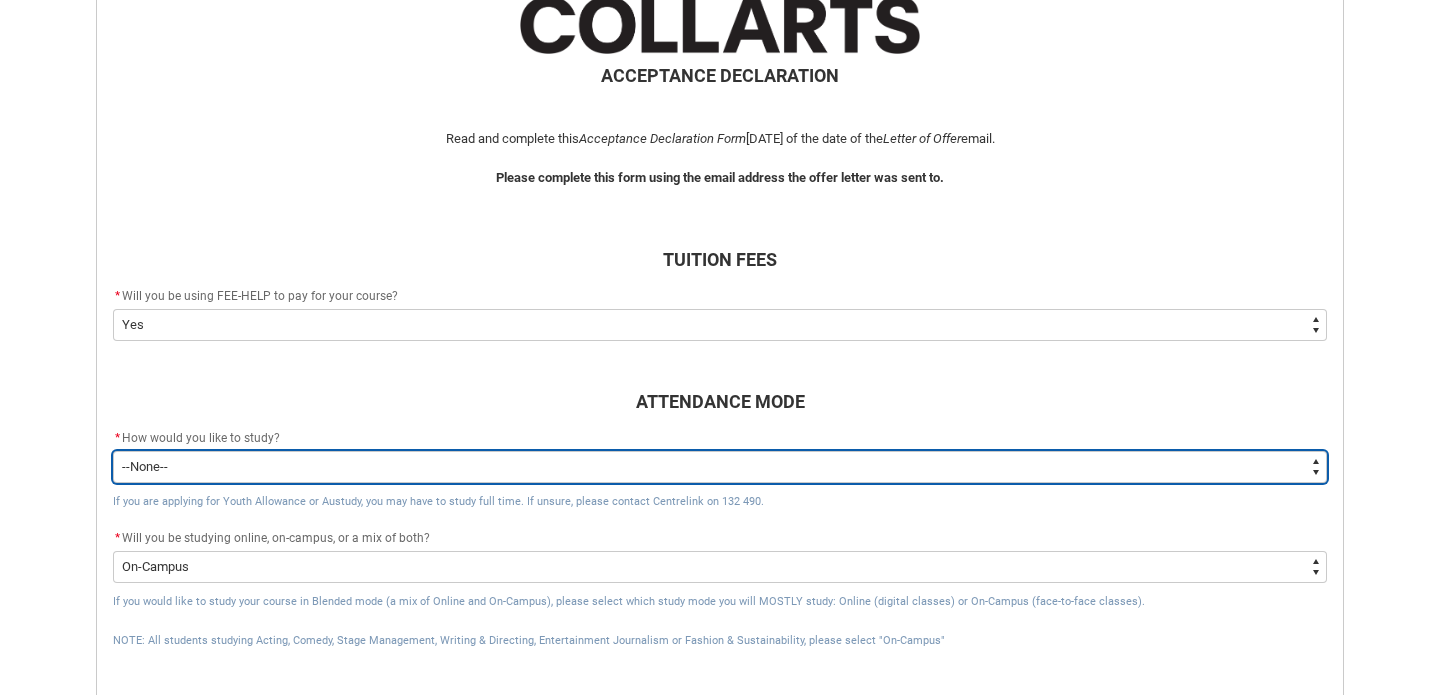 click on "--None-- Full Time Part Time" at bounding box center [720, 467] 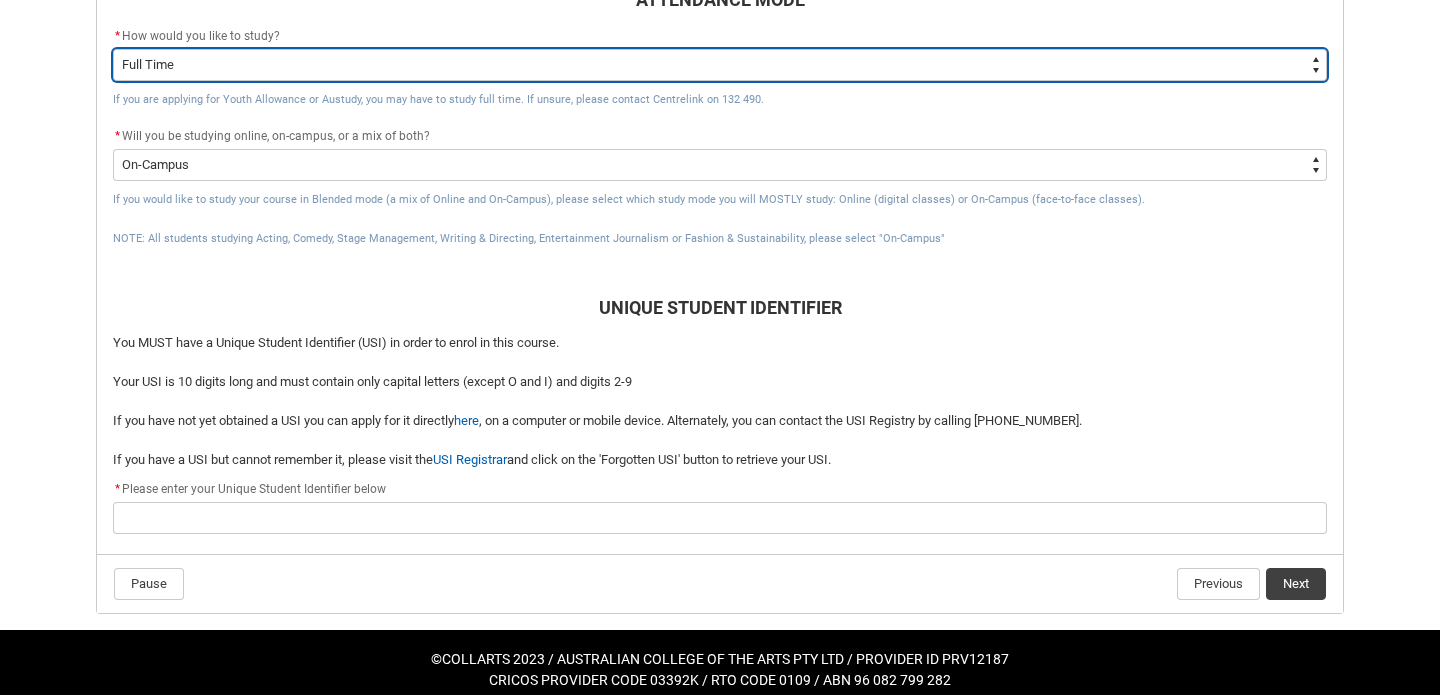 scroll, scrollTop: 840, scrollLeft: 0, axis: vertical 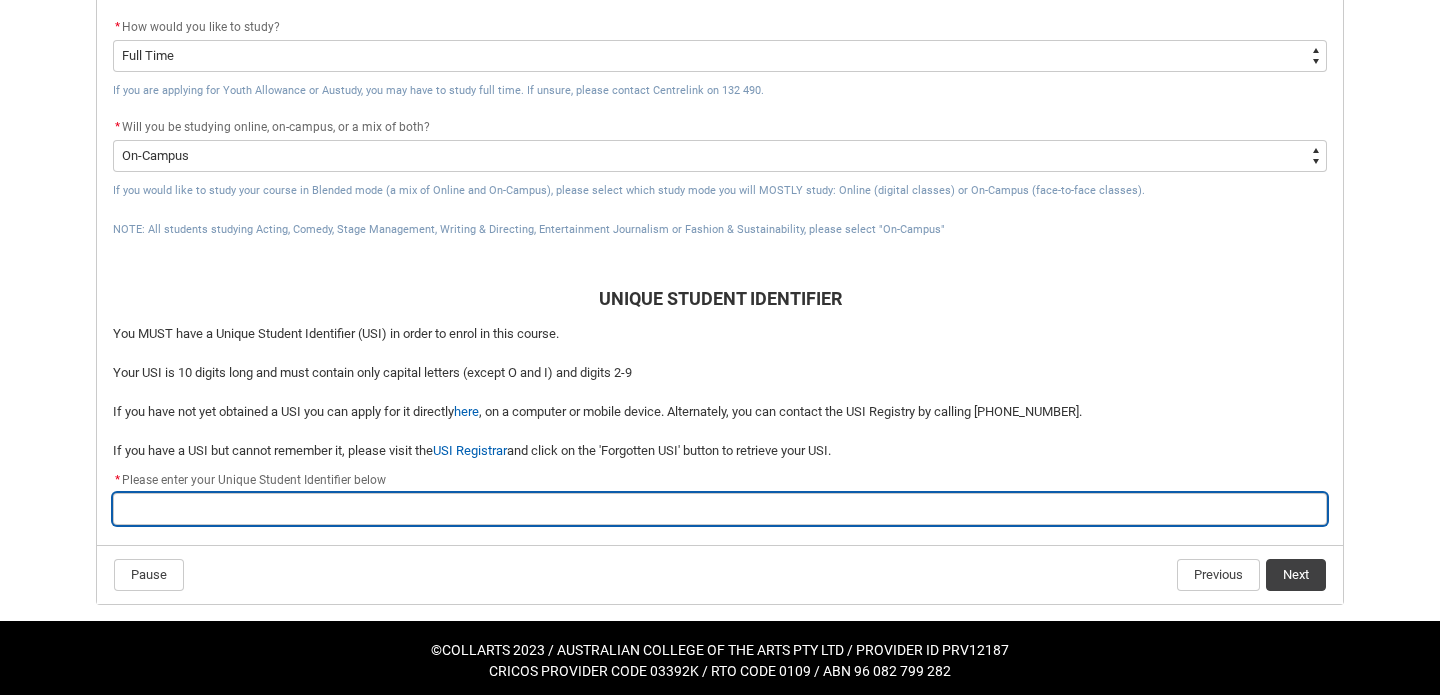 click at bounding box center [720, 509] 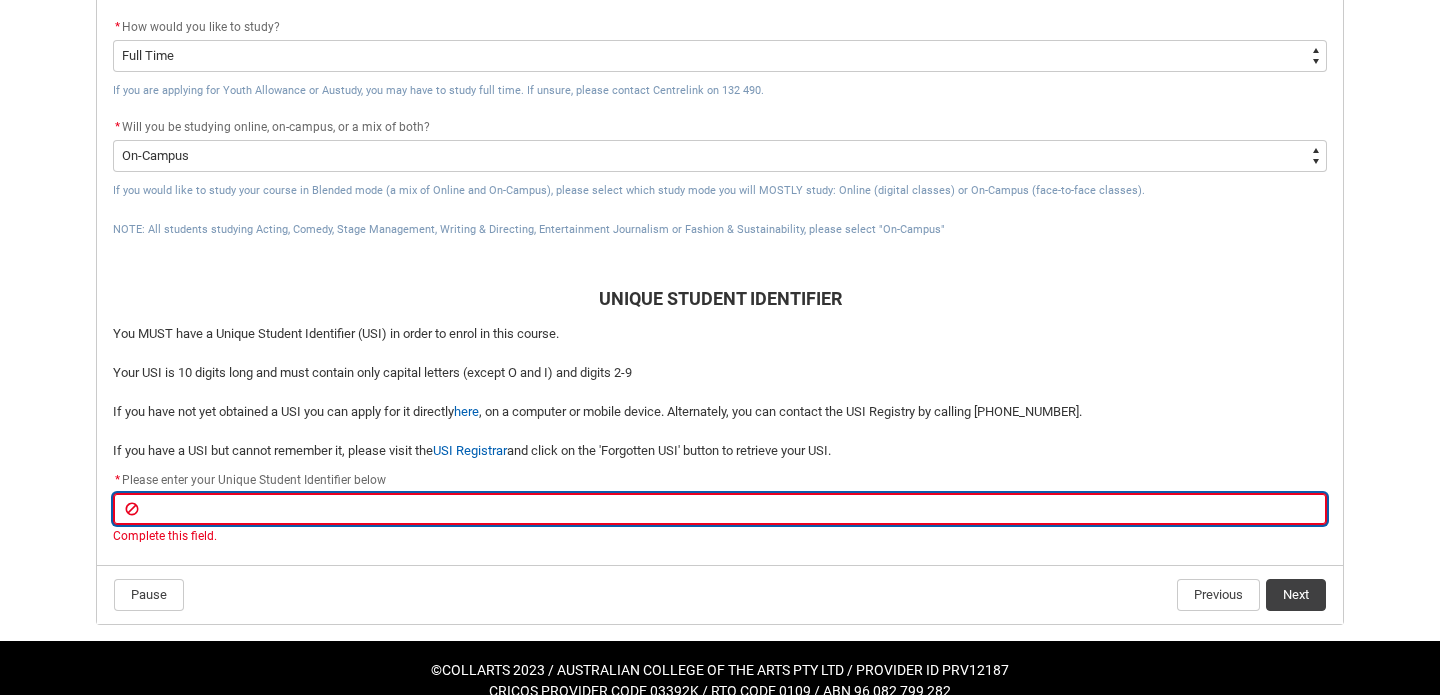 paste on "9Q355YHU7K" 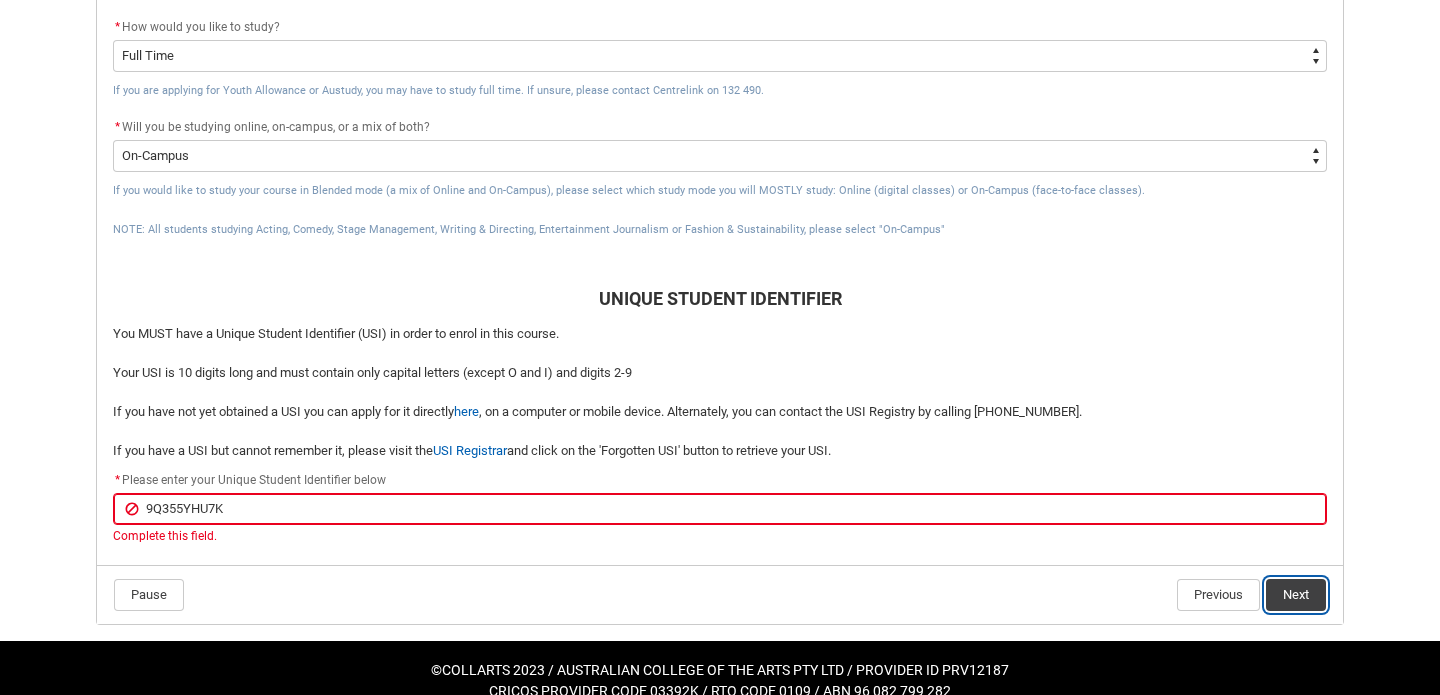 click on "Pause Previous Next" 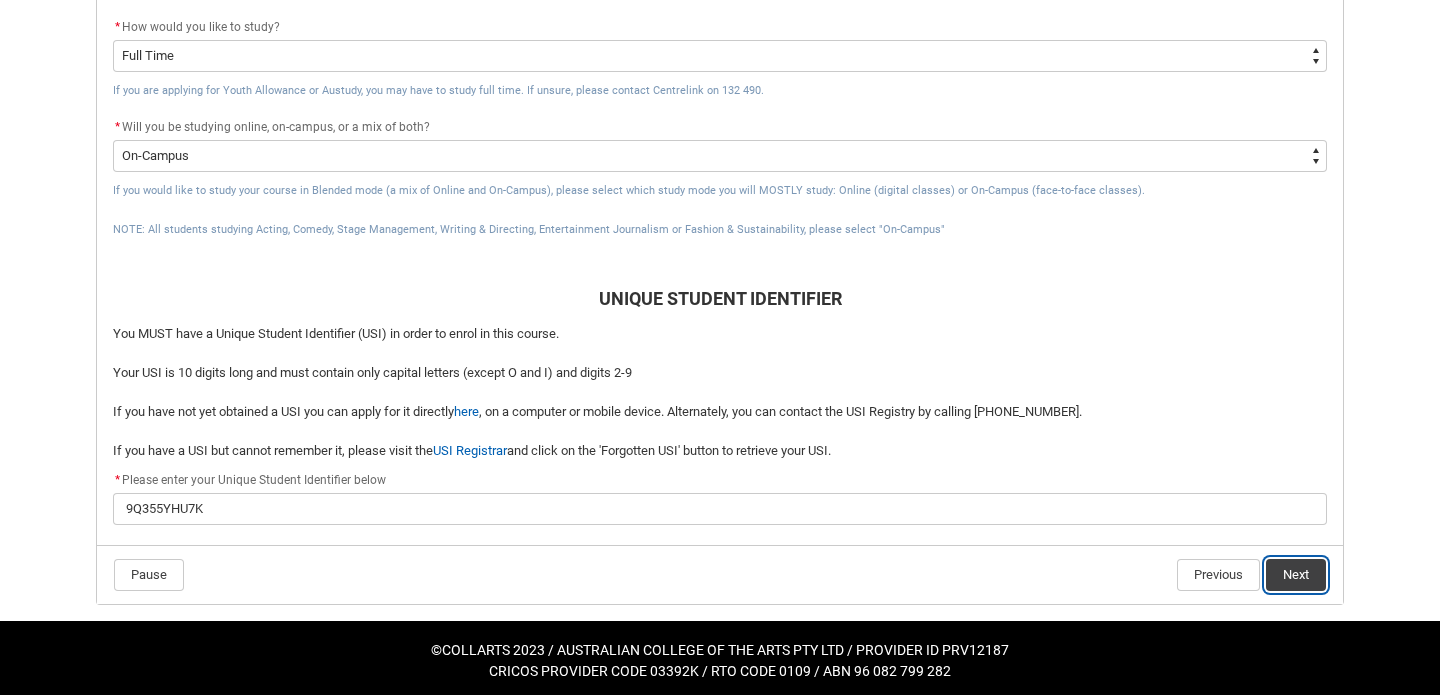 click on "Next" 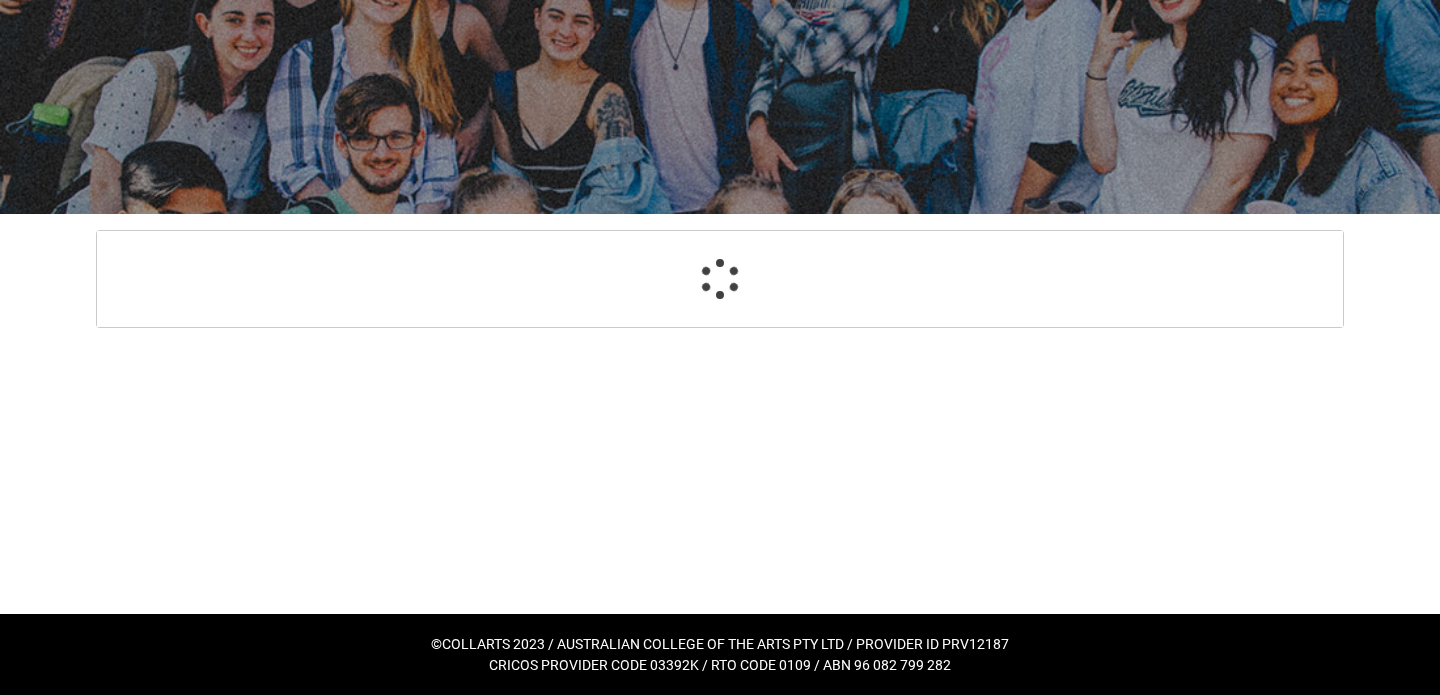 select on "CitizenshipStatus_Options.1" 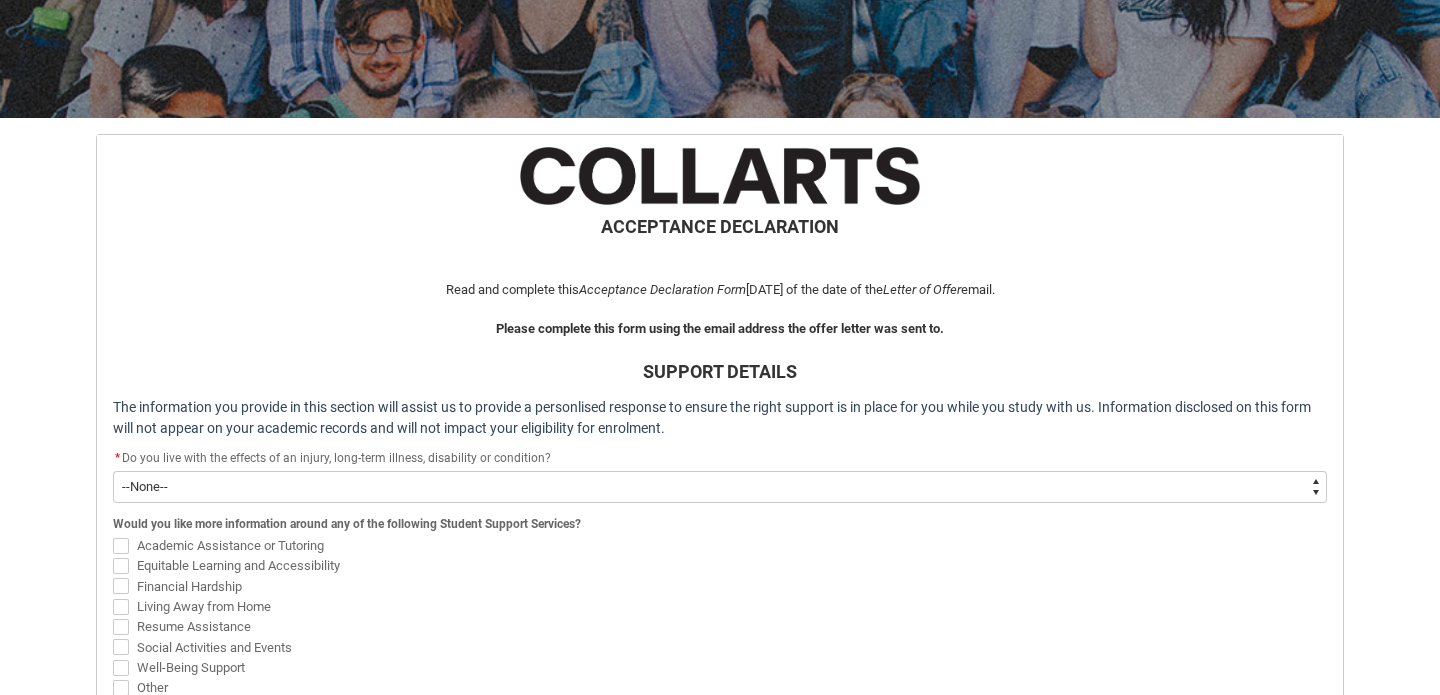 scroll, scrollTop: 280, scrollLeft: 0, axis: vertical 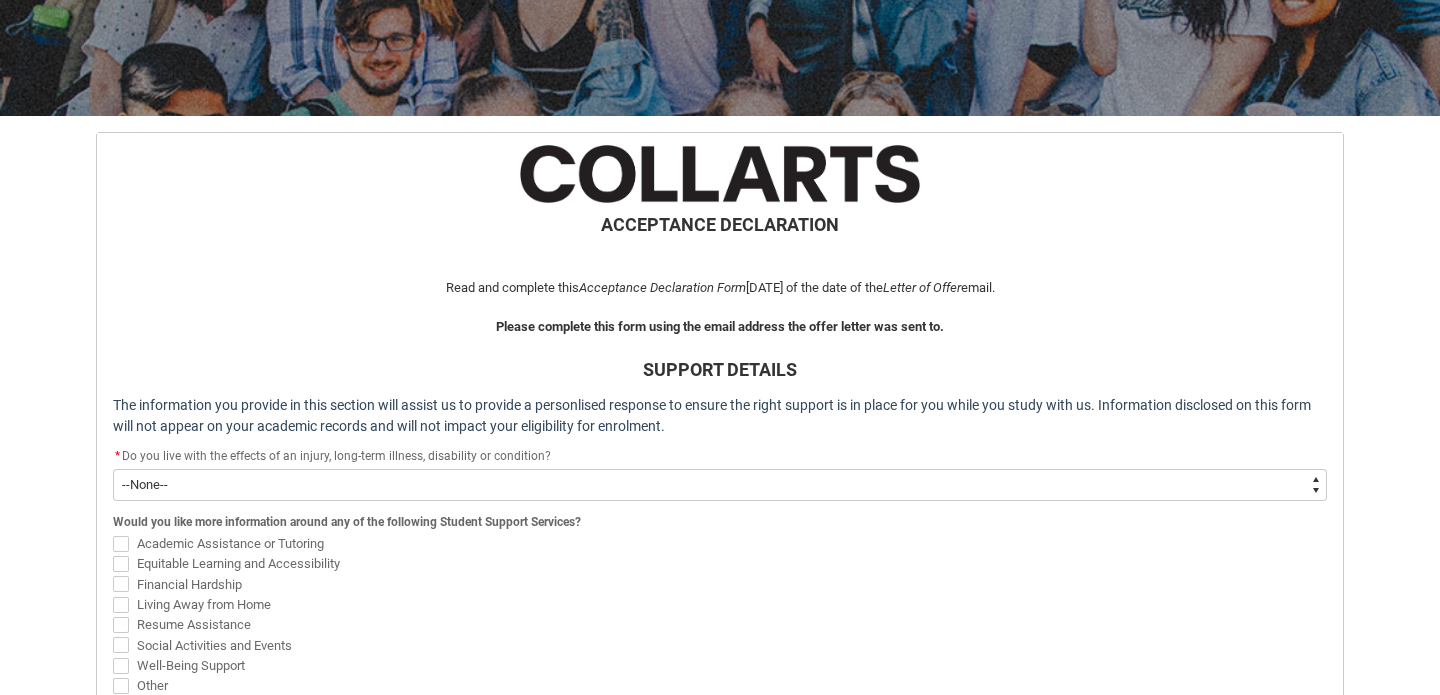 click on "--None-- Yes No" at bounding box center (720, 485) 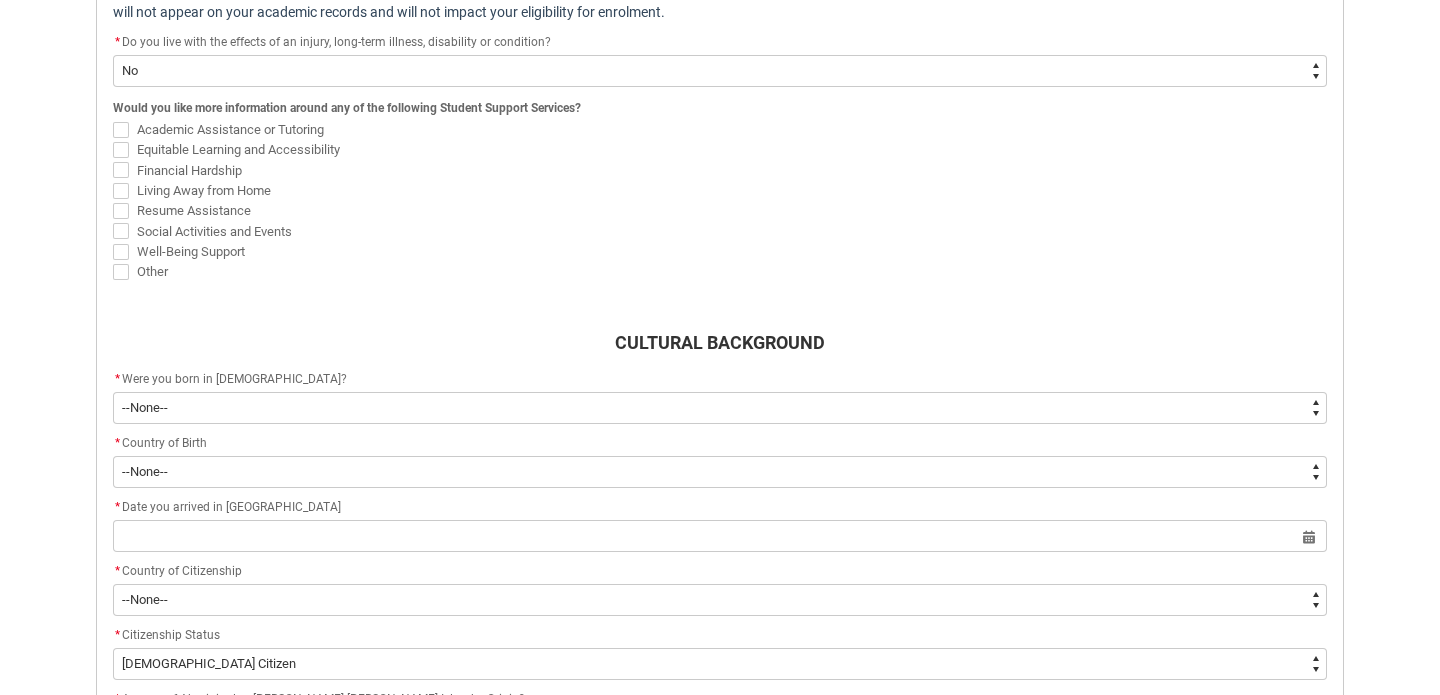 scroll, scrollTop: 696, scrollLeft: 0, axis: vertical 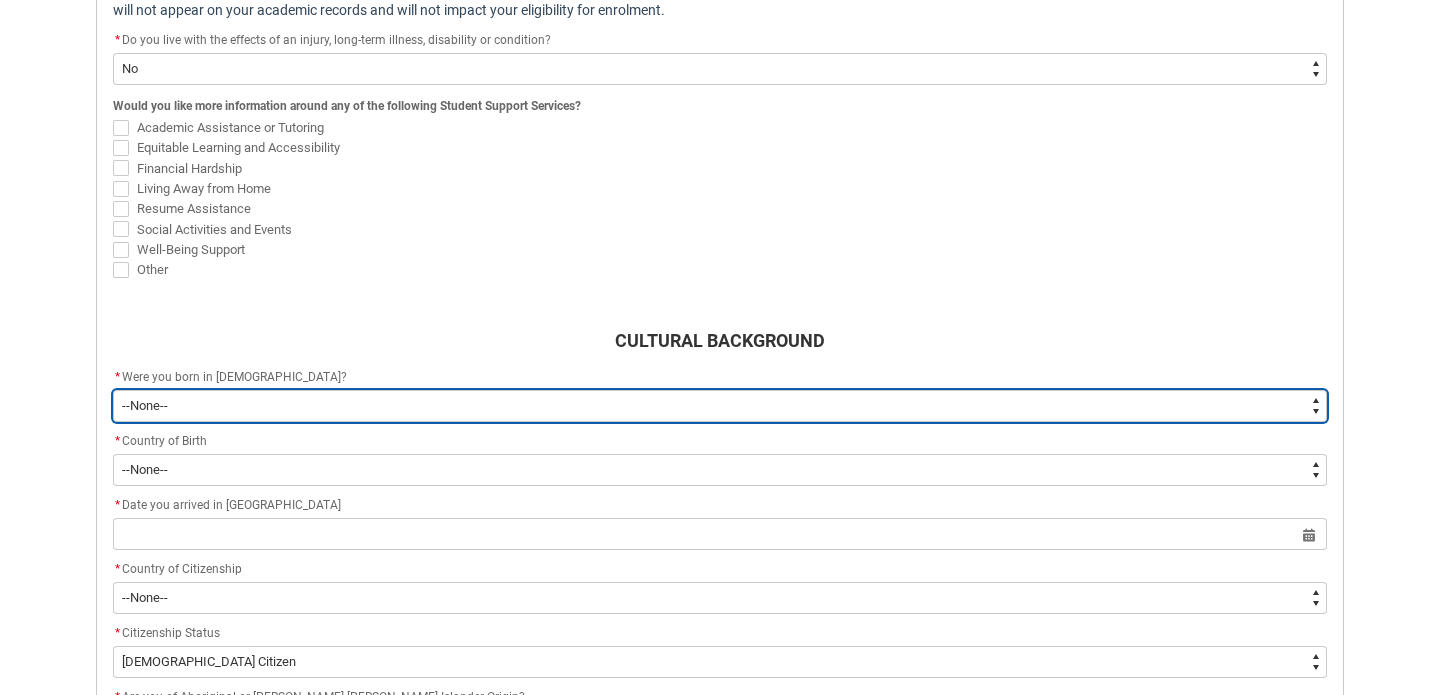 click on "--None-- Born in [DEMOGRAPHIC_DATA] Born outside [DEMOGRAPHIC_DATA]" at bounding box center [720, 406] 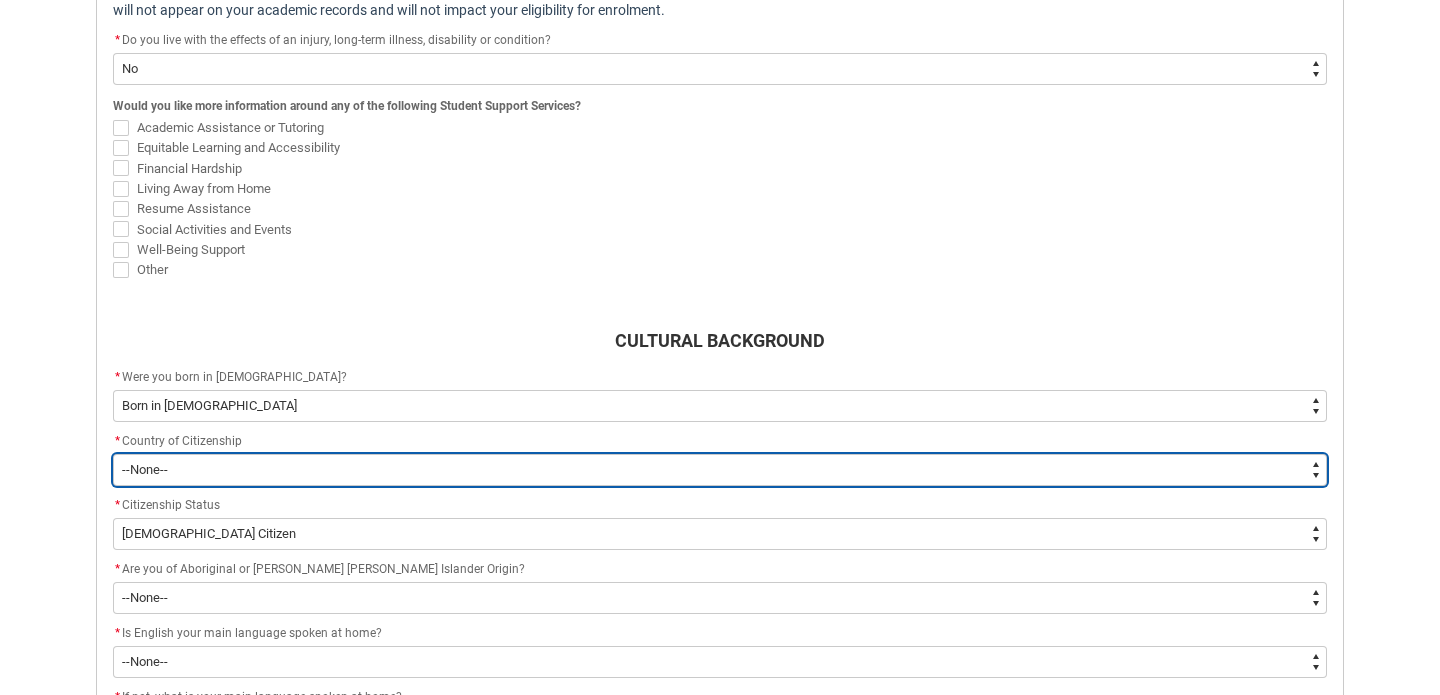 click on "--[GEOGRAPHIC_DATA]-- [GEOGRAPHIC_DATA] [GEOGRAPHIC_DATA] [GEOGRAPHIC_DATA] [GEOGRAPHIC_DATA] [US_STATE] [GEOGRAPHIC_DATA] [GEOGRAPHIC_DATA] [GEOGRAPHIC_DATA] [GEOGRAPHIC_DATA] [GEOGRAPHIC_DATA] [GEOGRAPHIC_DATA] [GEOGRAPHIC_DATA] [GEOGRAPHIC_DATA] [GEOGRAPHIC_DATA] [GEOGRAPHIC_DATA] [GEOGRAPHIC_DATA] [GEOGRAPHIC_DATA] ([GEOGRAPHIC_DATA]) [GEOGRAPHIC_DATA] [GEOGRAPHIC_DATA] [GEOGRAPHIC_DATA] [GEOGRAPHIC_DATA] [GEOGRAPHIC_DATA] [GEOGRAPHIC_DATA] [GEOGRAPHIC_DATA] [GEOGRAPHIC_DATA] [GEOGRAPHIC_DATA] [GEOGRAPHIC_DATA] (Plurinational State of) [GEOGRAPHIC_DATA] [GEOGRAPHIC_DATA] [GEOGRAPHIC_DATA] [GEOGRAPHIC_DATA] [GEOGRAPHIC_DATA] [GEOGRAPHIC_DATA] [GEOGRAPHIC_DATA] ([GEOGRAPHIC_DATA]) [GEOGRAPHIC_DATA] [GEOGRAPHIC_DATA] [GEOGRAPHIC_DATA] [GEOGRAPHIC_DATA] [GEOGRAPHIC_DATA] [GEOGRAPHIC_DATA] [GEOGRAPHIC_DATA] [GEOGRAPHIC_DATA] [GEOGRAPHIC_DATA] [GEOGRAPHIC_DATA] [GEOGRAPHIC_DATA] and [GEOGRAPHIC_DATA] [GEOGRAPHIC_DATA] ([GEOGRAPHIC_DATA]) [GEOGRAPHIC_DATA] ([GEOGRAPHIC_DATA]) [GEOGRAPHIC_DATA] [GEOGRAPHIC_DATA] [GEOGRAPHIC_DATA] [GEOGRAPHIC_DATA] Cocos ([GEOGRAPHIC_DATA] ([GEOGRAPHIC_DATA]) [GEOGRAPHIC_DATA] [GEOGRAPHIC_DATA] (the) [GEOGRAPHIC_DATA] ([GEOGRAPHIC_DATA]) [GEOGRAPHIC_DATA] ([GEOGRAPHIC_DATA]) [GEOGRAPHIC_DATA] ([GEOGRAPHIC_DATA]) [GEOGRAPHIC_DATA] [GEOGRAPHIC_DATA] [GEOGRAPHIC_DATA] [GEOGRAPHIC_DATA] [GEOGRAPHIC_DATA] [GEOGRAPHIC_DATA] [GEOGRAPHIC_DATA] ([GEOGRAPHIC_DATA]) [GEOGRAPHIC_DATA] [GEOGRAPHIC_DATA] [GEOGRAPHIC_DATA] [GEOGRAPHIC_DATA] [GEOGRAPHIC_DATA] [GEOGRAPHIC_DATA] ([GEOGRAPHIC_DATA]) [GEOGRAPHIC_DATA] [GEOGRAPHIC_DATA] [GEOGRAPHIC_DATA] [GEOGRAPHIC_DATA] [GEOGRAPHIC_DATA] [GEOGRAPHIC_DATA] [GEOGRAPHIC_DATA]" at bounding box center (720, 470) 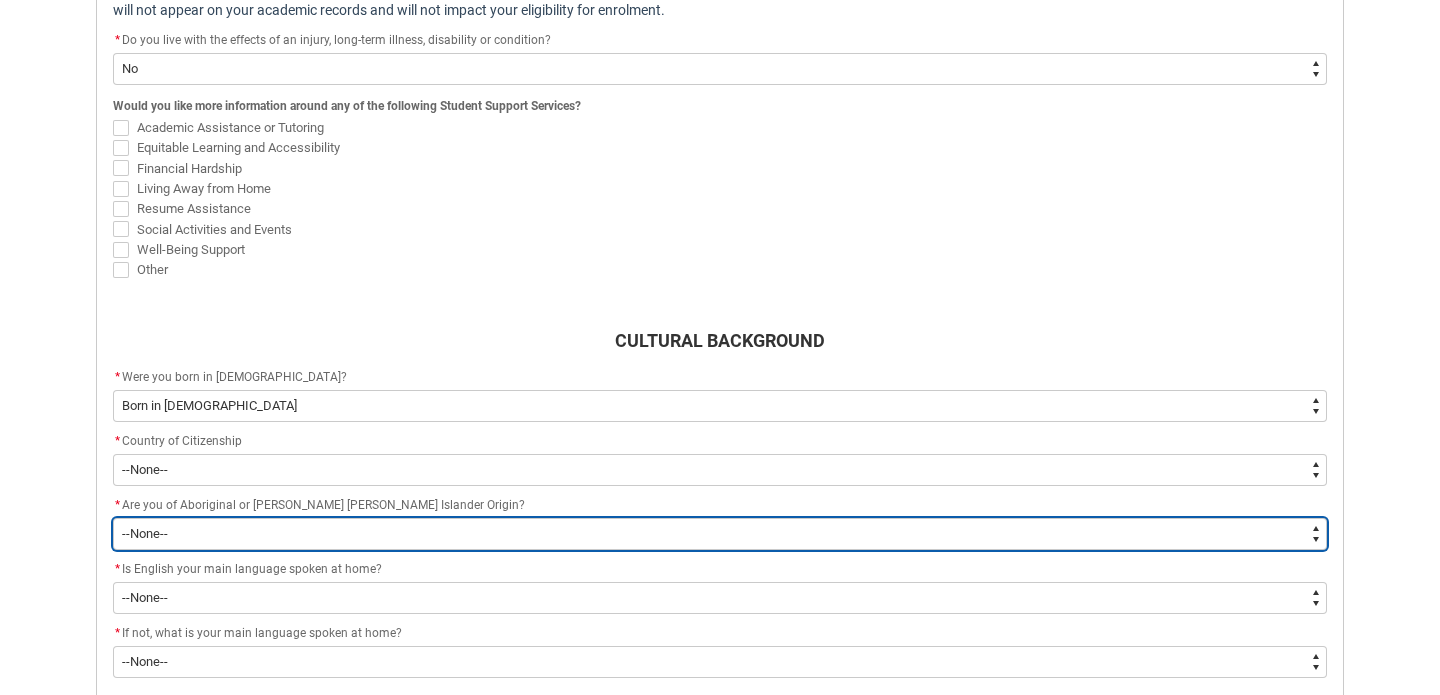 click on "--None-- Non indigenous – neither [DEMOGRAPHIC_DATA] nor [PERSON_NAME] [PERSON_NAME] Islander origin​ Of Aboriginal origin but not [PERSON_NAME] [PERSON_NAME] Islander​ Of [PERSON_NAME] [PERSON_NAME] Islander origin but not Aboriginal​ Both [DEMOGRAPHIC_DATA] and [PERSON_NAME][DEMOGRAPHIC_DATA][PERSON_NAME] Islander origin​ No information​" at bounding box center [720, 534] 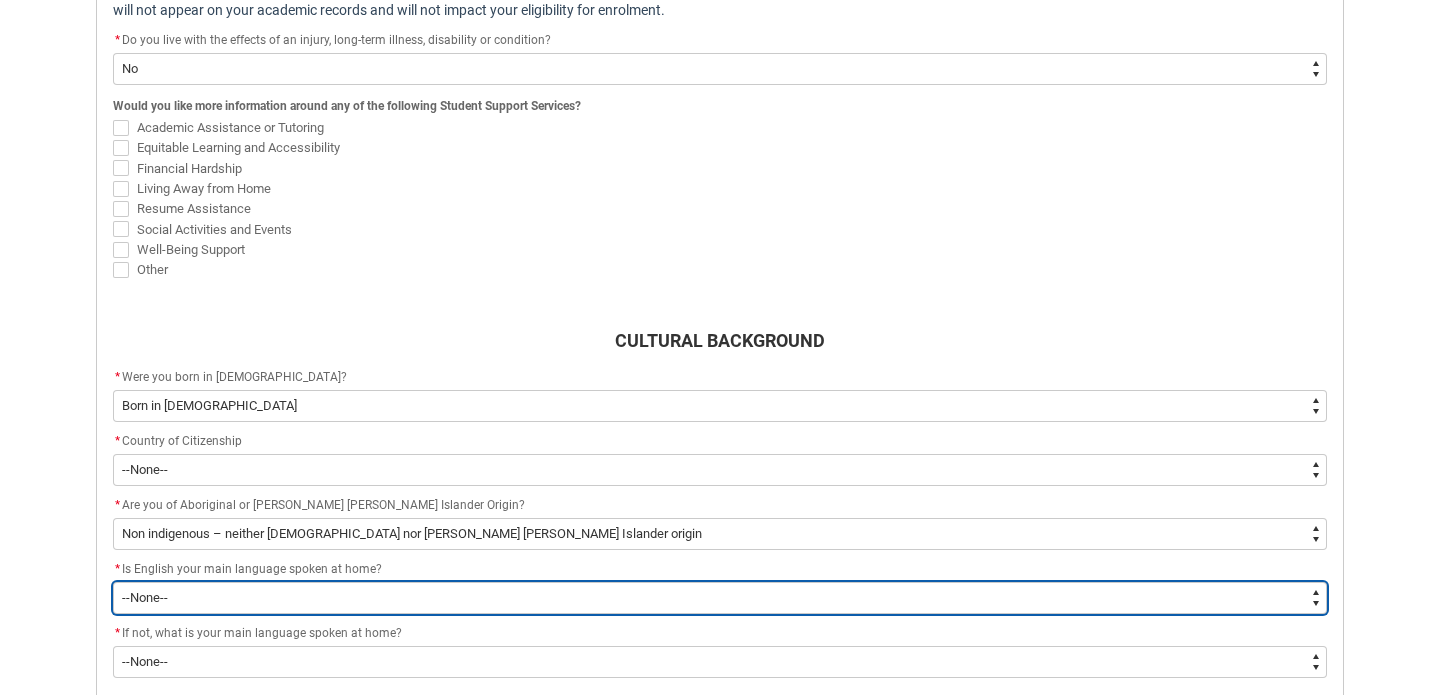 click on "--None-- Student/Applicant/Staff speaks only English at permanent home residence Main language other than English spoken at permanent home residence Non English language spoken but no information on the language No information on whether or not a Non‑English language is spoken at permanent home residence by a student/applicant" at bounding box center (720, 598) 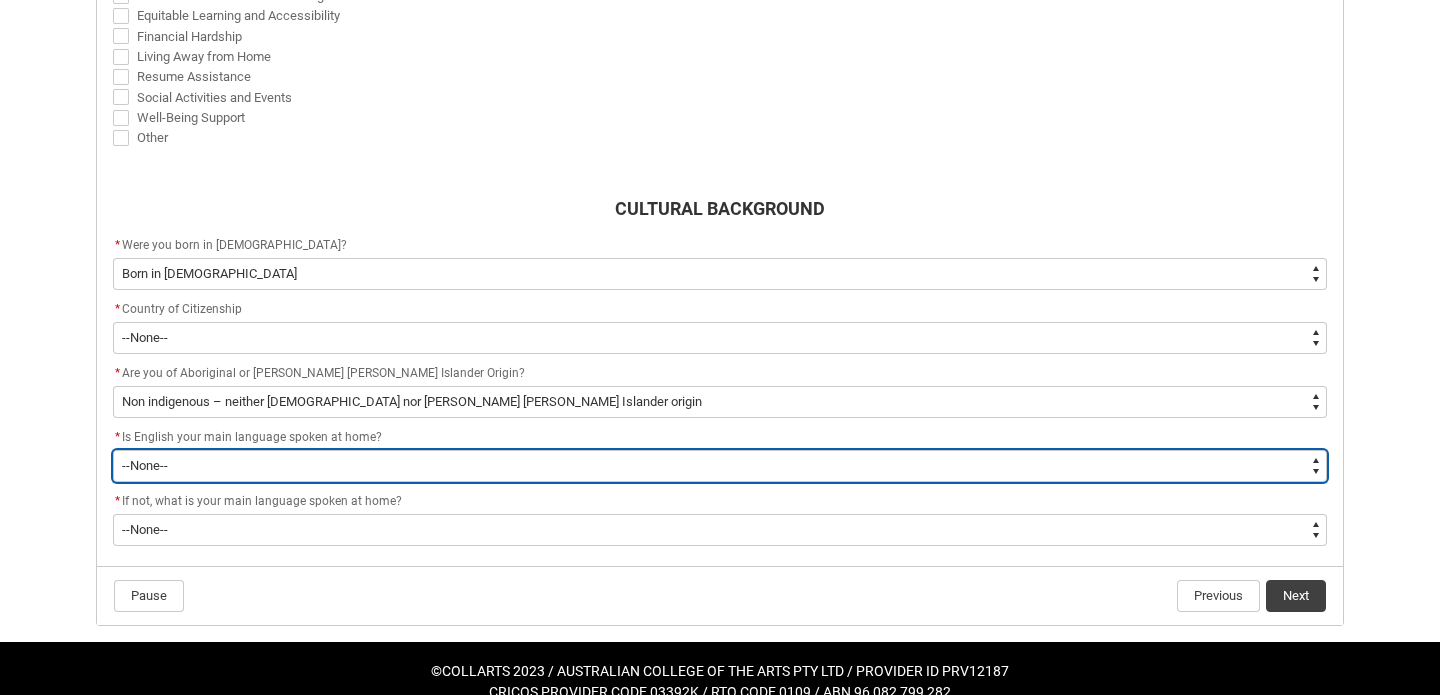 scroll, scrollTop: 855, scrollLeft: 0, axis: vertical 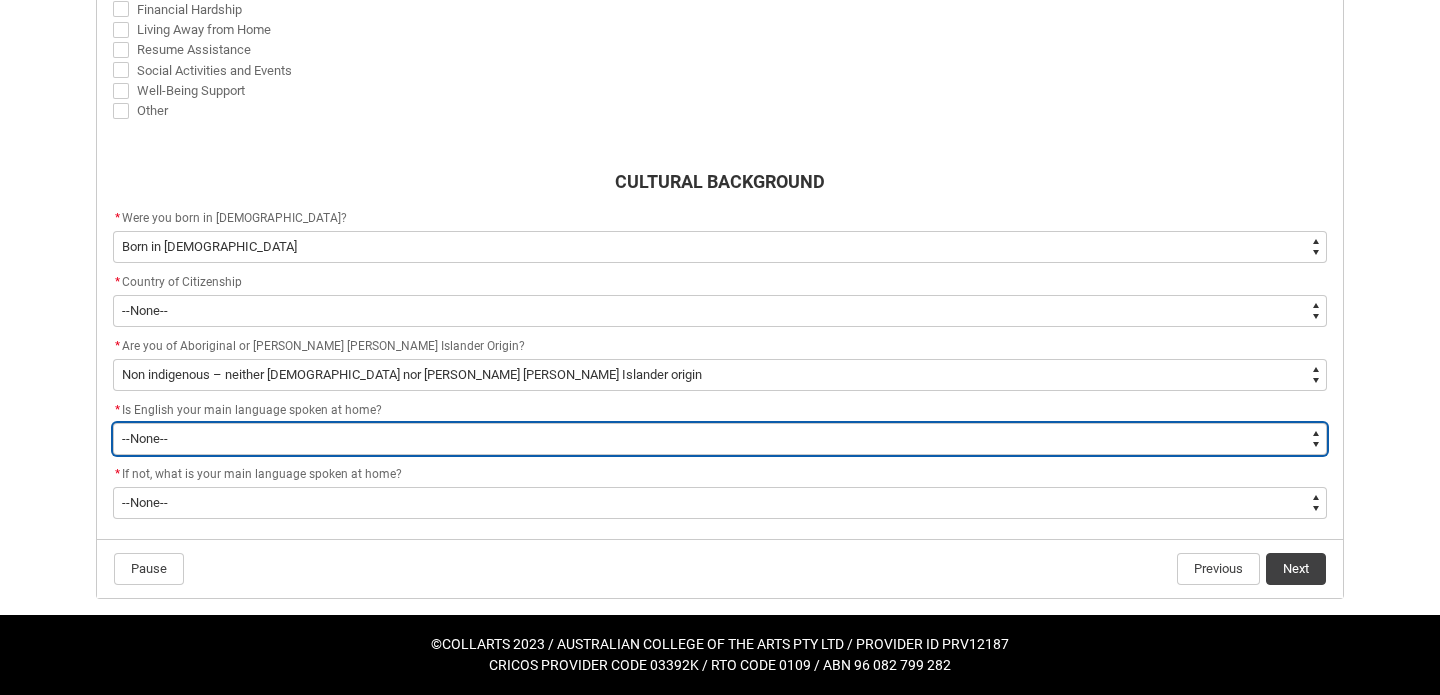 click on "--None-- Student/Applicant/Staff speaks only English at permanent home residence Main language other than English spoken at permanent home residence Non English language spoken but no information on the language No information on whether or not a Non‑English language is spoken at permanent home residence by a student/applicant" at bounding box center (720, 439) 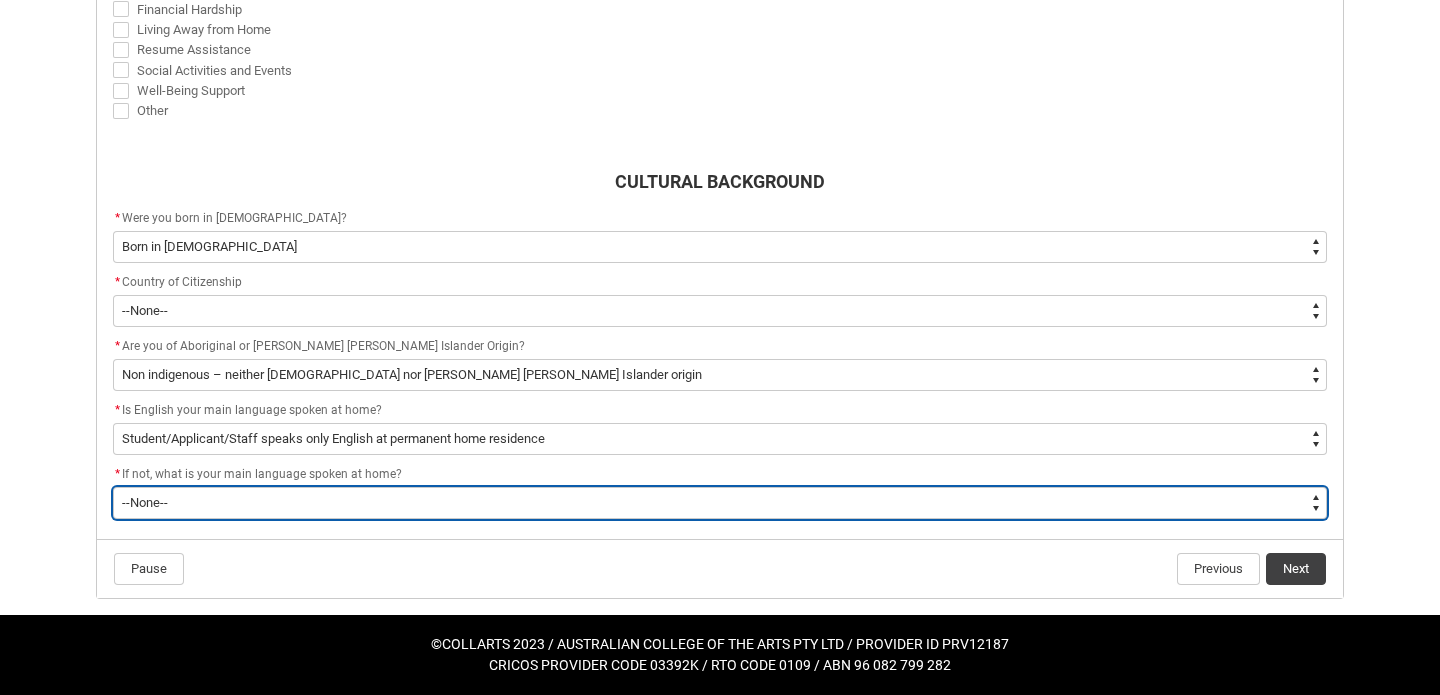 click on "--None-- 1101	Gaelic ([GEOGRAPHIC_DATA]) 1102	Irish 1103	Welsh 1199	Celtic, nec 1201	English 1301	German 1302	Letzeburgish 1303	Yiddish 1401	Dutch 1402	Frisian 1403	Afrikaans 1501	Danish 1502	Icelandic 1503	Norwegian 1504	Swedish 1599	Scandinavian, nec 1601	Estonian 1602	Finnish 1699	Finnish and Related Languages, nec 2101	French 2201	Greek 2301	Catalan 2302	Portuguese 2303	Spanish 2399	Iberian Romance, nec 2401	Italian 2501	Maltese 2901	Basque 2902	Latin 2999	Other Southern European Languages, nec 3101	Latvian 3102	Lithuanian 3301	Hungarian 3401	Belorussian 3402	Russian 3403	Ukrainian 3501	Bosnian 3502	Bulgarian 3503	Croatian 3504	Macedonian 3505	Serbian 3506	Slovene 3507	Serbo-Croatian/Yugoslavian, so described 3601	Czech 3602	Polish 3603	Slovak 3604	Czechoslovakian, so described 3901	Albanian 3903	Aromunian ([PERSON_NAME]-Romanian) 3904	Romanian 3905	Romany 3999	Other Eastern European Languages, nec 4101	Kurdish 4102	Pashto 4104	Balochi 4105	Dari 4106	Persian (excluding Dari) 4107	Hazaraghi 4199	Iranic, nec 4202	Arabic" at bounding box center [720, 503] 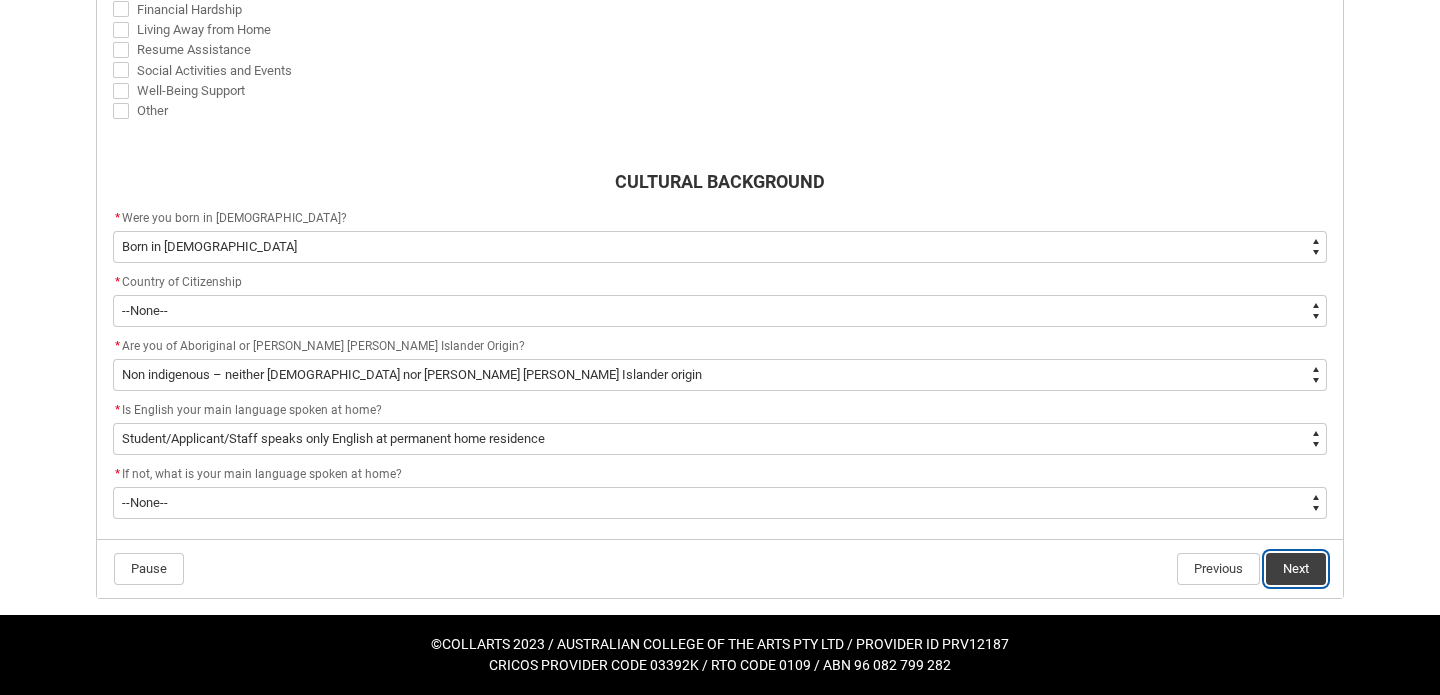 click on "Next" 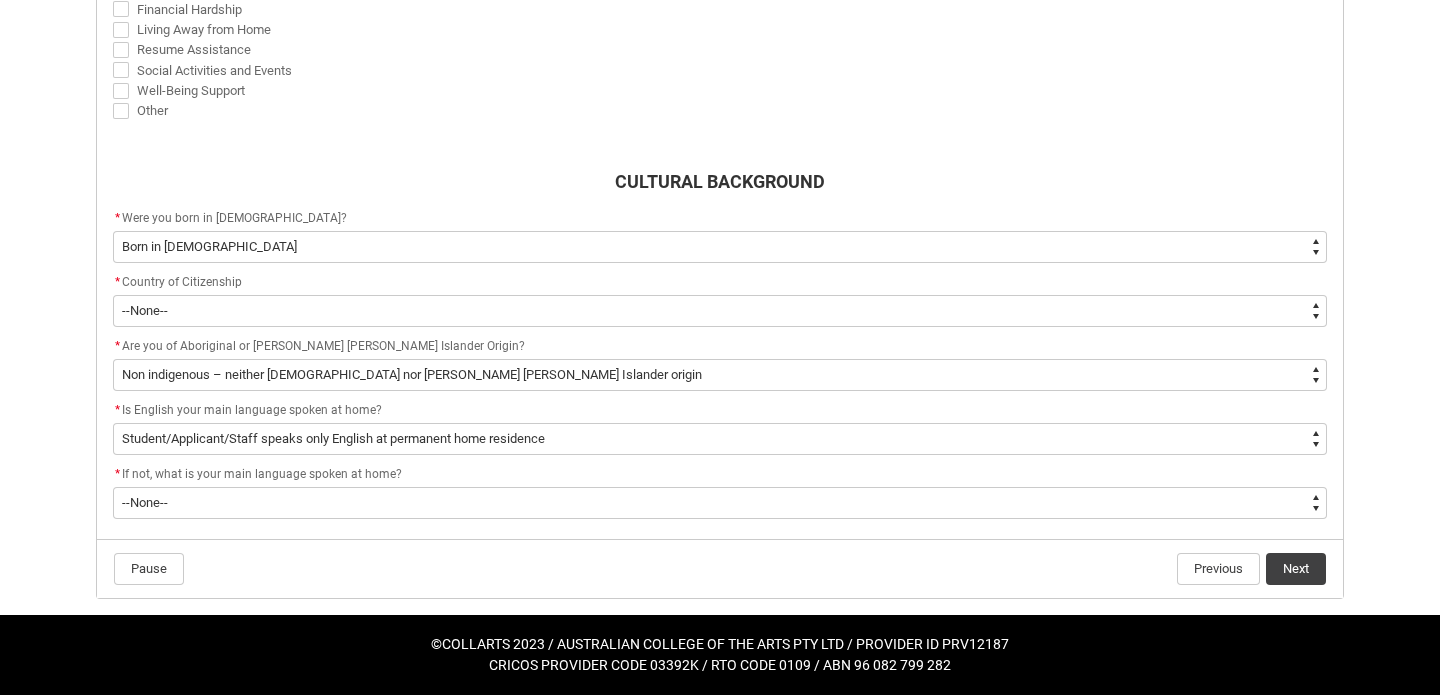 scroll, scrollTop: 182, scrollLeft: 0, axis: vertical 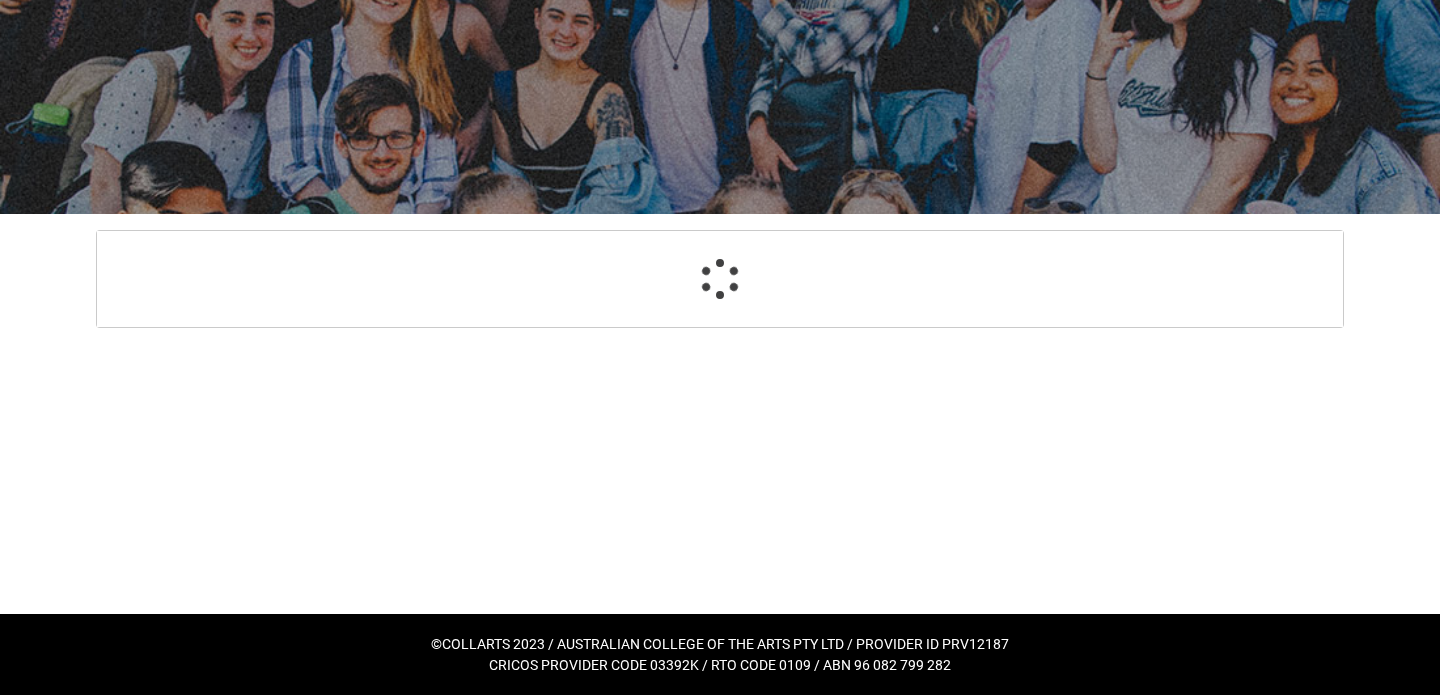 select on "Choice_No" 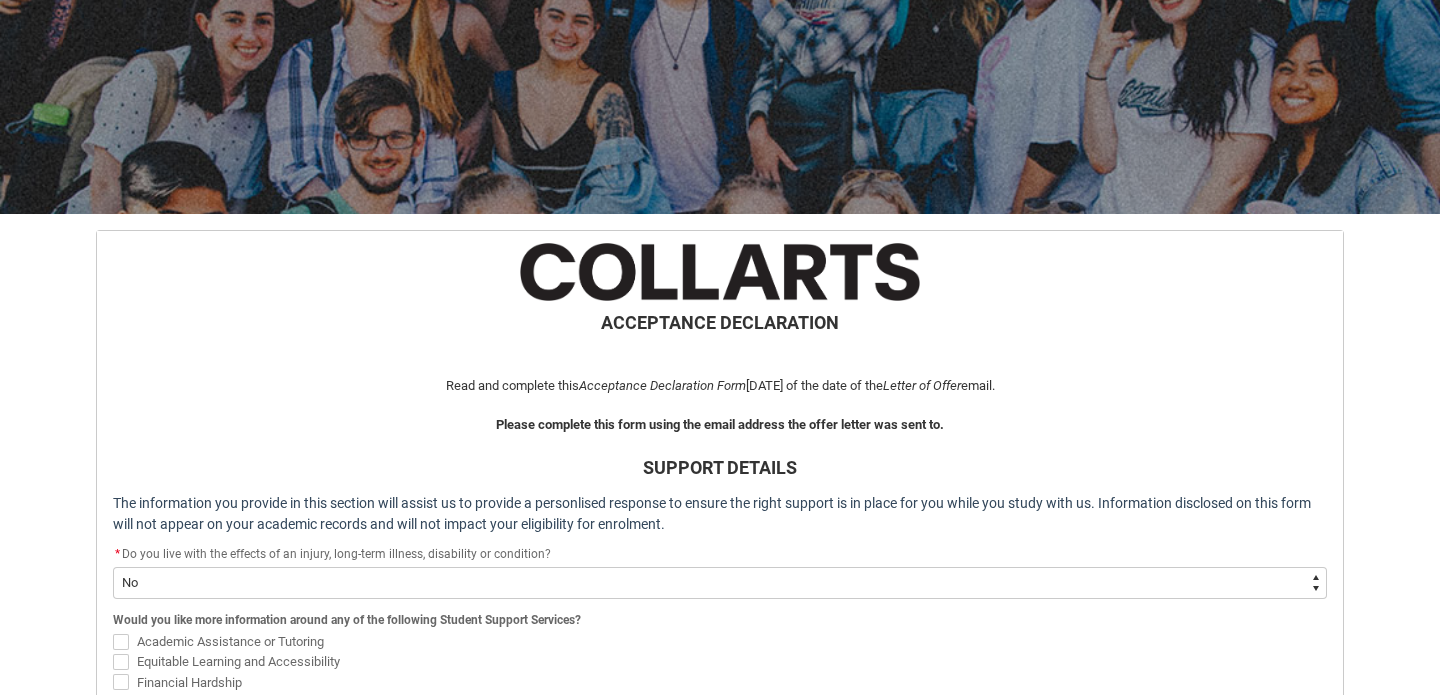 scroll, scrollTop: 875, scrollLeft: 0, axis: vertical 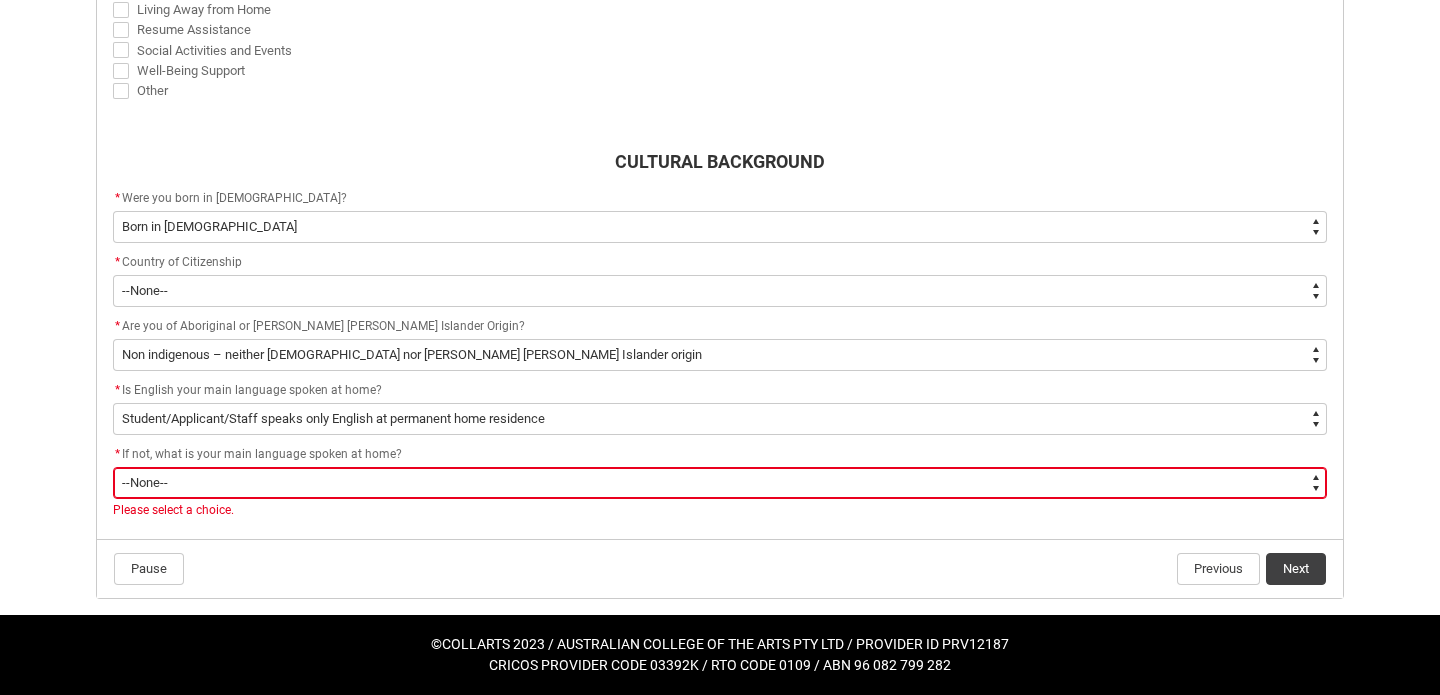 click on "--None-- 1101	Gaelic ([GEOGRAPHIC_DATA]) 1102	Irish 1103	Welsh 1199	Celtic, nec 1201	English 1301	German 1302	Letzeburgish 1303	Yiddish 1401	Dutch 1402	Frisian 1403	Afrikaans 1501	Danish 1502	Icelandic 1503	Norwegian 1504	Swedish 1599	Scandinavian, nec 1601	Estonian 1602	Finnish 1699	Finnish and Related Languages, nec 2101	French 2201	Greek 2301	Catalan 2302	Portuguese 2303	Spanish 2399	Iberian Romance, nec 2401	Italian 2501	Maltese 2901	Basque 2902	Latin 2999	Other Southern European Languages, nec 3101	Latvian 3102	Lithuanian 3301	Hungarian 3401	Belorussian 3402	Russian 3403	Ukrainian 3501	Bosnian 3502	Bulgarian 3503	Croatian 3504	Macedonian 3505	Serbian 3506	Slovene 3507	Serbo-Croatian/Yugoslavian, so described 3601	Czech 3602	Polish 3603	Slovak 3604	Czechoslovakian, so described 3901	Albanian 3903	Aromunian ([PERSON_NAME]-Romanian) 3904	Romanian 3905	Romany 3999	Other Eastern European Languages, nec 4101	Kurdish 4102	Pashto 4104	Balochi 4105	Dari 4106	Persian (excluding Dari) 4107	Hazaraghi 4199	Iranic, nec 4202	Arabic" at bounding box center (720, 483) 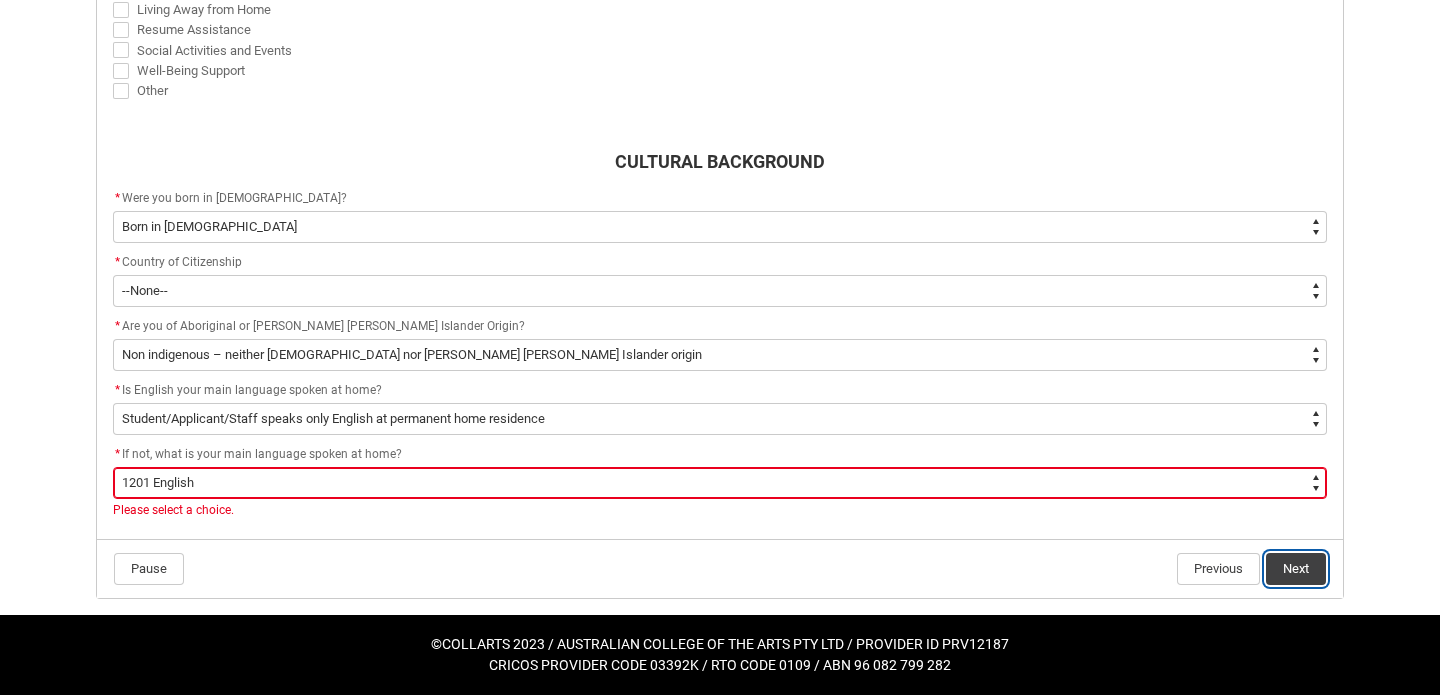 click on "Next" 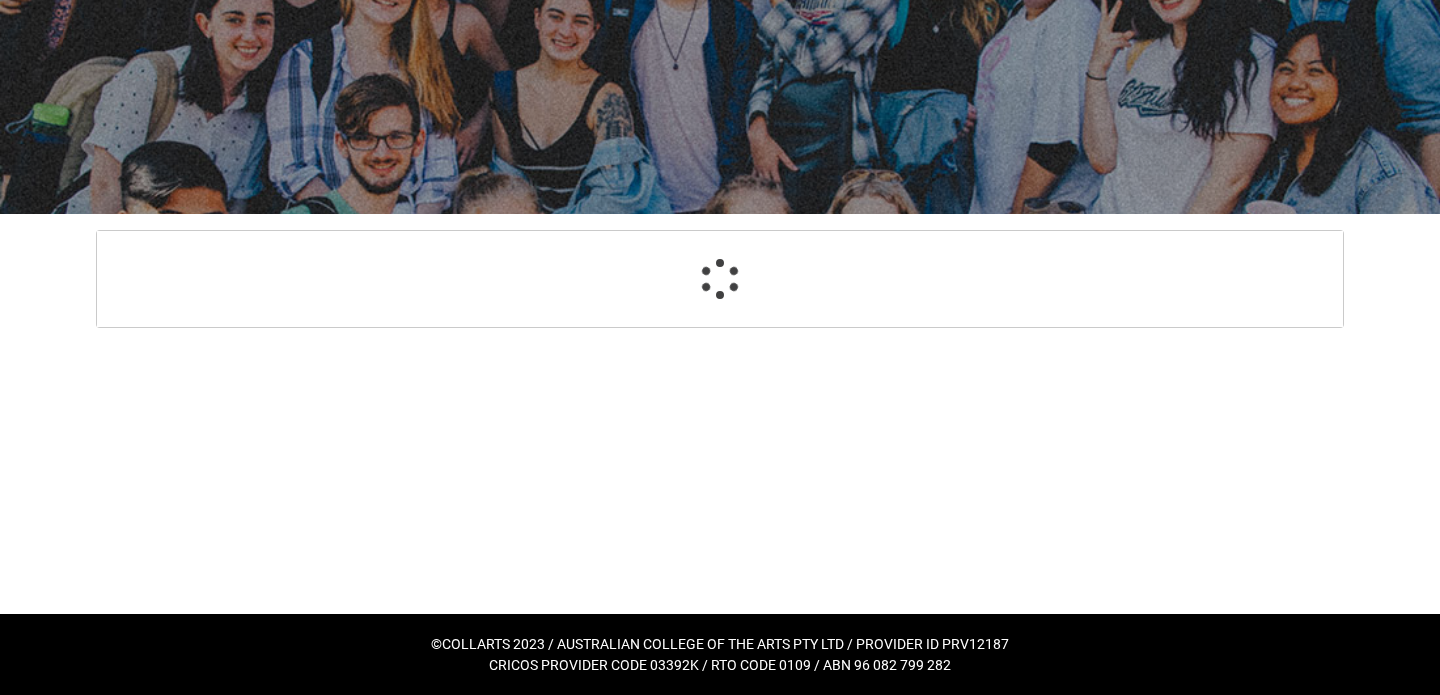 select on "HeardCollarts_[DOMAIN_NAME] Search (Google)" 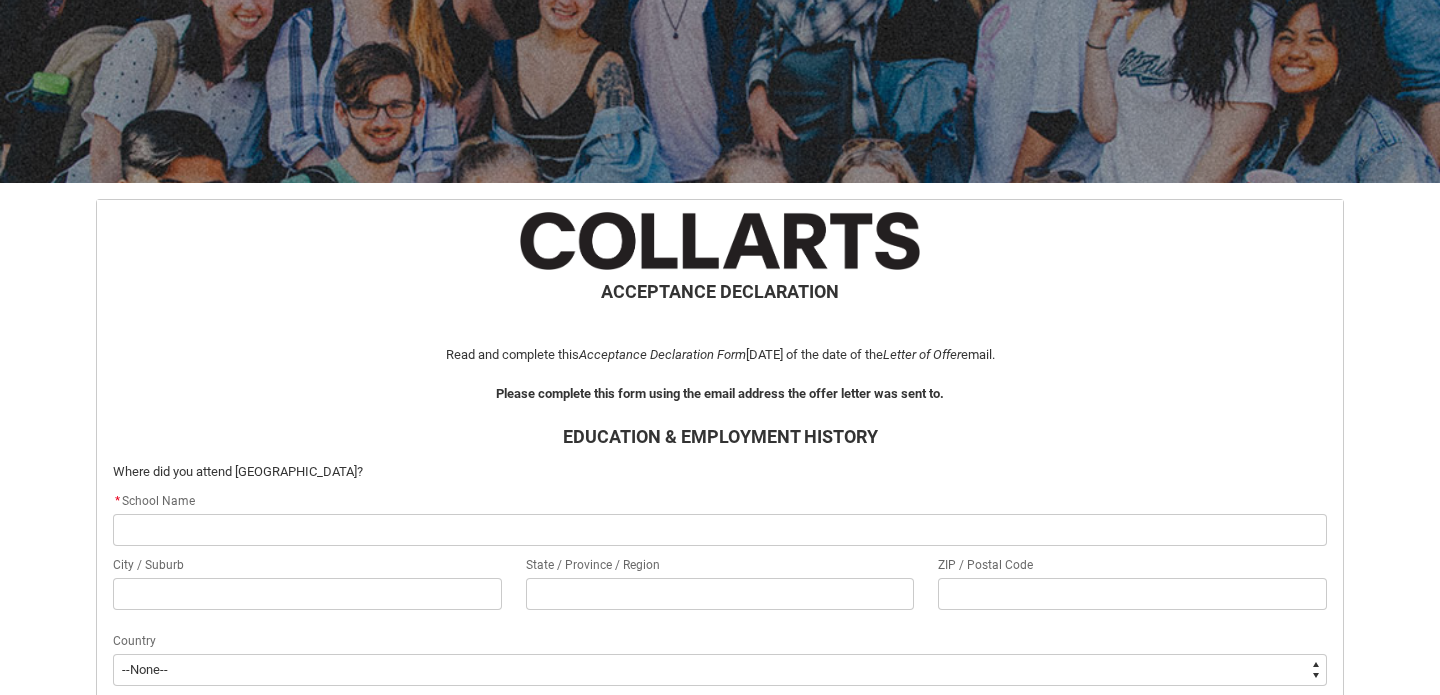 scroll, scrollTop: 229, scrollLeft: 0, axis: vertical 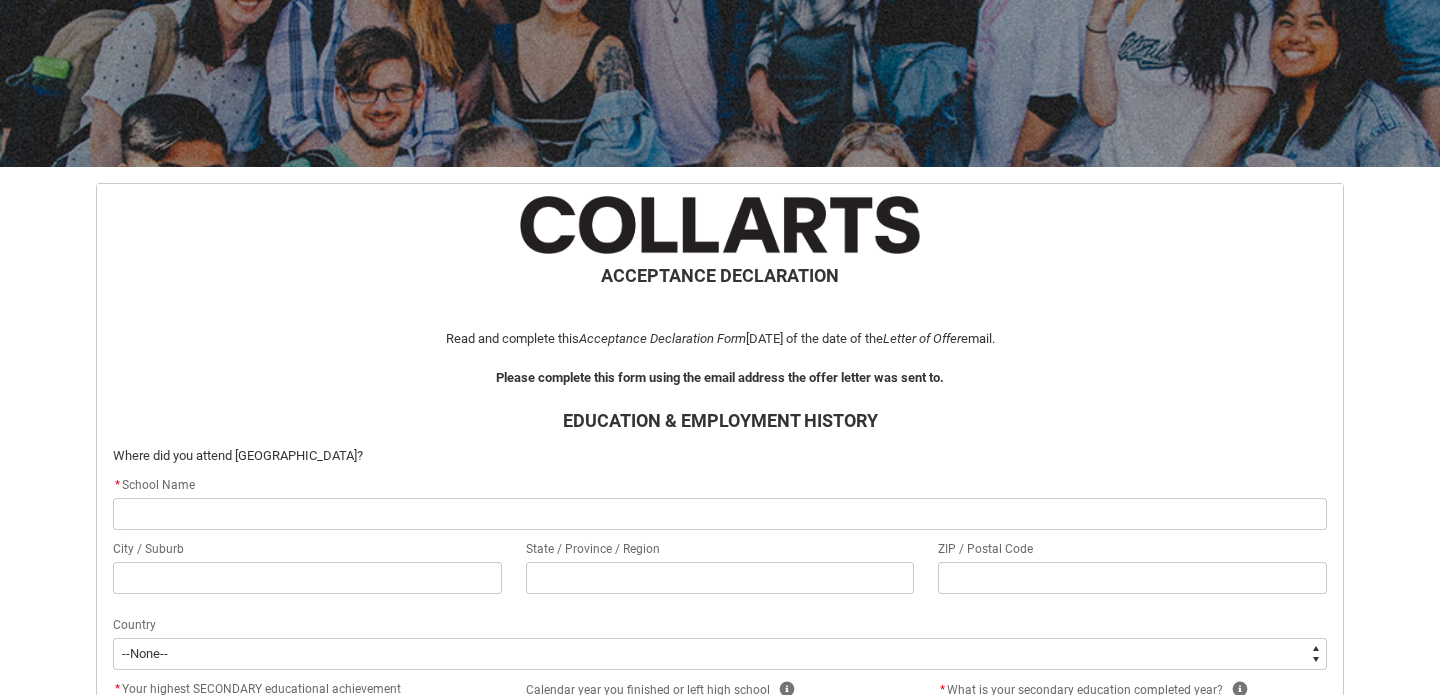 type on "R" 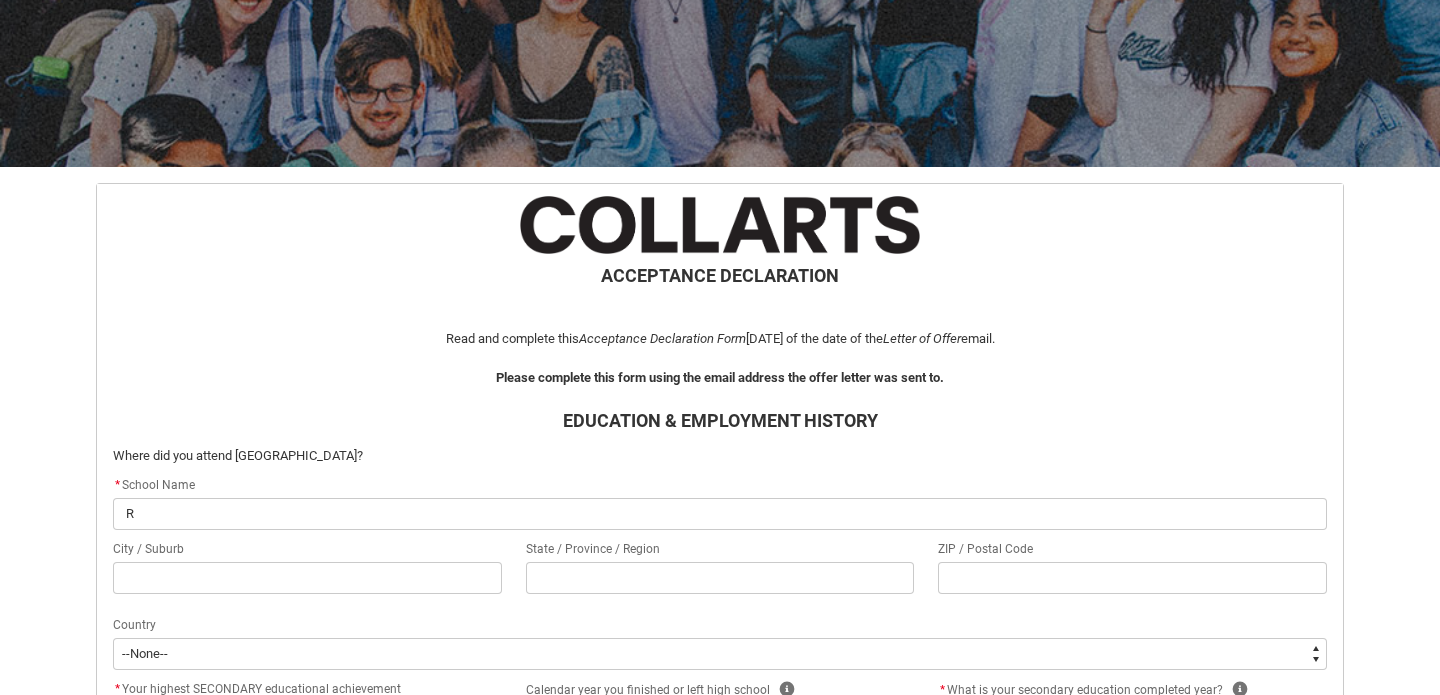 type on "Ro" 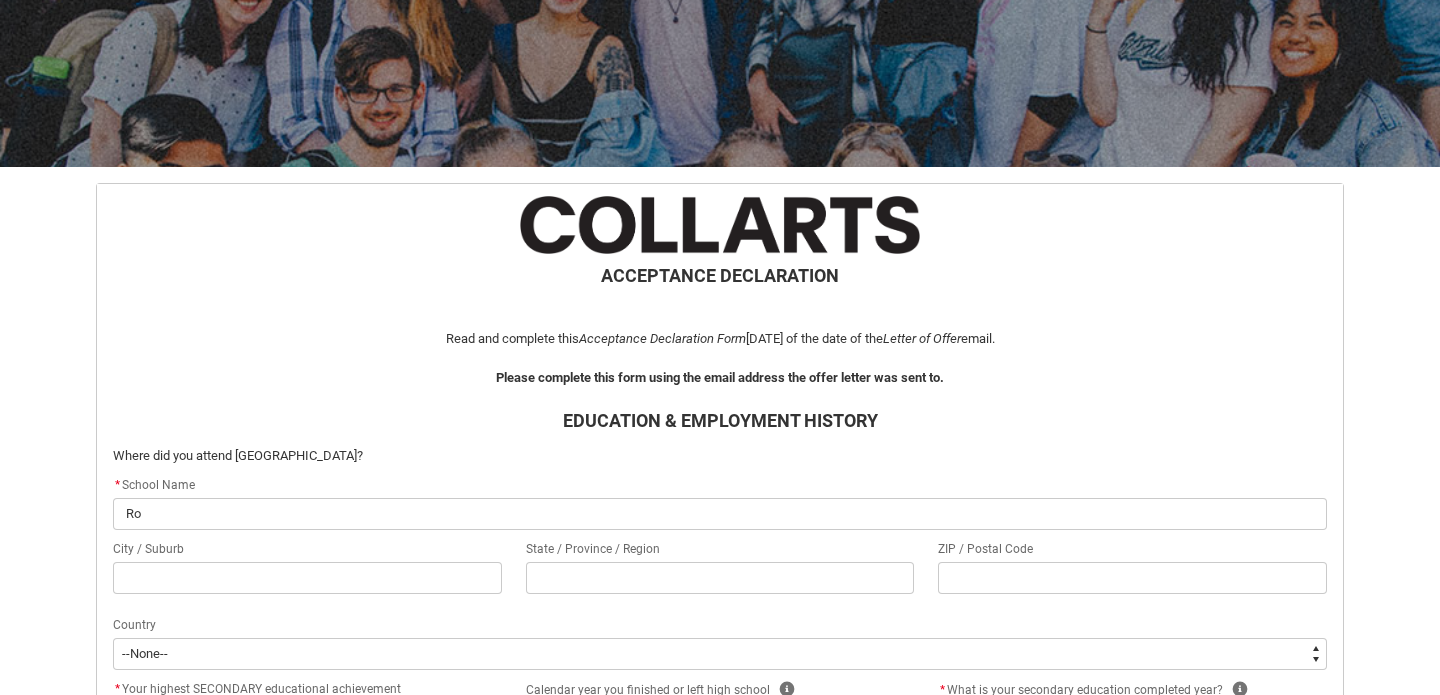 type on "Ros" 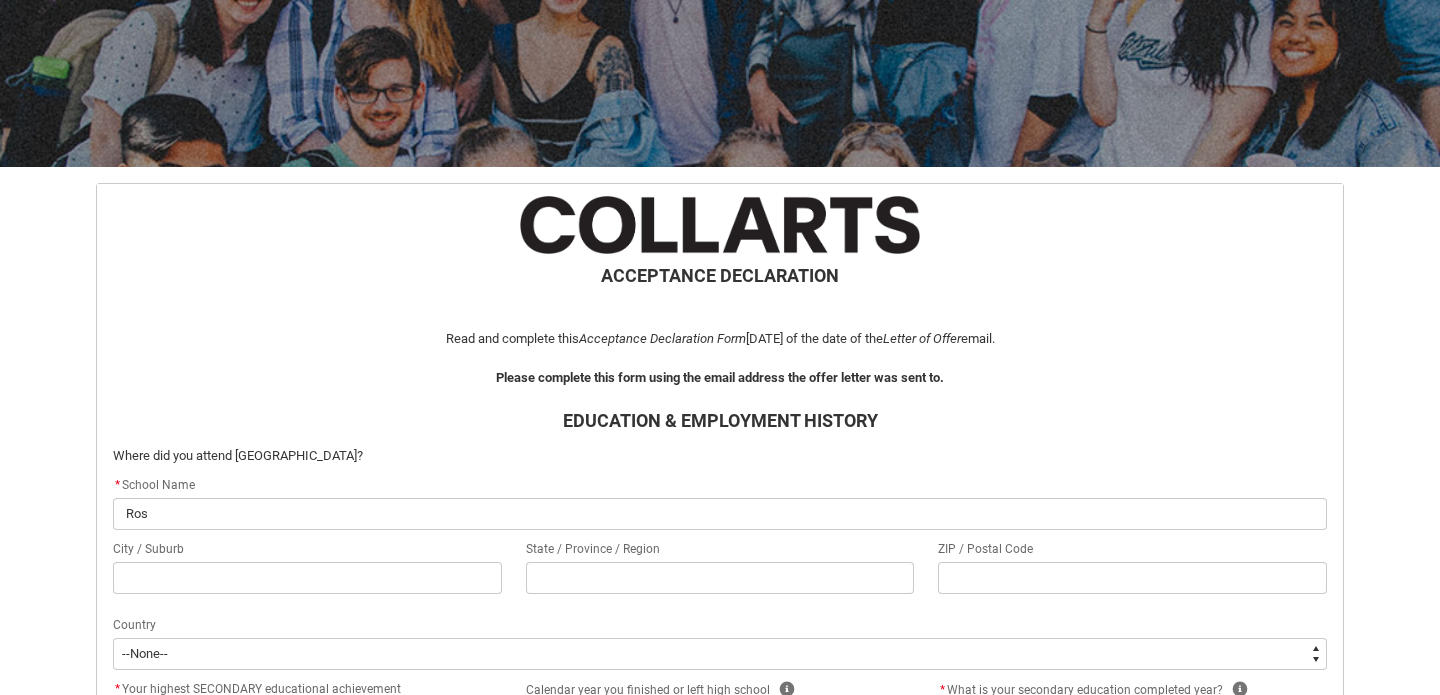 type on "Rose" 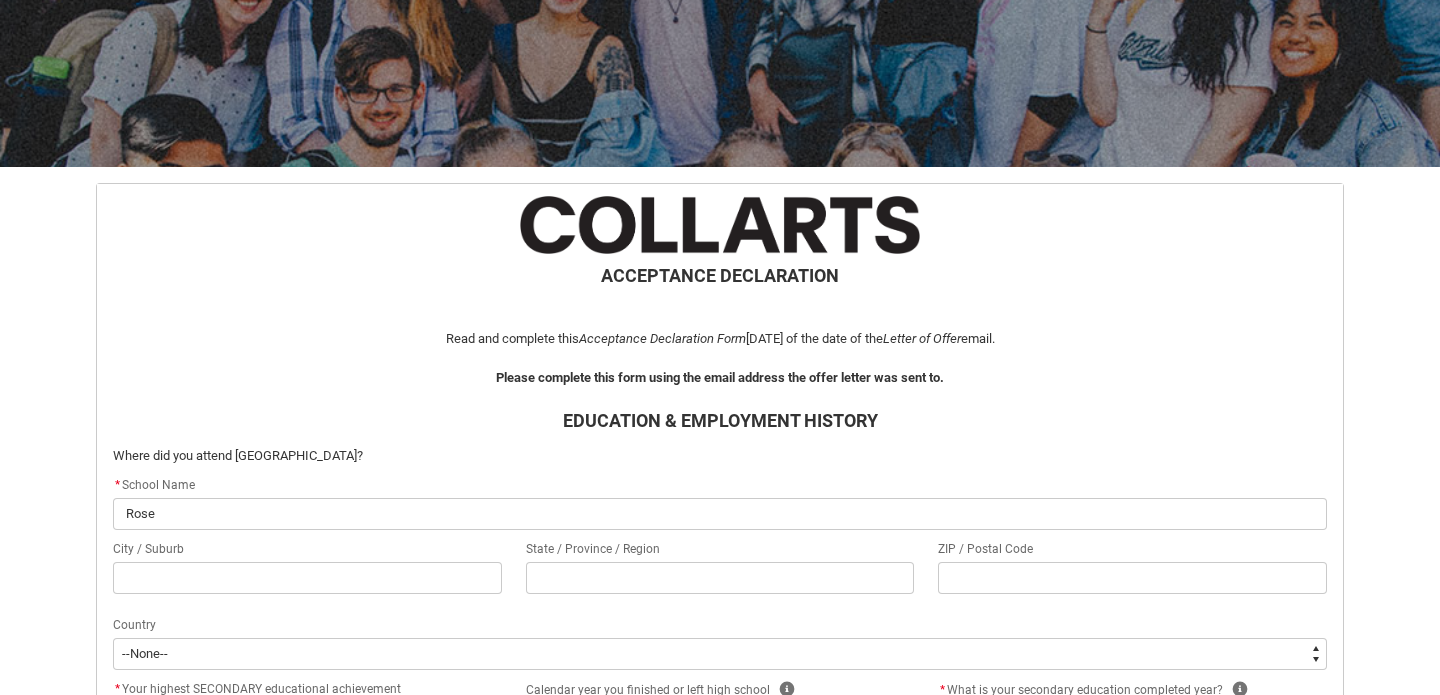 type on "Rose" 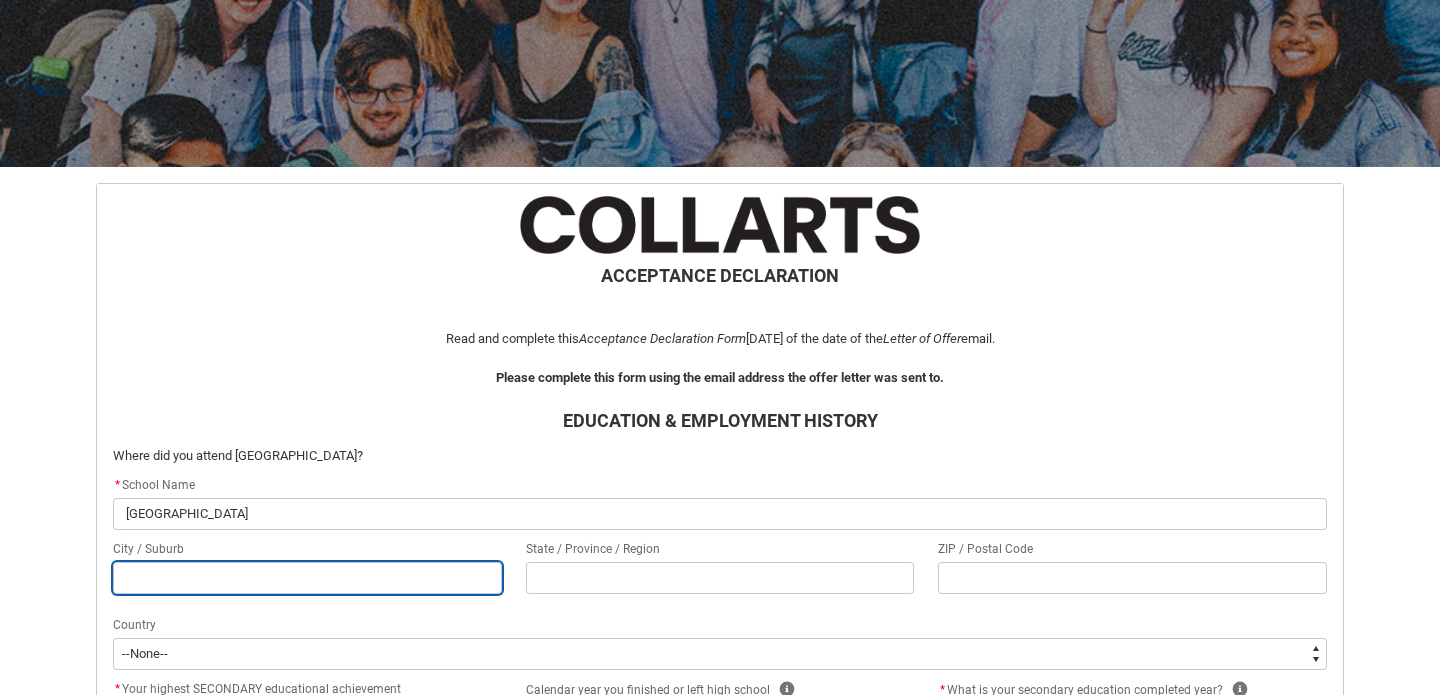click at bounding box center [307, 578] 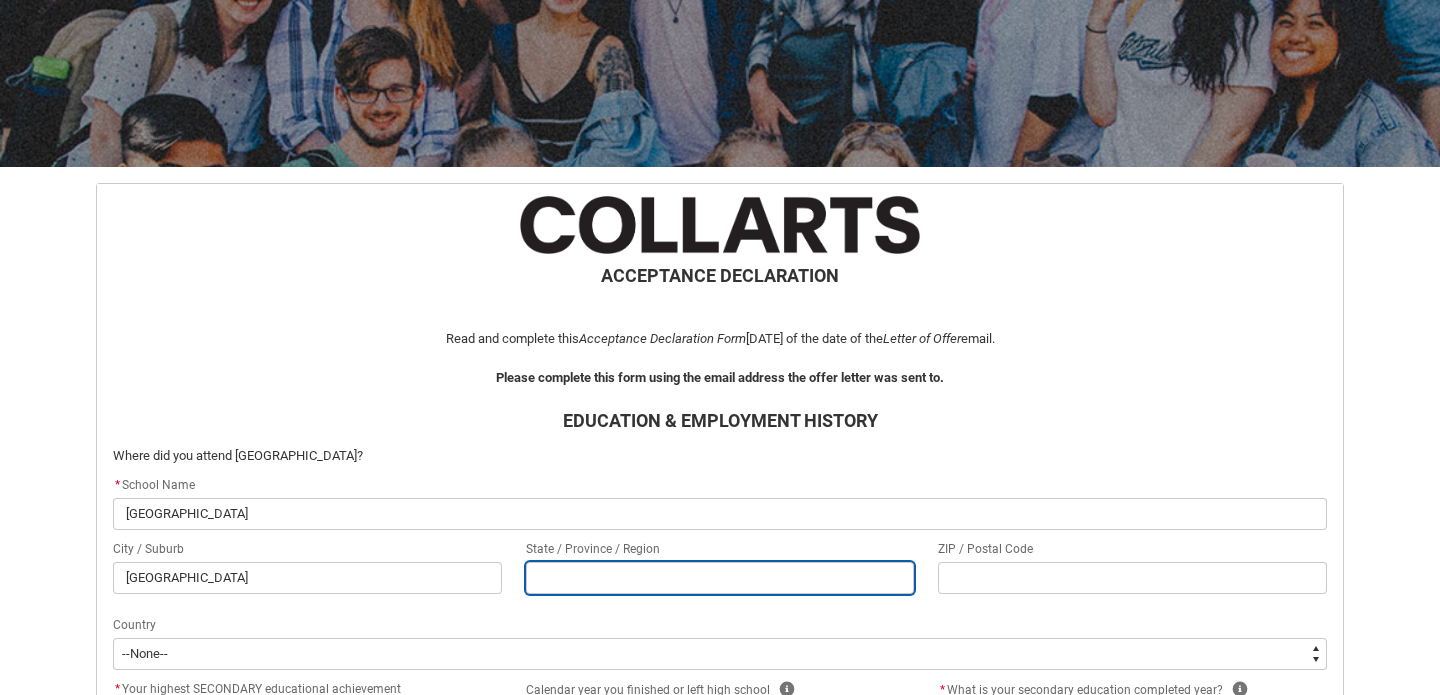 click at bounding box center (720, 578) 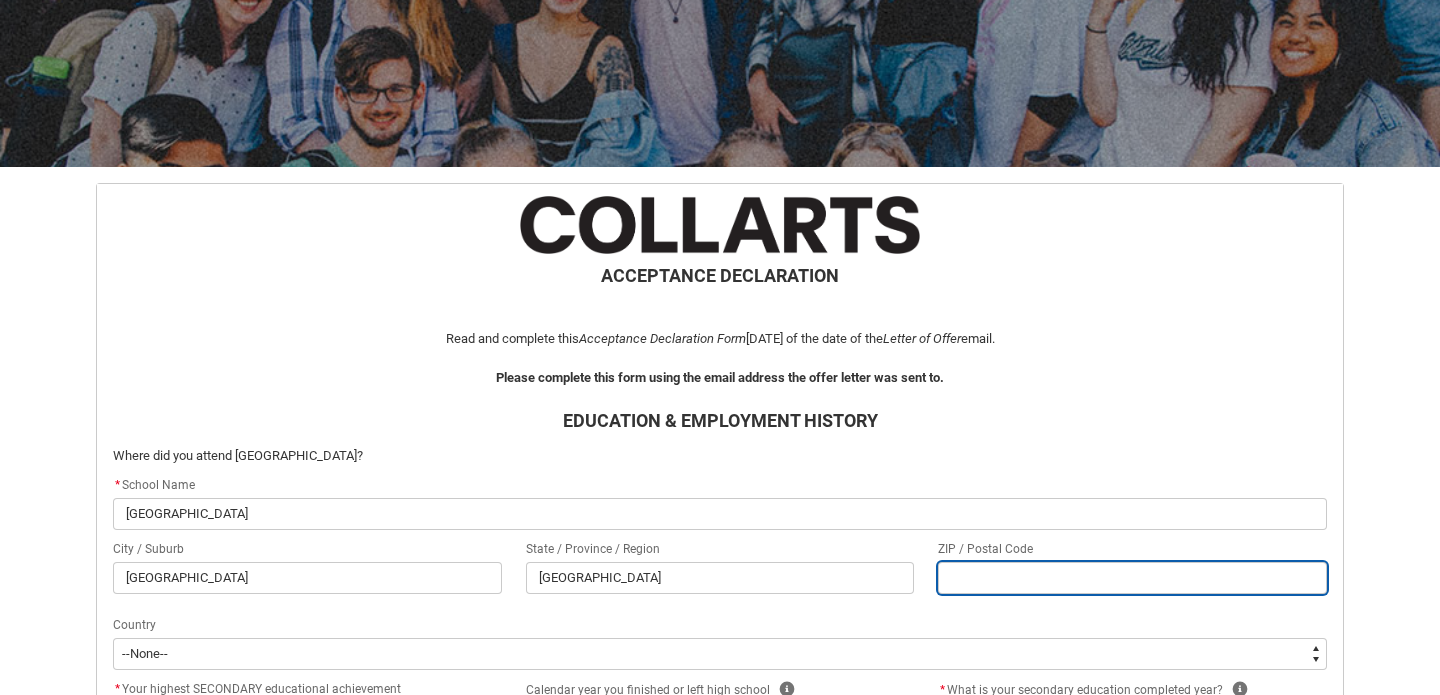 click at bounding box center (1132, 578) 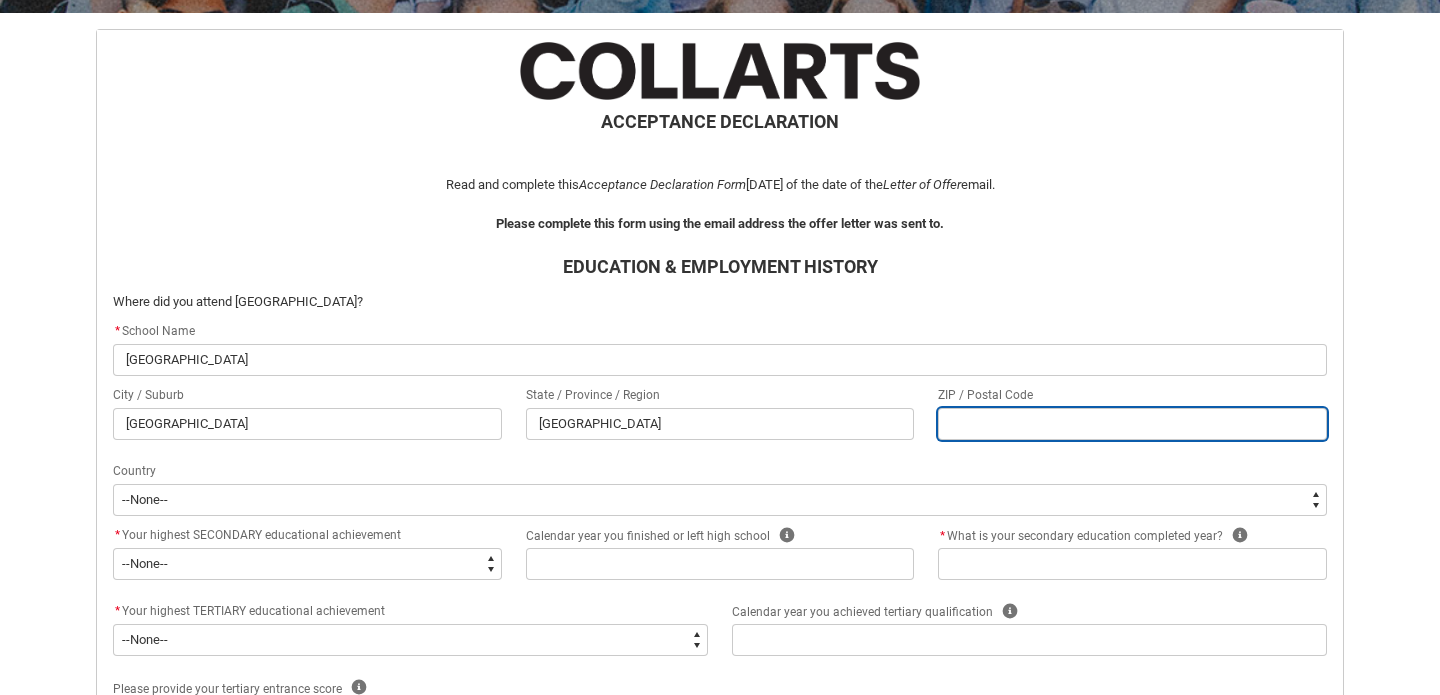 scroll, scrollTop: 393, scrollLeft: 0, axis: vertical 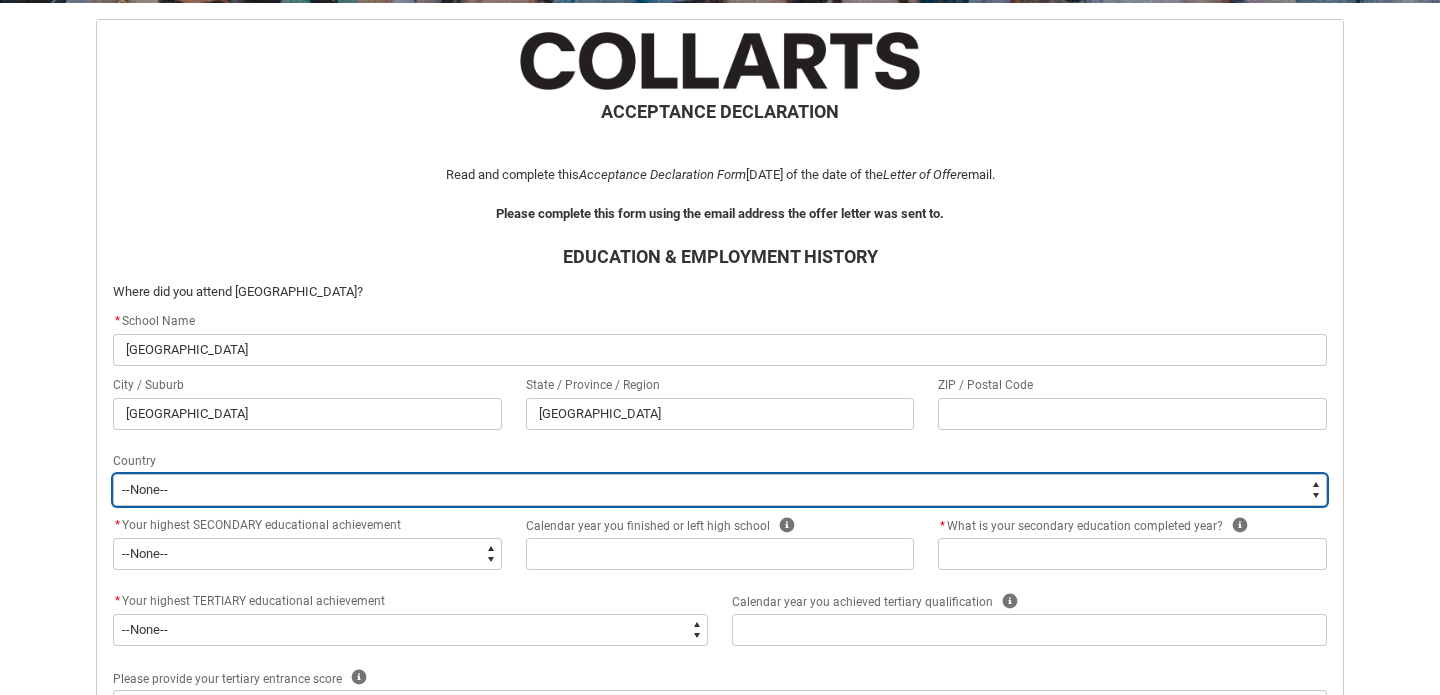 click on "--[GEOGRAPHIC_DATA]-- [GEOGRAPHIC_DATA] [GEOGRAPHIC_DATA] [GEOGRAPHIC_DATA] [GEOGRAPHIC_DATA] [US_STATE] [GEOGRAPHIC_DATA] [GEOGRAPHIC_DATA] [GEOGRAPHIC_DATA] [GEOGRAPHIC_DATA] [GEOGRAPHIC_DATA] [GEOGRAPHIC_DATA] [GEOGRAPHIC_DATA] [GEOGRAPHIC_DATA] [GEOGRAPHIC_DATA] [GEOGRAPHIC_DATA] [GEOGRAPHIC_DATA] [GEOGRAPHIC_DATA] ([GEOGRAPHIC_DATA]) [GEOGRAPHIC_DATA] [GEOGRAPHIC_DATA] [GEOGRAPHIC_DATA] [GEOGRAPHIC_DATA] [GEOGRAPHIC_DATA] [GEOGRAPHIC_DATA] [GEOGRAPHIC_DATA] [GEOGRAPHIC_DATA] [GEOGRAPHIC_DATA] [GEOGRAPHIC_DATA] (Plurinational State of) [GEOGRAPHIC_DATA] [GEOGRAPHIC_DATA] [GEOGRAPHIC_DATA] [GEOGRAPHIC_DATA] [GEOGRAPHIC_DATA] [GEOGRAPHIC_DATA] [GEOGRAPHIC_DATA] ([GEOGRAPHIC_DATA]) [GEOGRAPHIC_DATA] [GEOGRAPHIC_DATA] [GEOGRAPHIC_DATA] [GEOGRAPHIC_DATA] [GEOGRAPHIC_DATA] [GEOGRAPHIC_DATA] [GEOGRAPHIC_DATA] [GEOGRAPHIC_DATA] [GEOGRAPHIC_DATA] [GEOGRAPHIC_DATA] [GEOGRAPHIC_DATA] and [GEOGRAPHIC_DATA] [GEOGRAPHIC_DATA] ([GEOGRAPHIC_DATA]) [GEOGRAPHIC_DATA] ([GEOGRAPHIC_DATA]) [GEOGRAPHIC_DATA] [GEOGRAPHIC_DATA] [GEOGRAPHIC_DATA] [GEOGRAPHIC_DATA] Cocos ([GEOGRAPHIC_DATA] ([GEOGRAPHIC_DATA]) [GEOGRAPHIC_DATA] [GEOGRAPHIC_DATA] (the) [GEOGRAPHIC_DATA] ([GEOGRAPHIC_DATA]) [GEOGRAPHIC_DATA] ([GEOGRAPHIC_DATA]) [GEOGRAPHIC_DATA] ([GEOGRAPHIC_DATA]) [GEOGRAPHIC_DATA] [GEOGRAPHIC_DATA] [GEOGRAPHIC_DATA] [GEOGRAPHIC_DATA] [GEOGRAPHIC_DATA] [GEOGRAPHIC_DATA] [GEOGRAPHIC_DATA] ([GEOGRAPHIC_DATA]) [GEOGRAPHIC_DATA] [GEOGRAPHIC_DATA] [GEOGRAPHIC_DATA] [GEOGRAPHIC_DATA] [GEOGRAPHIC_DATA] [GEOGRAPHIC_DATA] ([GEOGRAPHIC_DATA]) [GEOGRAPHIC_DATA] [GEOGRAPHIC_DATA] [GEOGRAPHIC_DATA] [GEOGRAPHIC_DATA] [GEOGRAPHIC_DATA] [GEOGRAPHIC_DATA] [GEOGRAPHIC_DATA]" at bounding box center [720, 490] 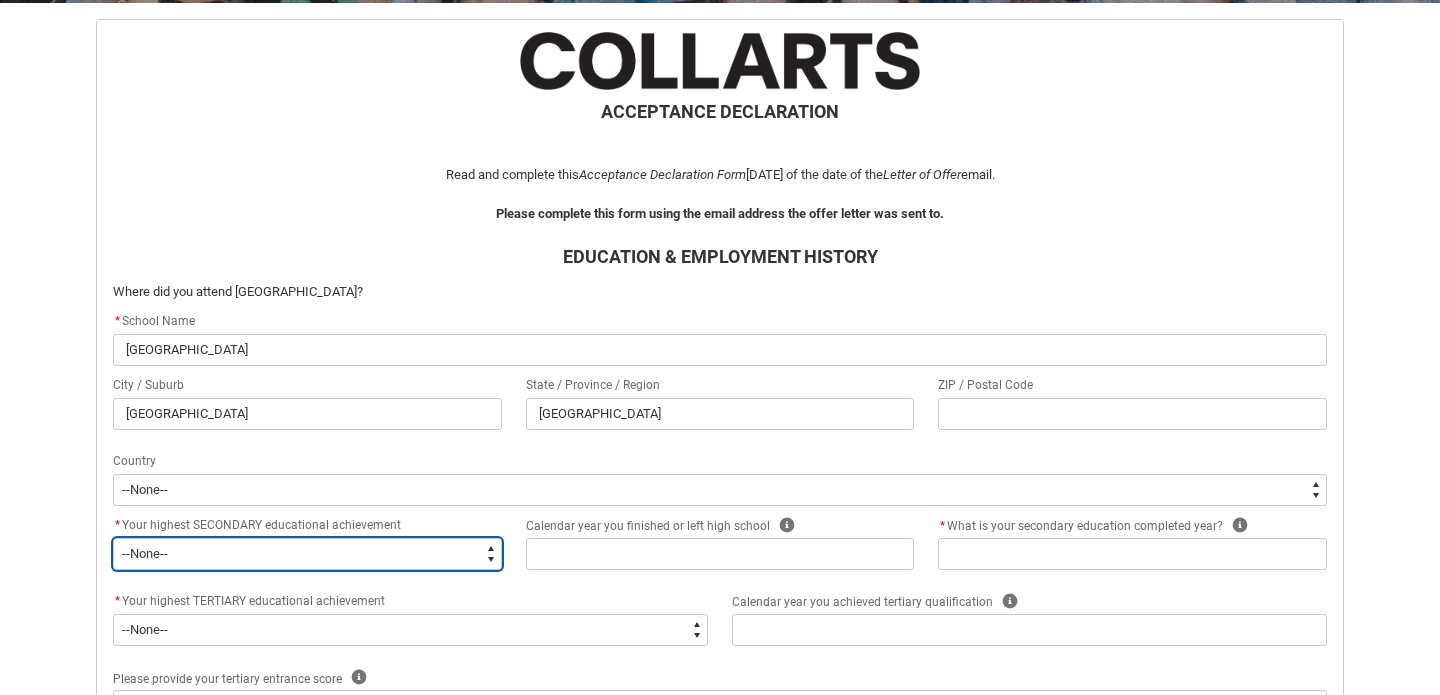 click on "--None-- Did not go to school Year 8 or below Year 9 or equivalent Completed Year 10 Completed Year 11 Completed Year 12" at bounding box center (307, 554) 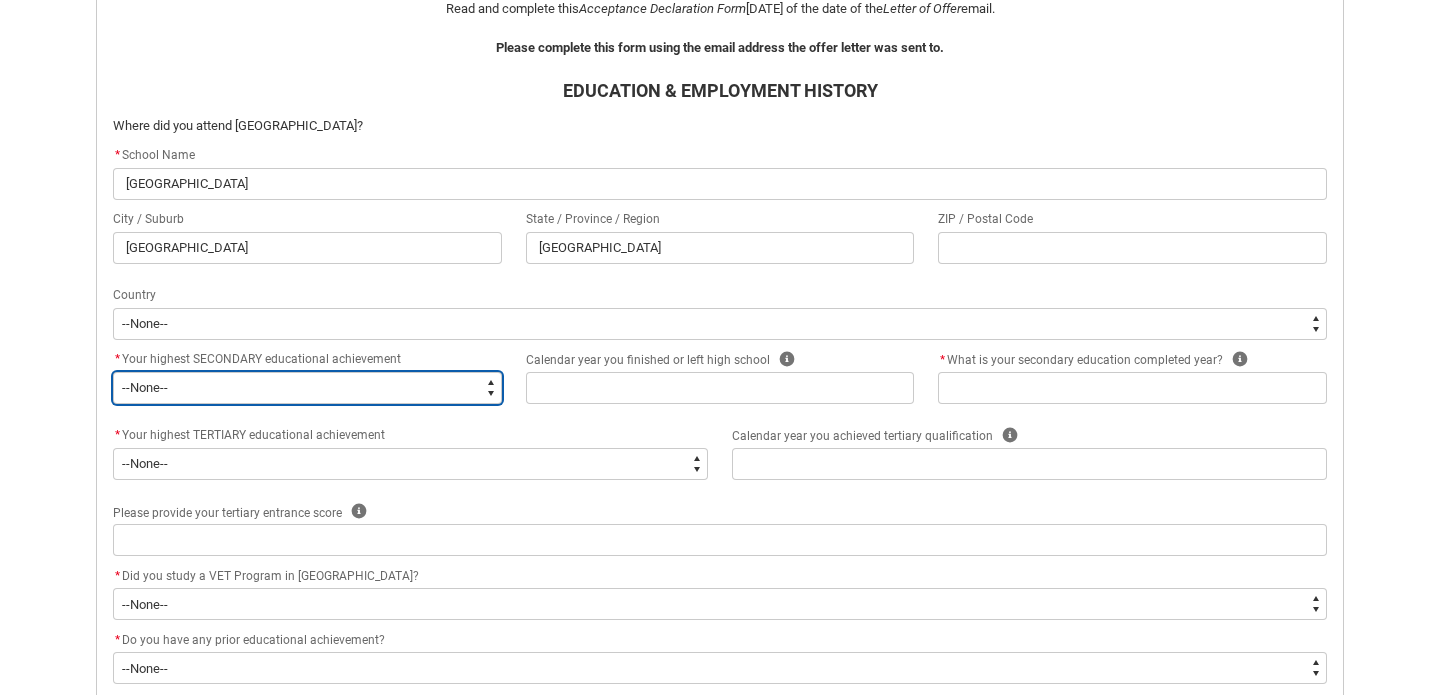 scroll, scrollTop: 577, scrollLeft: 0, axis: vertical 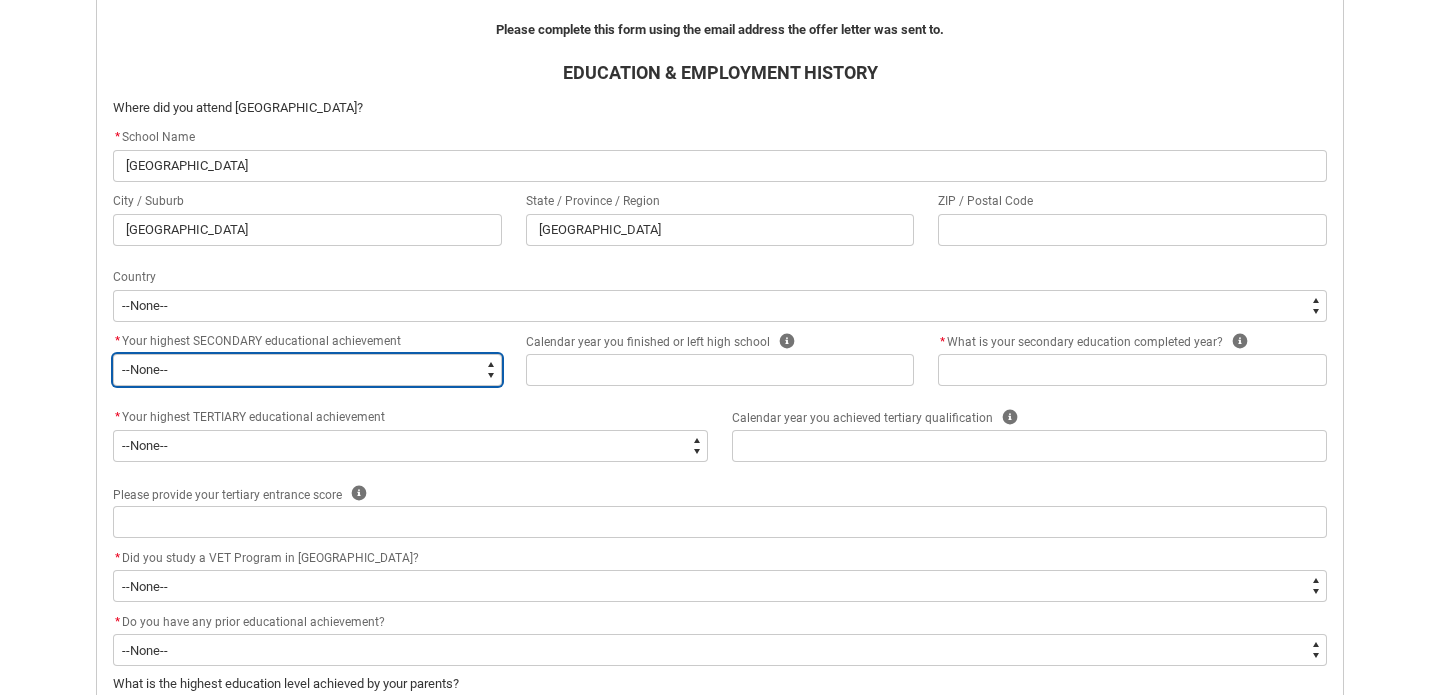 click on "--None-- Did not go to school Year 8 or below Year 9 or equivalent Completed Year 10 Completed Year 11 Completed Year 12" at bounding box center [307, 370] 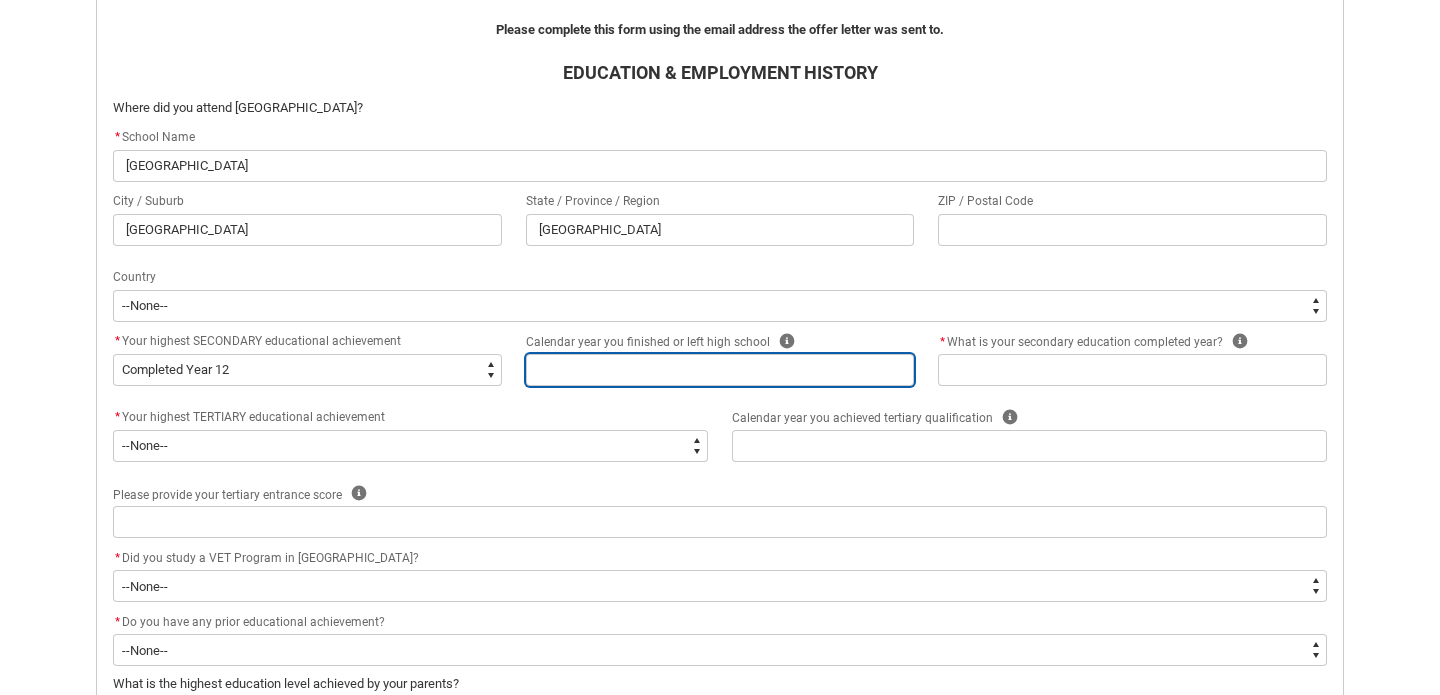click at bounding box center [720, 370] 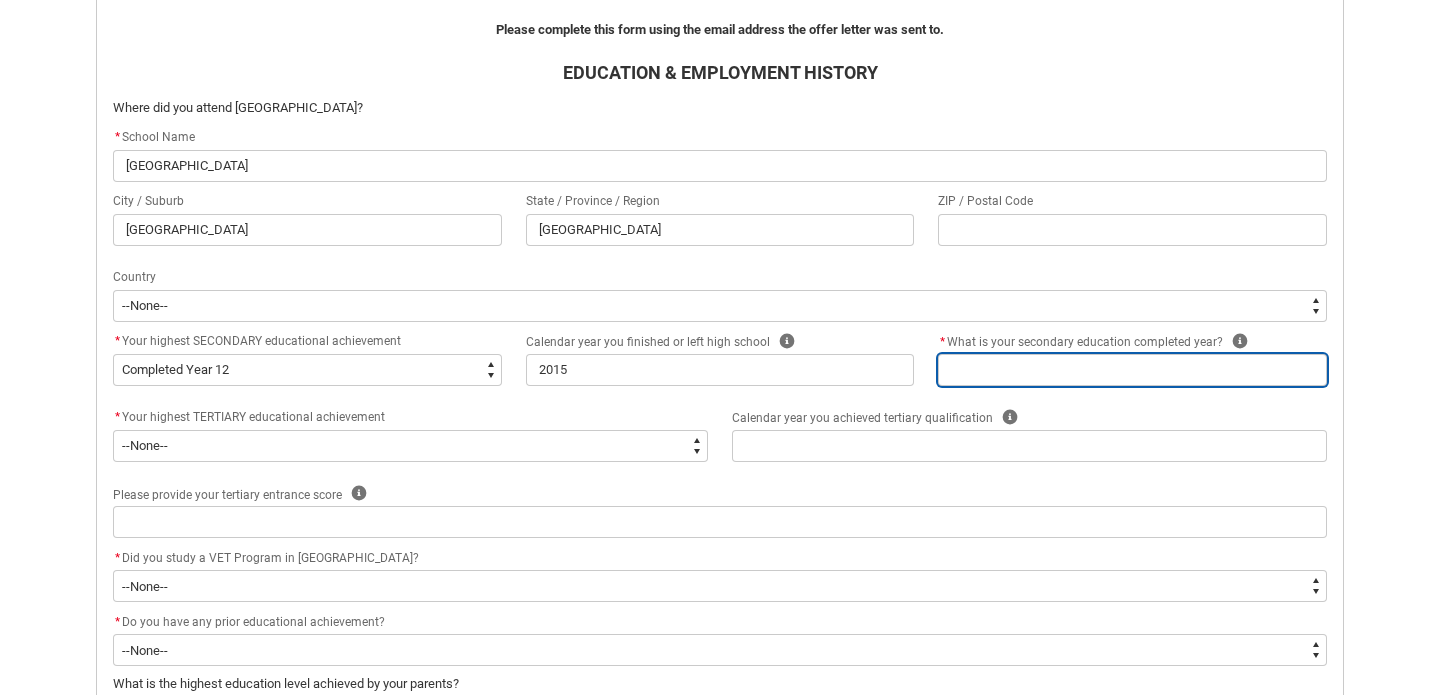 click at bounding box center (1132, 370) 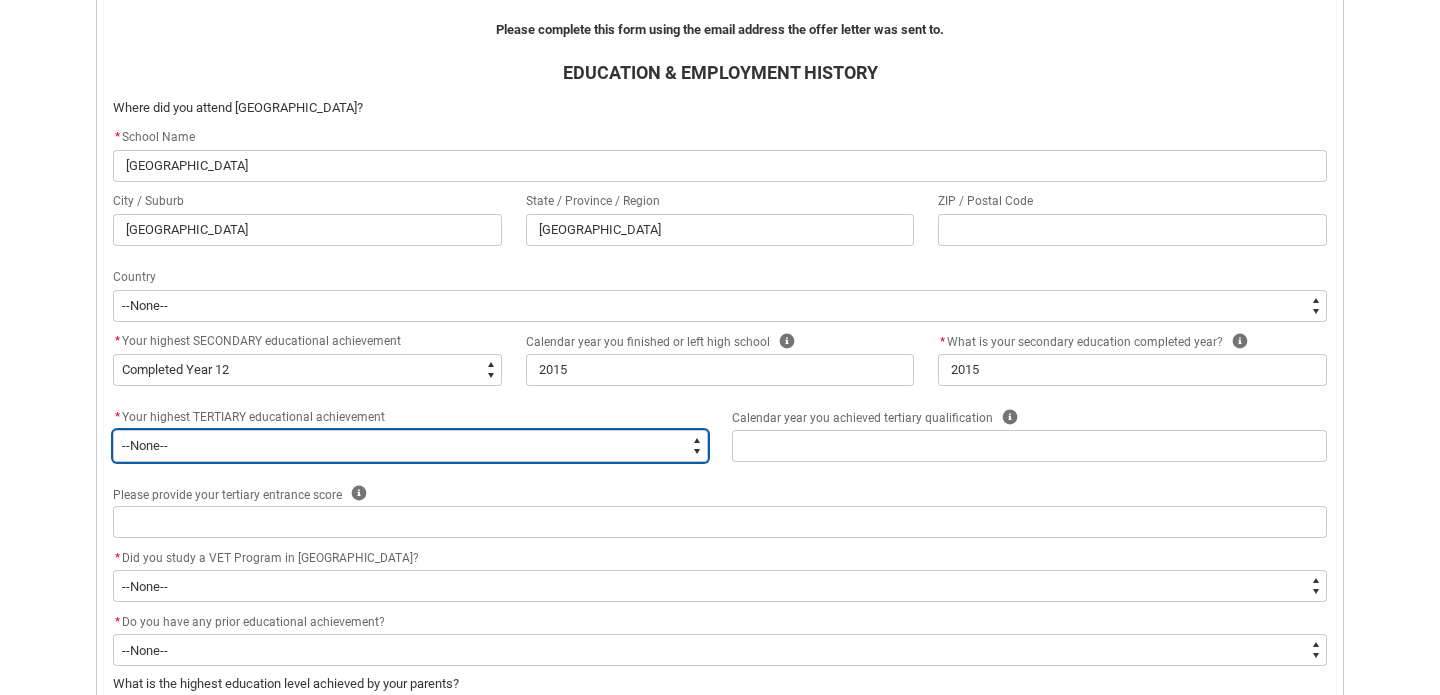 click on "--None-- A Complete Final Year of Secondary Education at School A Complete VET Award Course A Incomplete VET Award Course An Incomplete Higher Education Course A Complete Higher Education Sub-Degree Level Course A Complete Higher Education Bachelor Level Course A Complete Higher Education Postgraduate Level Course No Prior Educational Attainment Other Qualification" at bounding box center (410, 446) 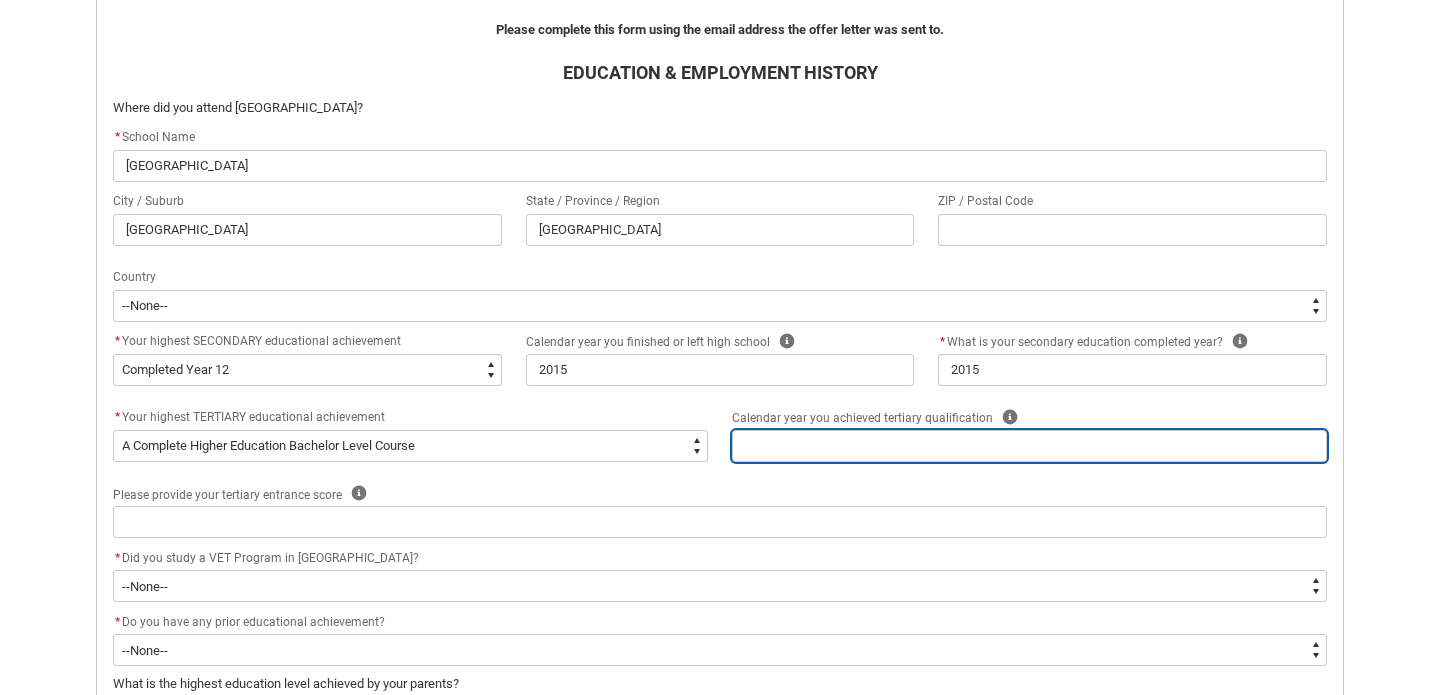 click at bounding box center (1029, 446) 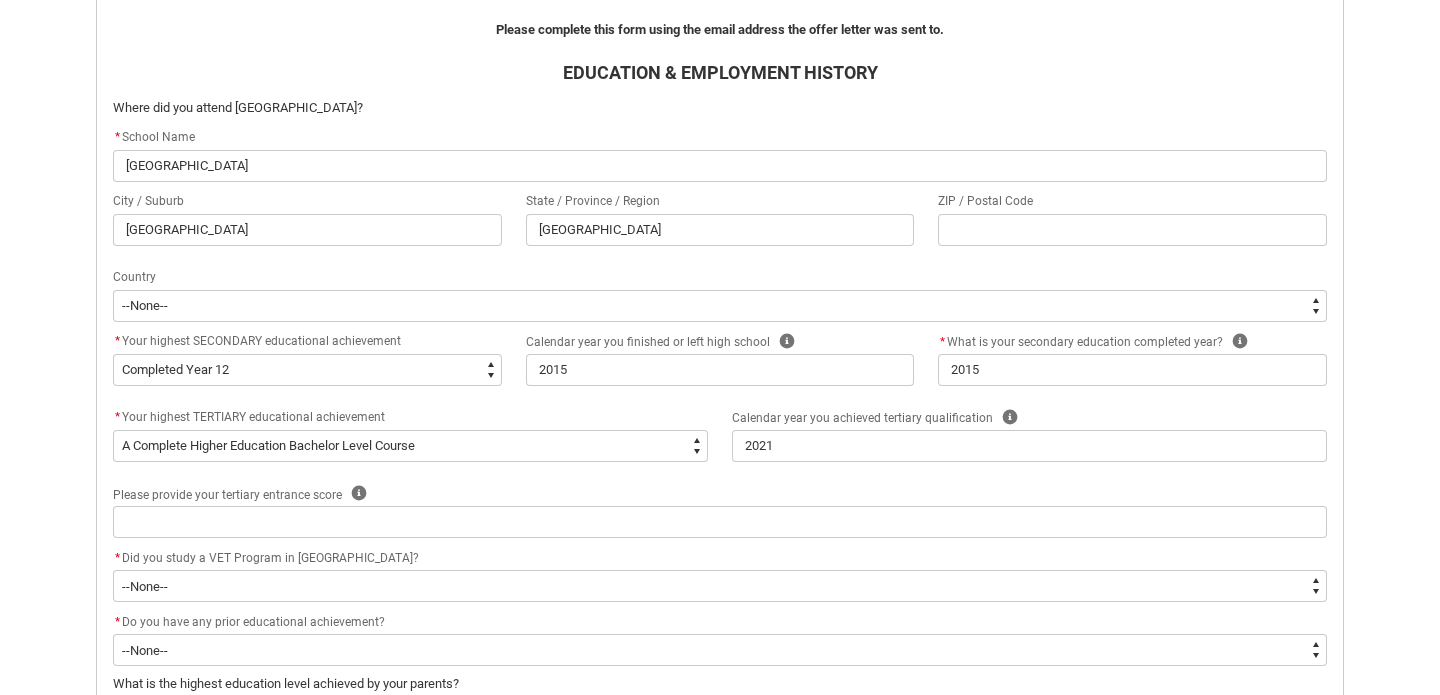 click on "* Your highest TERTIARY educational achievement *   --None-- A Complete Final Year of Secondary Education at School A Complete VET Award Course A Incomplete VET Award Course An Incomplete Higher Education Course A Complete Higher Education Sub-Degree Level Course A Complete Higher Education Bachelor Level Course A Complete Higher Education Postgraduate Level Course No Prior Educational Attainment Other Qualification Calendar year you achieved tertiary qualification Help 2021" 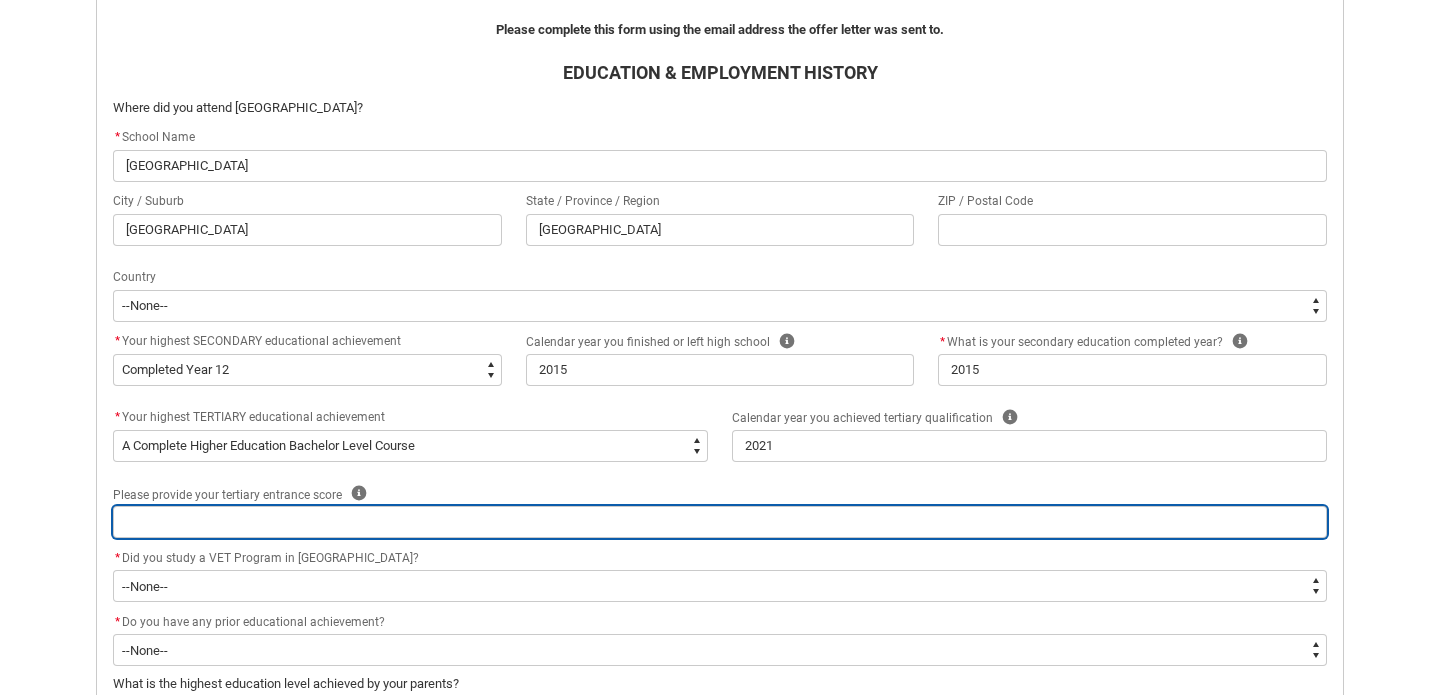 click at bounding box center [720, 522] 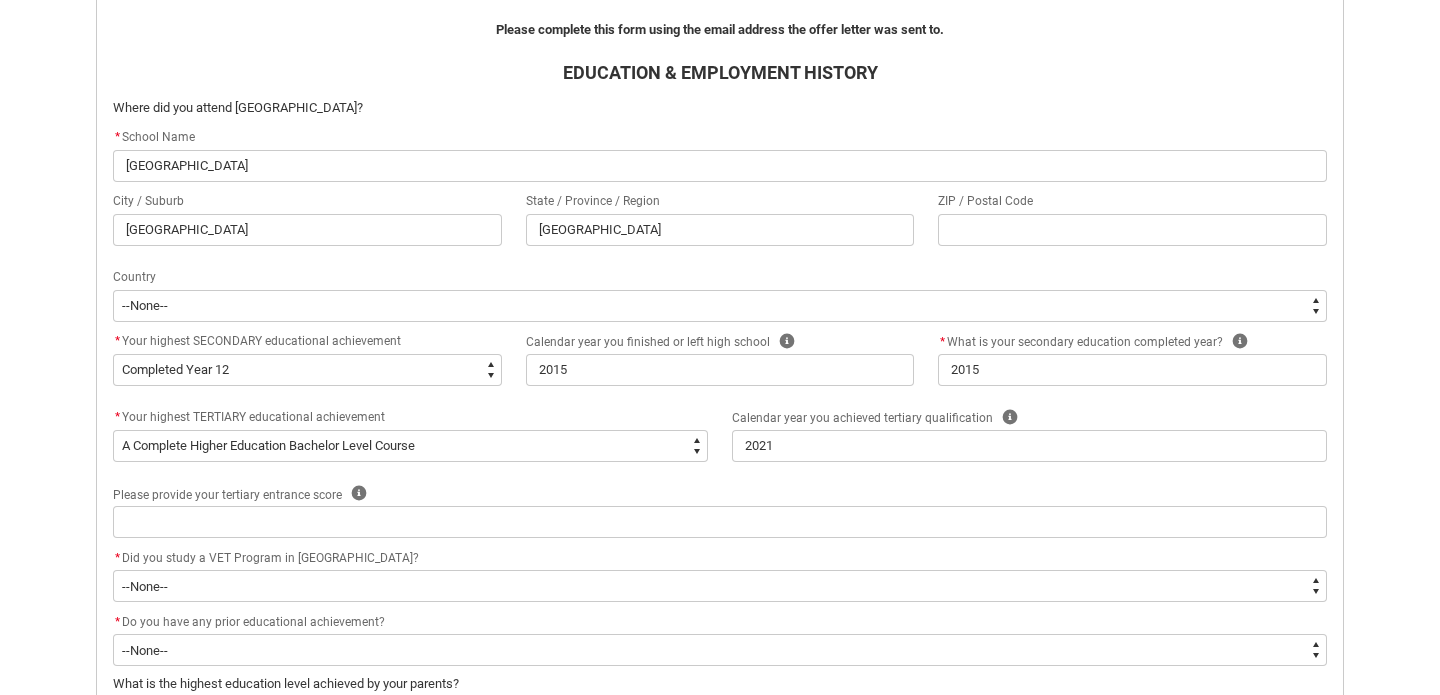 click on "ACCEPTANCE DECLARATION Read and complete this  Acceptance Declaration   Form  [DATE] of the date of the  Letter of Offer  email. Please complete this form using the email address the offer letter was sent to. EDUCATION & EMPLOYMENT HISTORY Where did you attend High School? * School Name [GEOGRAPHIC_DATA] / Suburb [GEOGRAPHIC_DATA] / Province / Region [GEOGRAPHIC_DATA] ZIP / Postal Code Country   --None-- [GEOGRAPHIC_DATA] [GEOGRAPHIC_DATA] [GEOGRAPHIC_DATA] [GEOGRAPHIC_DATA] [US_STATE] [GEOGRAPHIC_DATA] [GEOGRAPHIC_DATA] [GEOGRAPHIC_DATA] [GEOGRAPHIC_DATA] [GEOGRAPHIC_DATA] [GEOGRAPHIC_DATA] [GEOGRAPHIC_DATA] [GEOGRAPHIC_DATA] [GEOGRAPHIC_DATA] [GEOGRAPHIC_DATA] [GEOGRAPHIC_DATA] [GEOGRAPHIC_DATA] (the) [GEOGRAPHIC_DATA] [GEOGRAPHIC_DATA] [GEOGRAPHIC_DATA] [GEOGRAPHIC_DATA] [GEOGRAPHIC_DATA] [GEOGRAPHIC_DATA] [GEOGRAPHIC_DATA] [GEOGRAPHIC_DATA] [GEOGRAPHIC_DATA] [GEOGRAPHIC_DATA] (Plurinational State of) [GEOGRAPHIC_DATA], [GEOGRAPHIC_DATA] [GEOGRAPHIC_DATA] [GEOGRAPHIC_DATA] [GEOGRAPHIC_DATA] [GEOGRAPHIC_DATA] [GEOGRAPHIC_DATA] [GEOGRAPHIC_DATA] ([GEOGRAPHIC_DATA]) [GEOGRAPHIC_DATA] [GEOGRAPHIC_DATA] [GEOGRAPHIC_DATA] [GEOGRAPHIC_DATA] [GEOGRAPHIC_DATA] [GEOGRAPHIC_DATA] [GEOGRAPHIC_DATA] [GEOGRAPHIC_DATA] [GEOGRAPHIC_DATA] [GEOGRAPHIC_DATA] [GEOGRAPHIC_DATA] and [GEOGRAPHIC_DATA] [GEOGRAPHIC_DATA] (the) [GEOGRAPHIC_DATA] [GEOGRAPHIC_DATA] [GEOGRAPHIC_DATA]" at bounding box center (720, 483) 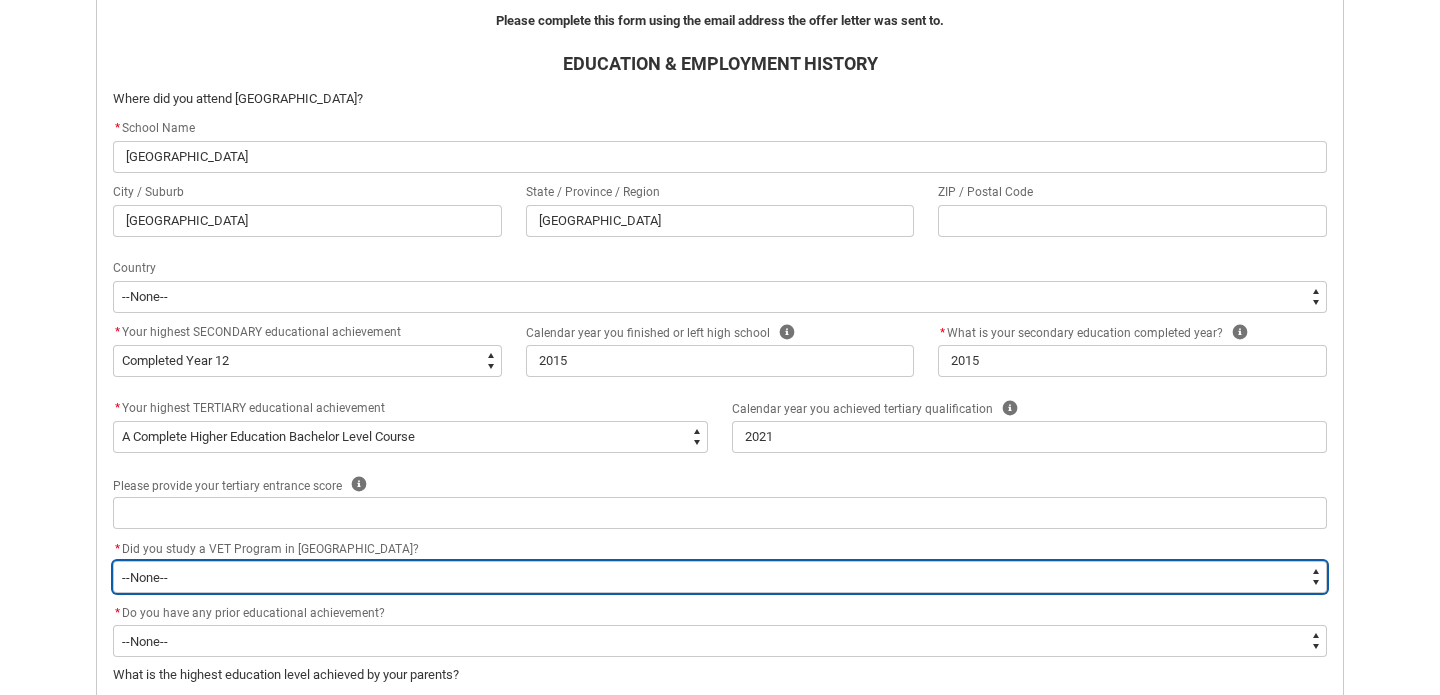click on "--None-- Yes No" at bounding box center (720, 577) 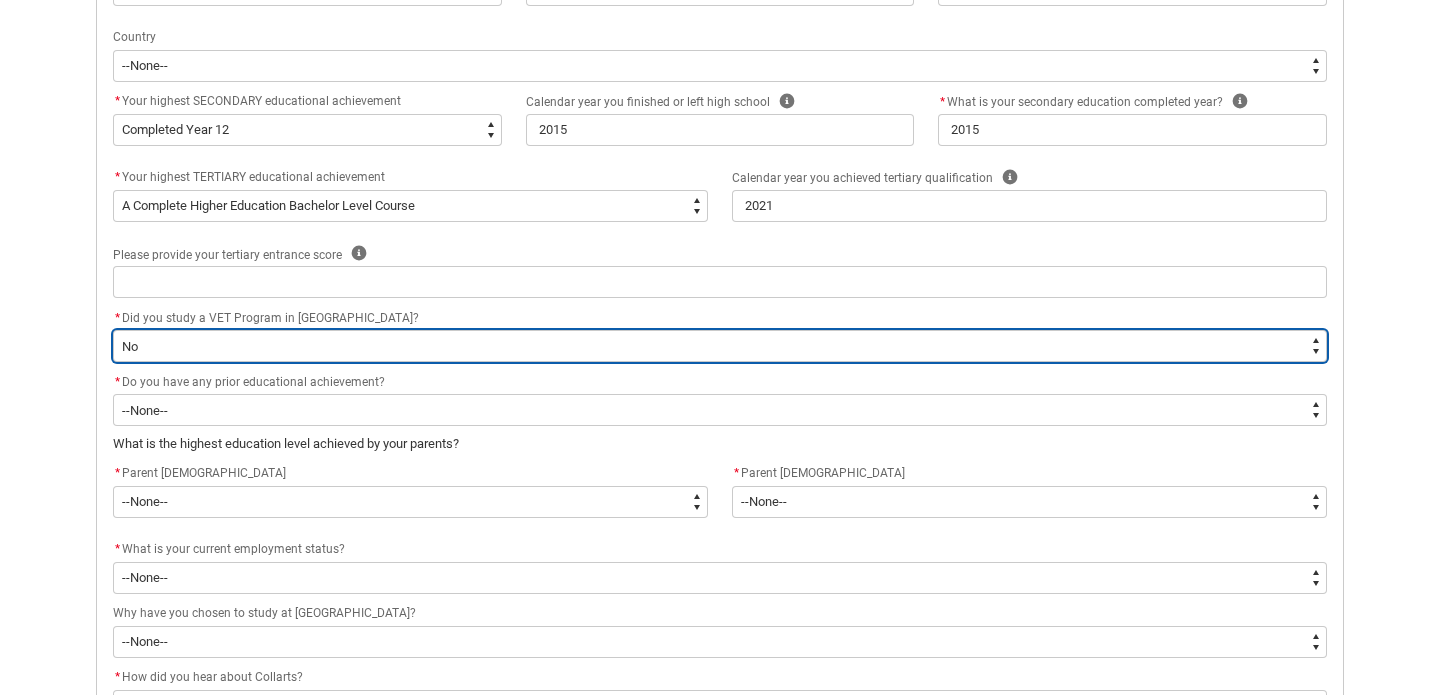 scroll, scrollTop: 869, scrollLeft: 0, axis: vertical 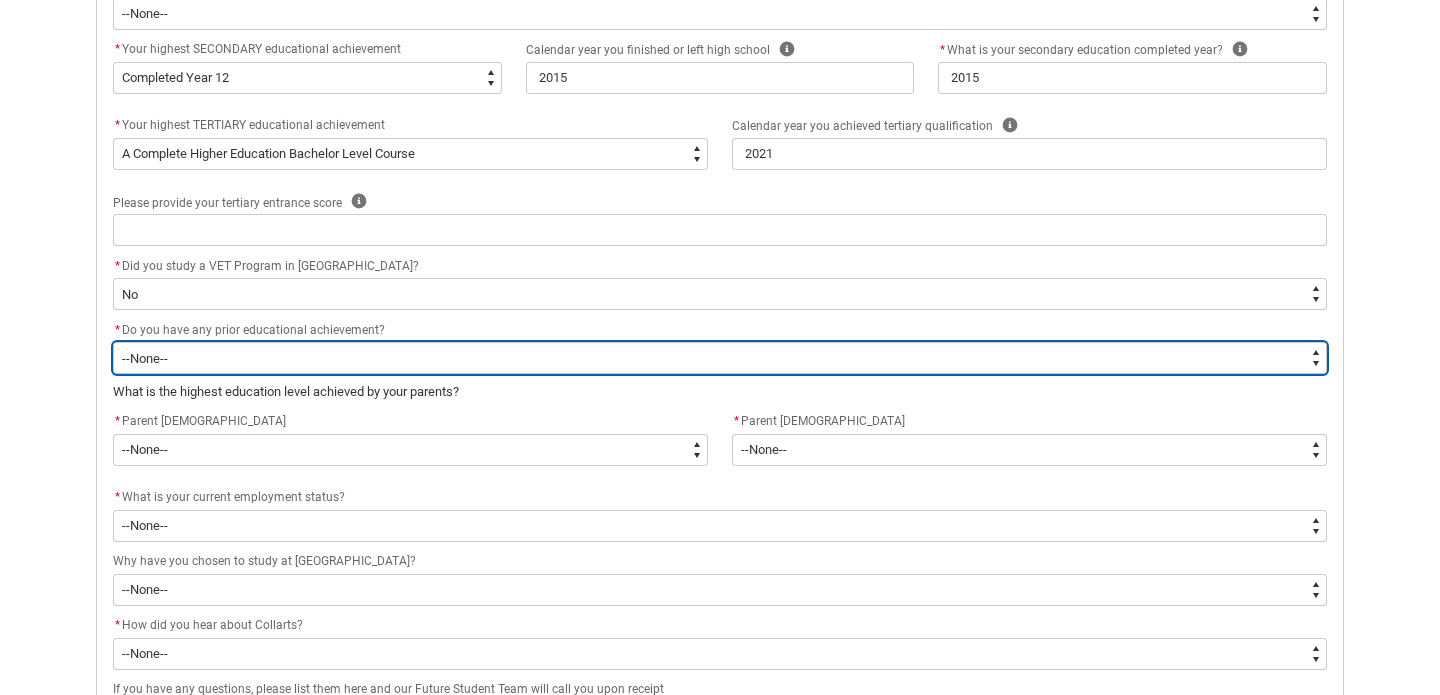 click on "--None-- Yes No" at bounding box center [720, 358] 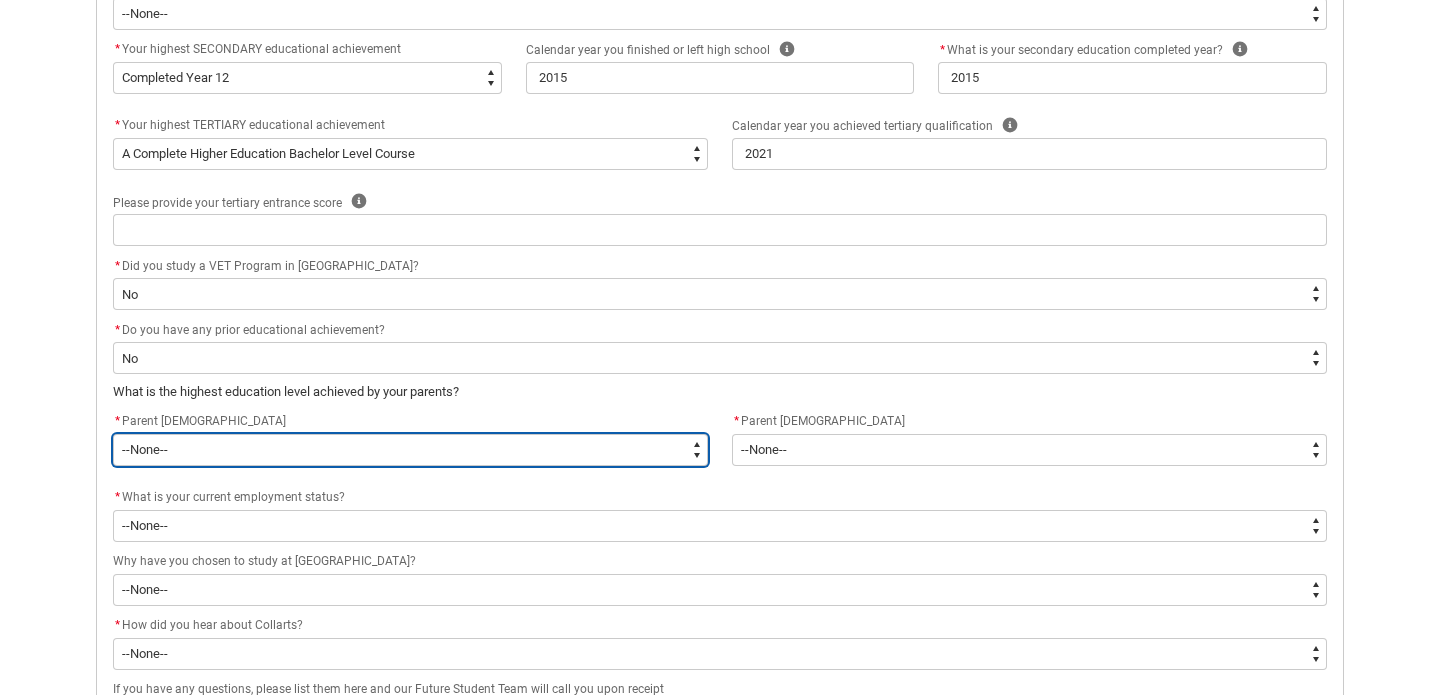 click on "--None-- Postgraduate qualification (e.g. Postgraduate Diploma, Master's, PhD) Bachelor Degree Other post school qualification (e.g. VET Certificate, Associate Degree or Diploma) Completed Year 12 schooling or equivalent Did not complete Year 12 schooling or equivalent Completed Year 10 schooling or equivalent Did not complete Year 10 schooling or equivalent Don’t know No information provided by student" at bounding box center (410, 450) 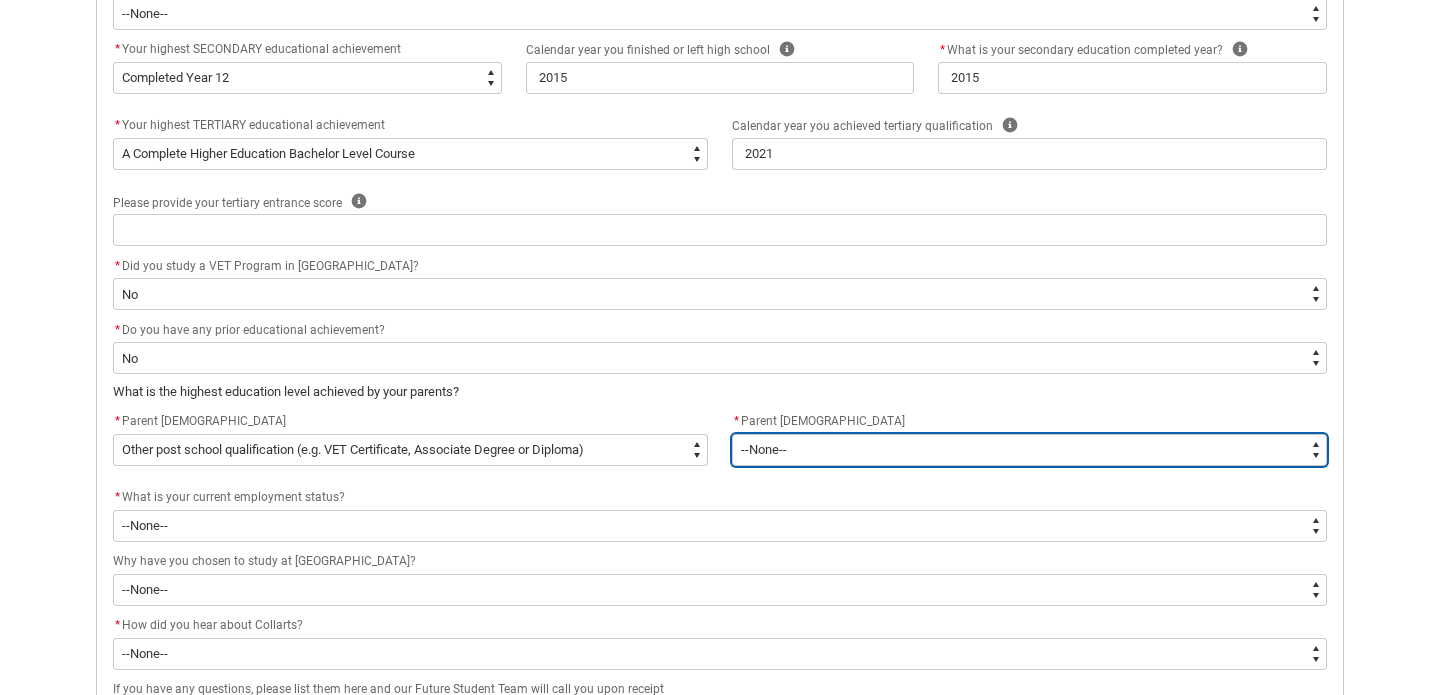 click on "--None-- Postgraduate qualification (e.g. Postgraduate Diploma, Master's, PhD) Bachelor Degree Other post school qualification (e.g. VET Certificate, Associate Degree or Diploma) Completed Year 12 schooling or equivalent Did not complete Year 12 schooling or equivalent Completed Year 10 schooling or equivalent Did not complete Year 10 schooling or equivalent Don’t know No information provided by student" at bounding box center (1029, 450) 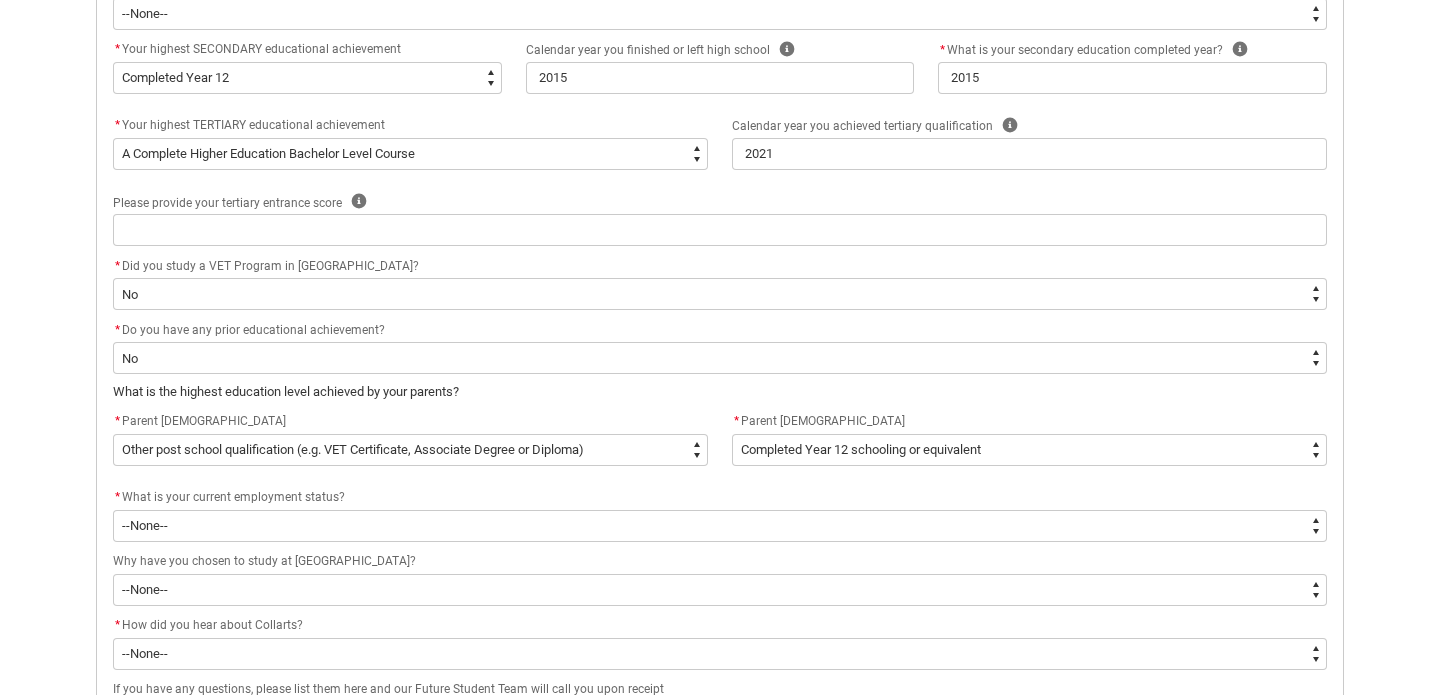 click on "* Parent [DEMOGRAPHIC_DATA] *   --None-- Postgraduate qualification (e.g. Postgraduate Diploma, Master's, PhD) Bachelor Degree Other post school qualification (e.g. VET Certificate, Associate Degree or Diploma) Completed Year 12 schooling or equivalent Did not complete Year 12 schooling or equivalent Completed Year 10 schooling or equivalent Did not complete Year 10 schooling or equivalent Don’t know No information provided by student" 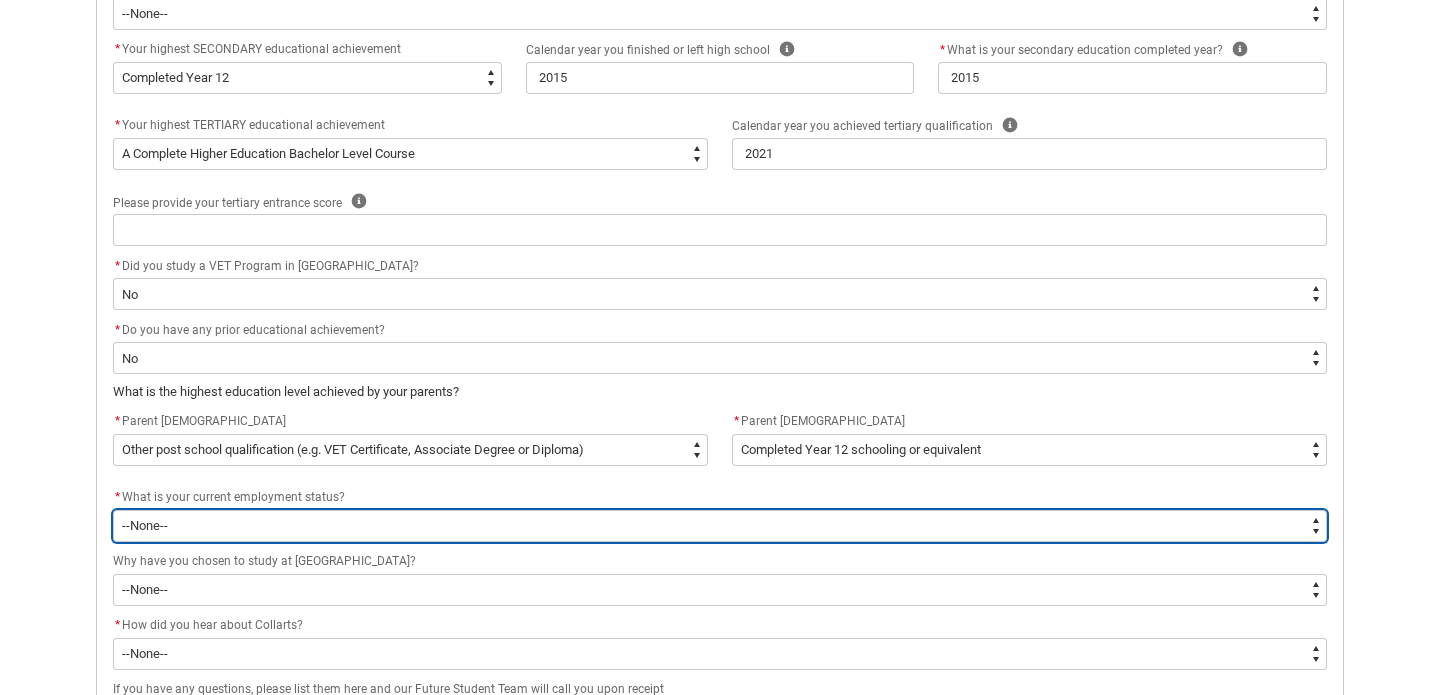 click on "--None-- [DEMOGRAPHIC_DATA] [DEMOGRAPHIC_DATA] [DEMOGRAPHIC_DATA] - not employing others Self employed - employing others Employed - unpaid worker in a family business Unemployed - seeking [DEMOGRAPHIC_DATA] work [DEMOGRAPHIC_DATA] - seeking [DEMOGRAPHIC_DATA] work Not employed - not seeking employment" at bounding box center [720, 526] 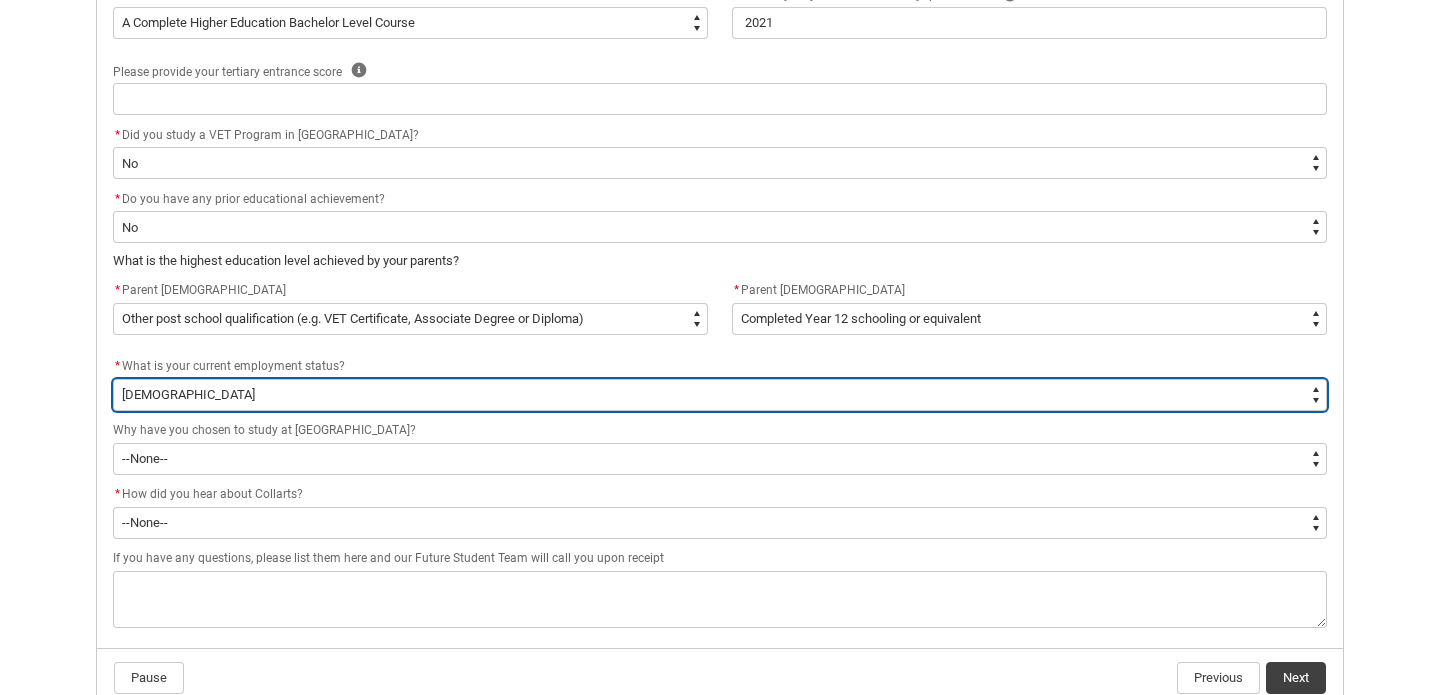 scroll, scrollTop: 1003, scrollLeft: 0, axis: vertical 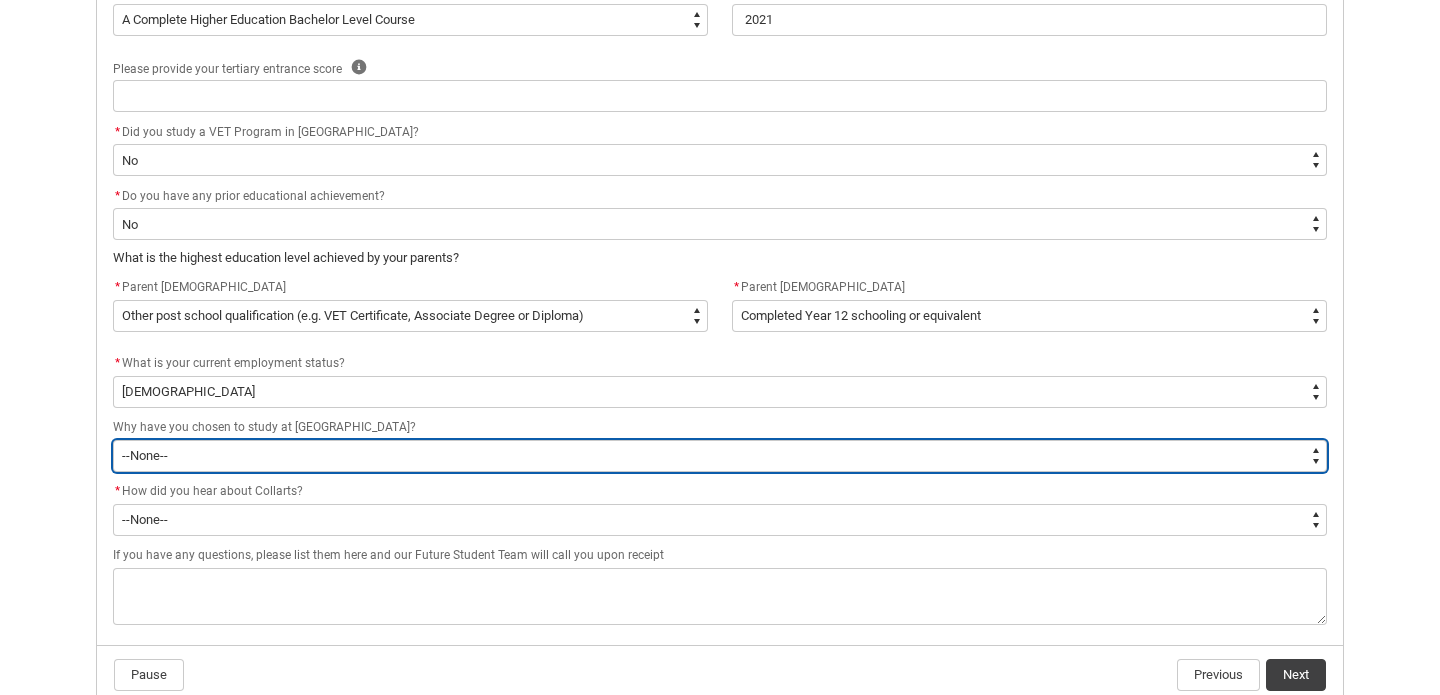click on "--None-- To get a job To develop my existing business To start my own business To try for a different career To get a better job or promotion It was a requirement of my job I wanted extra skills for my job To get into another course of study For personal interest or self-development To get skills for community/voluntary work Other reasons" at bounding box center [720, 456] 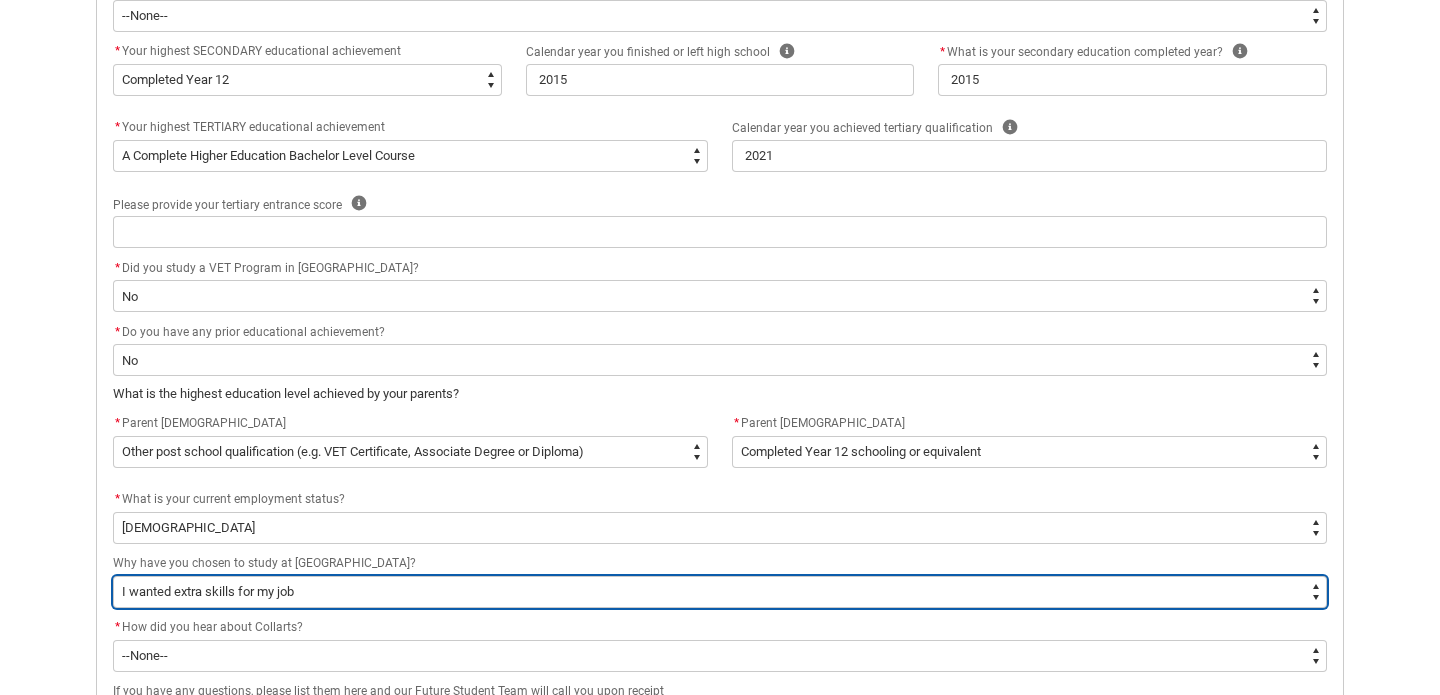 scroll, scrollTop: 865, scrollLeft: 0, axis: vertical 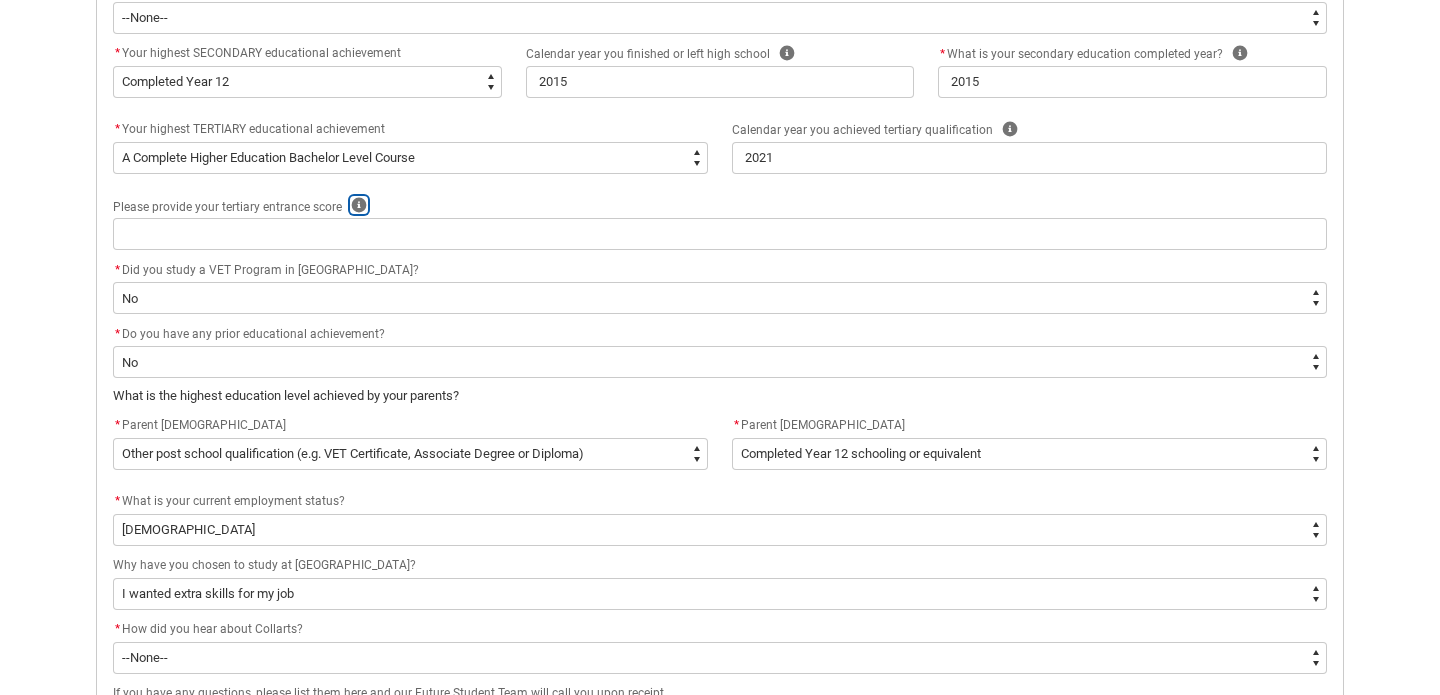 click 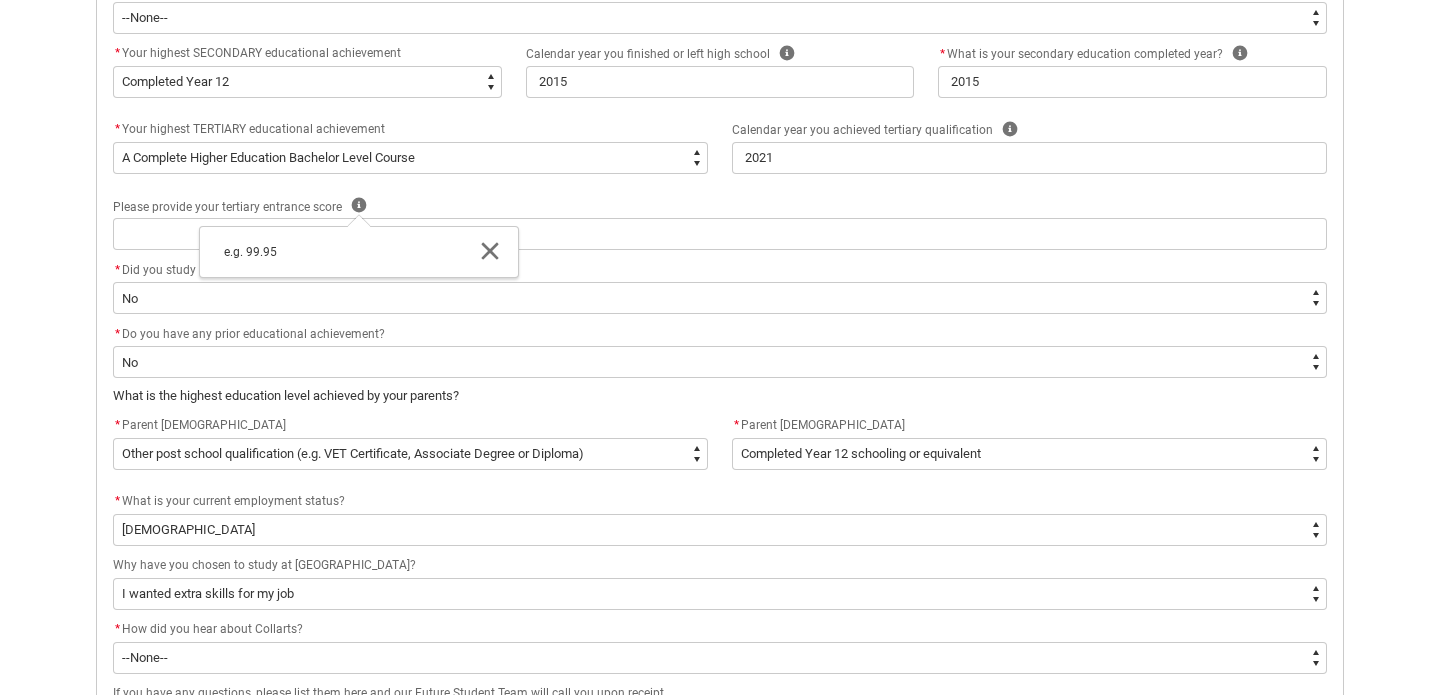 click on "Please provide your tertiary entrance score Help Close e.g. 99.95" 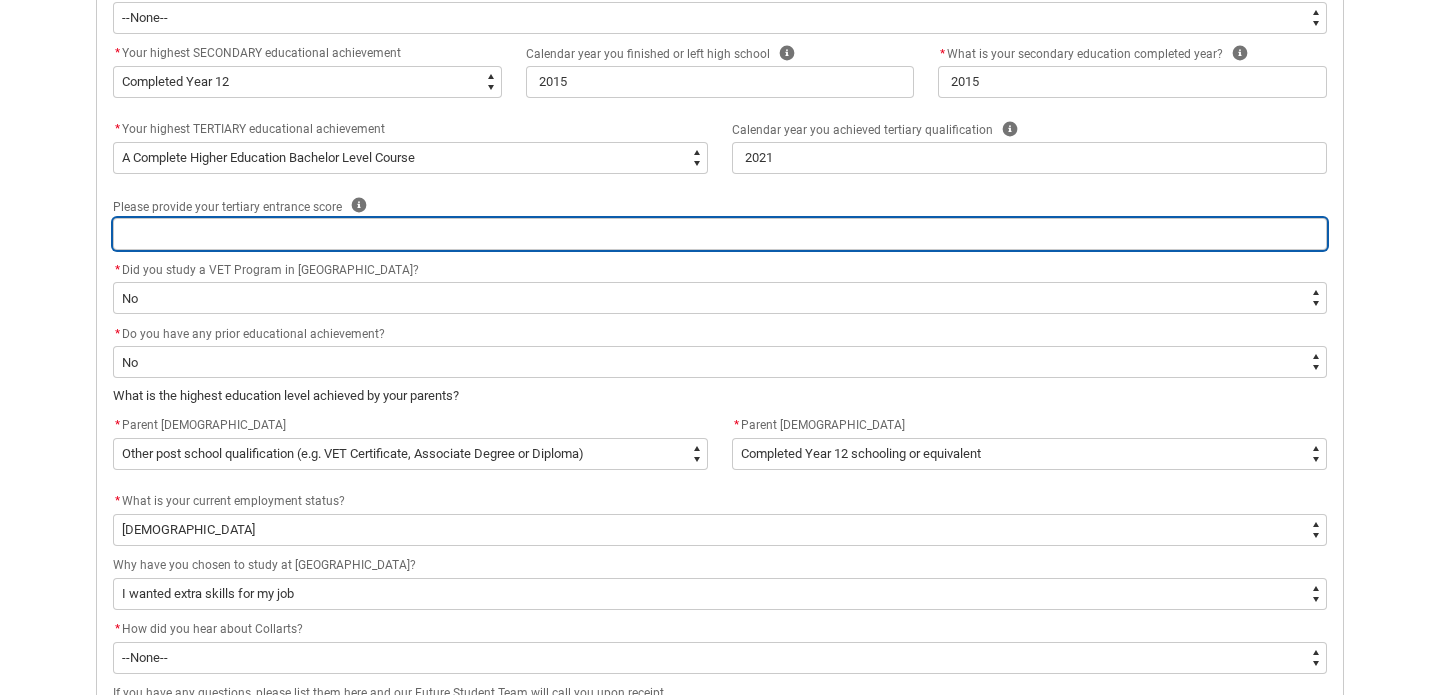 click at bounding box center (720, 234) 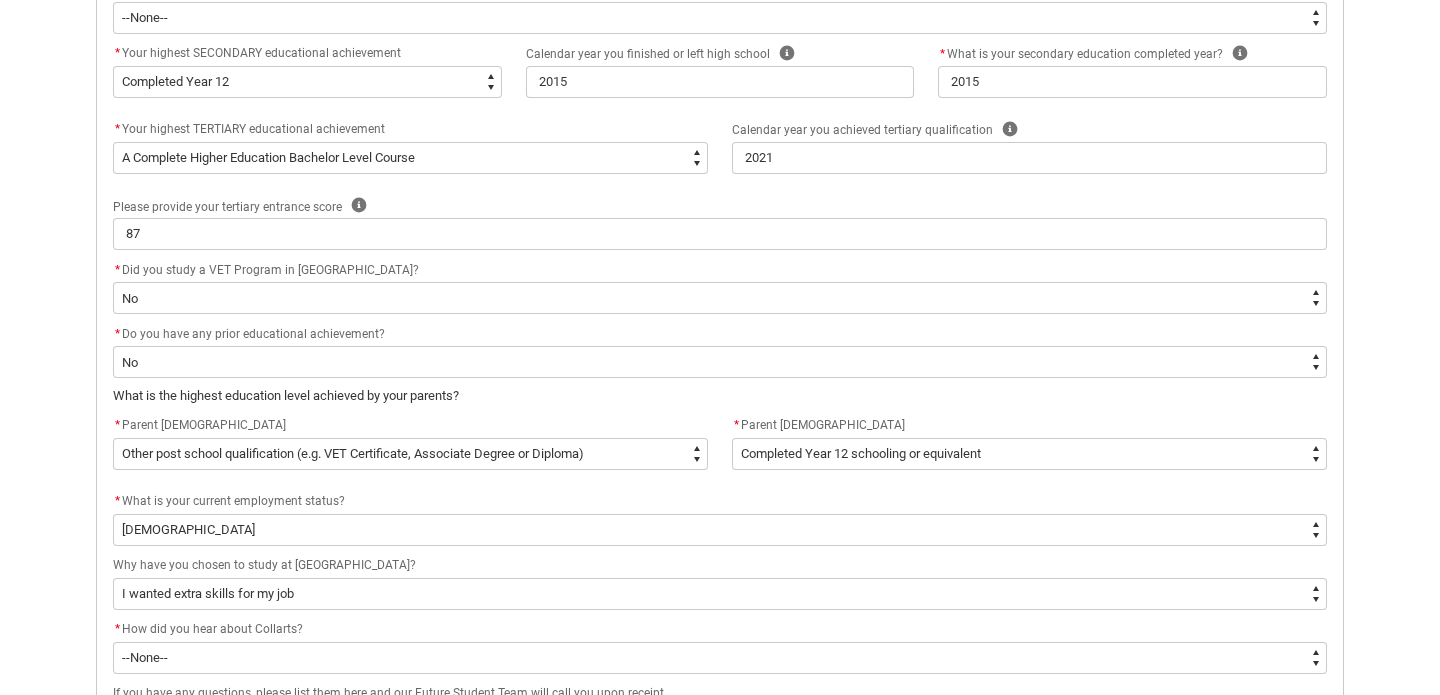 click on "Please provide your tertiary entrance score Help" 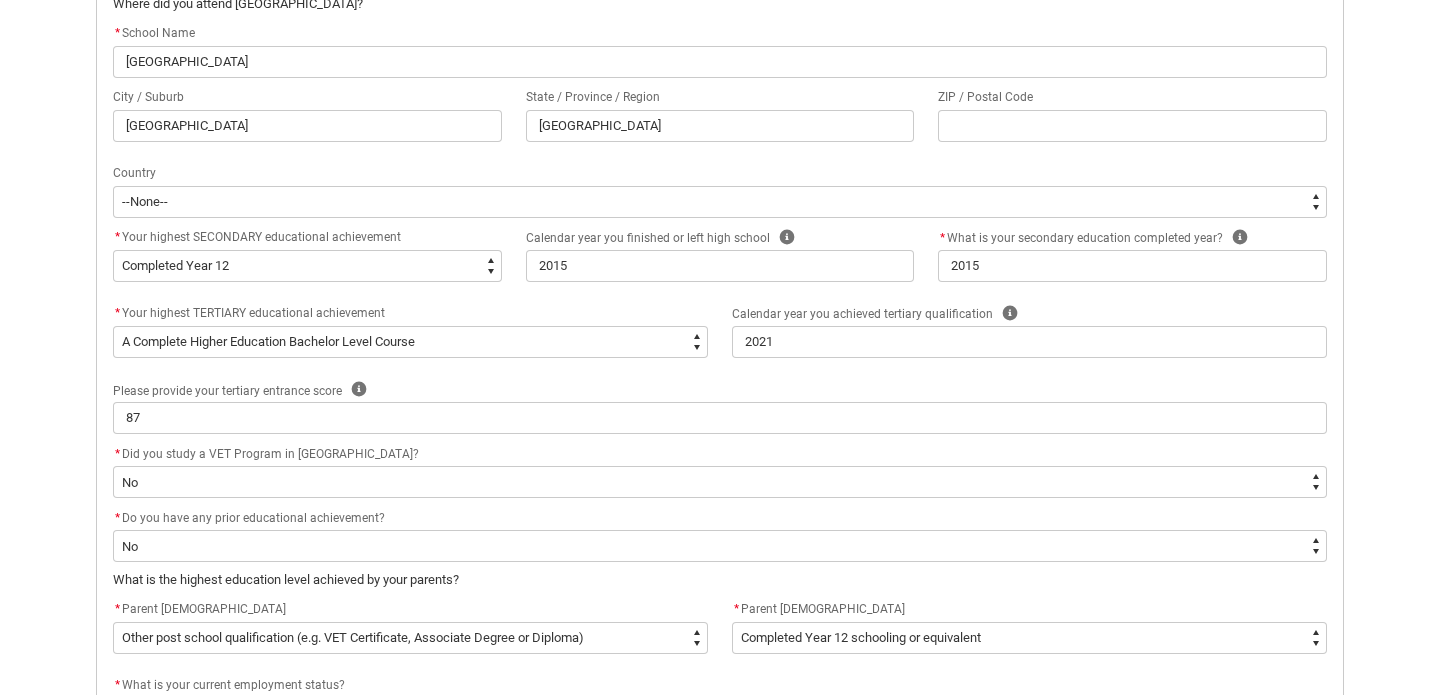 scroll, scrollTop: 652, scrollLeft: 0, axis: vertical 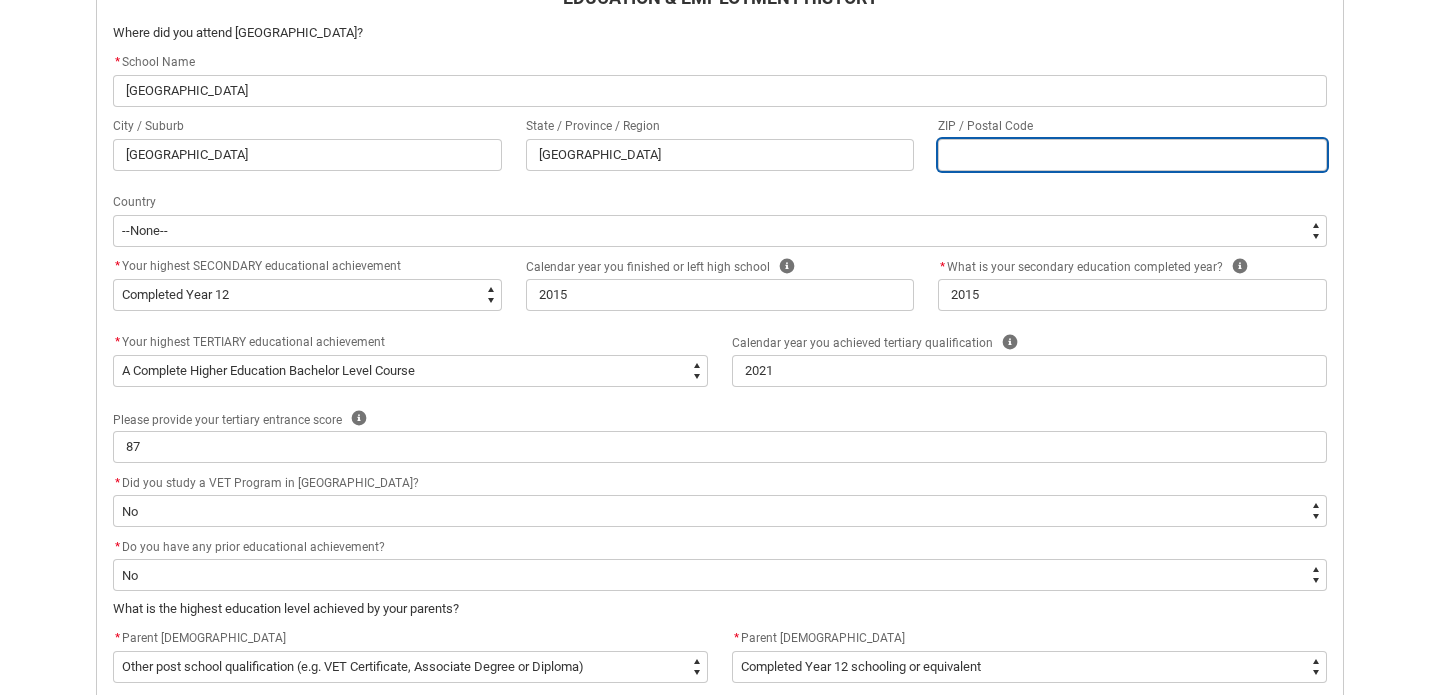 click at bounding box center (1132, 155) 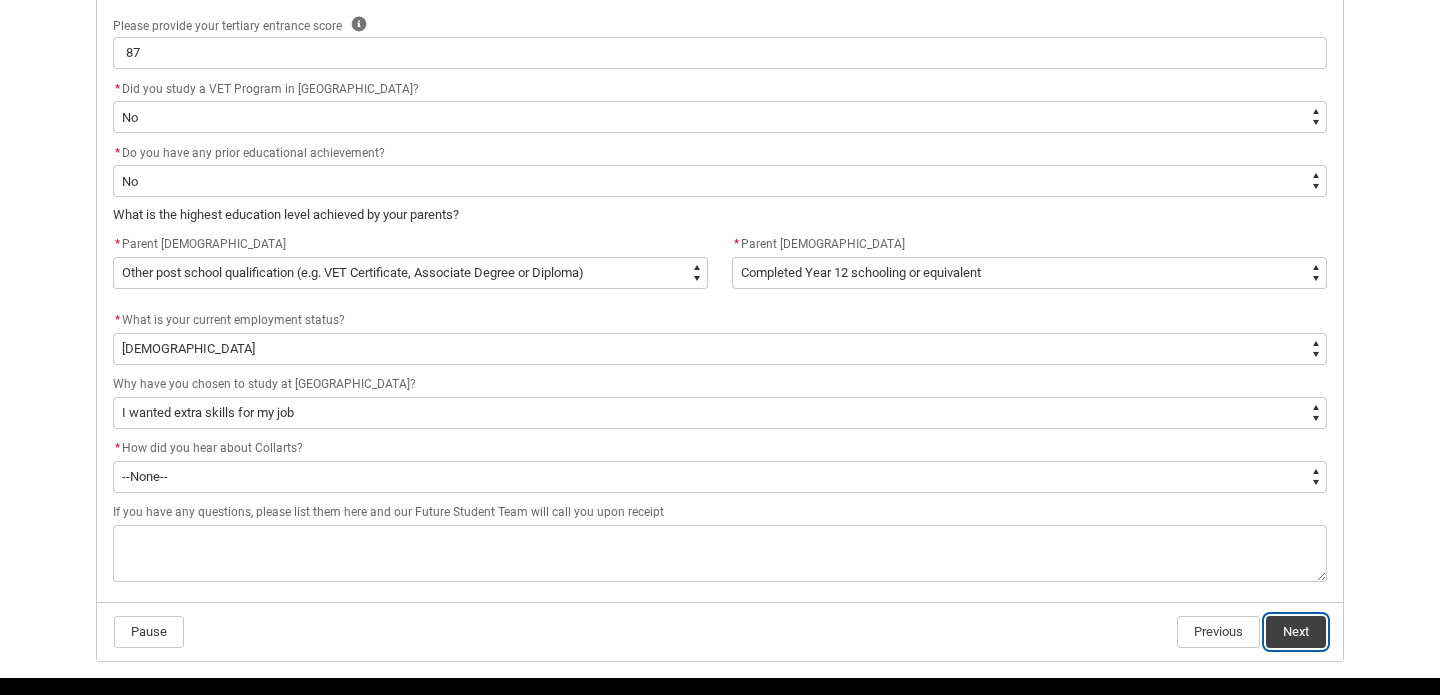 click on "Next" 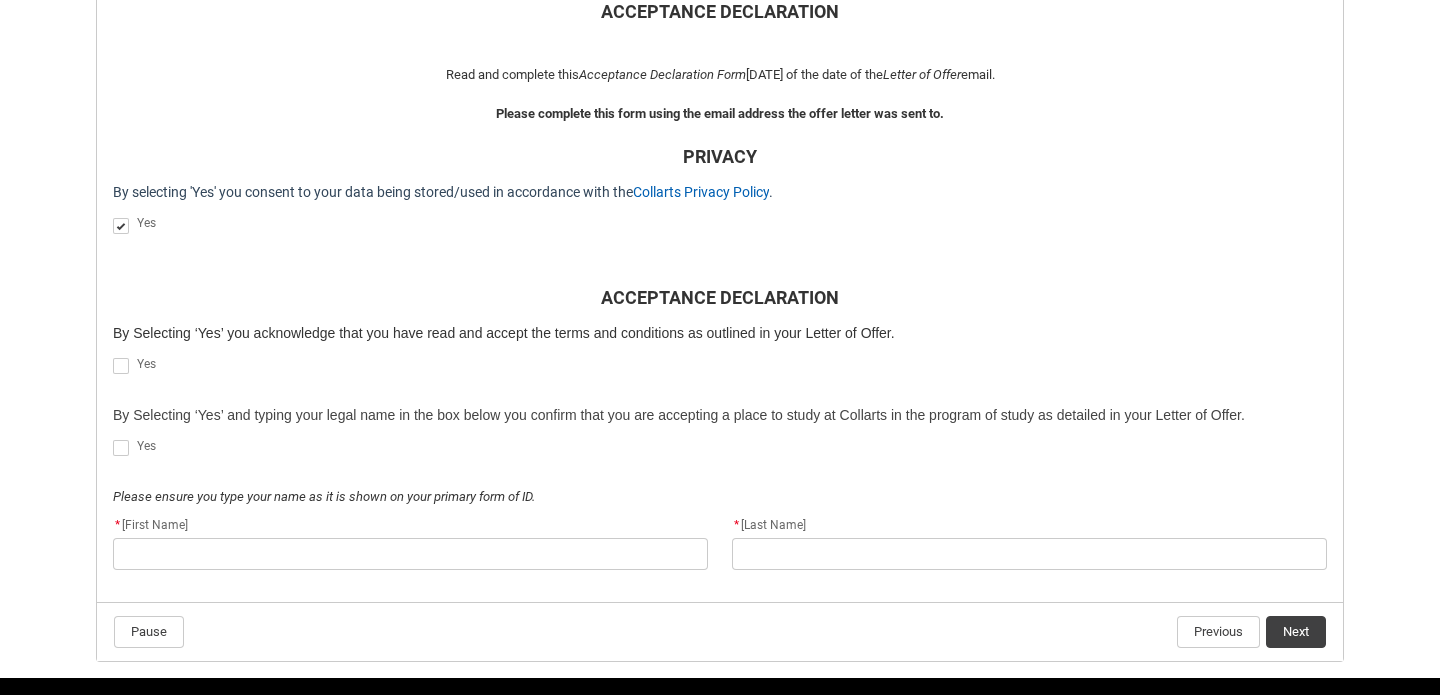 scroll, scrollTop: 503, scrollLeft: 0, axis: vertical 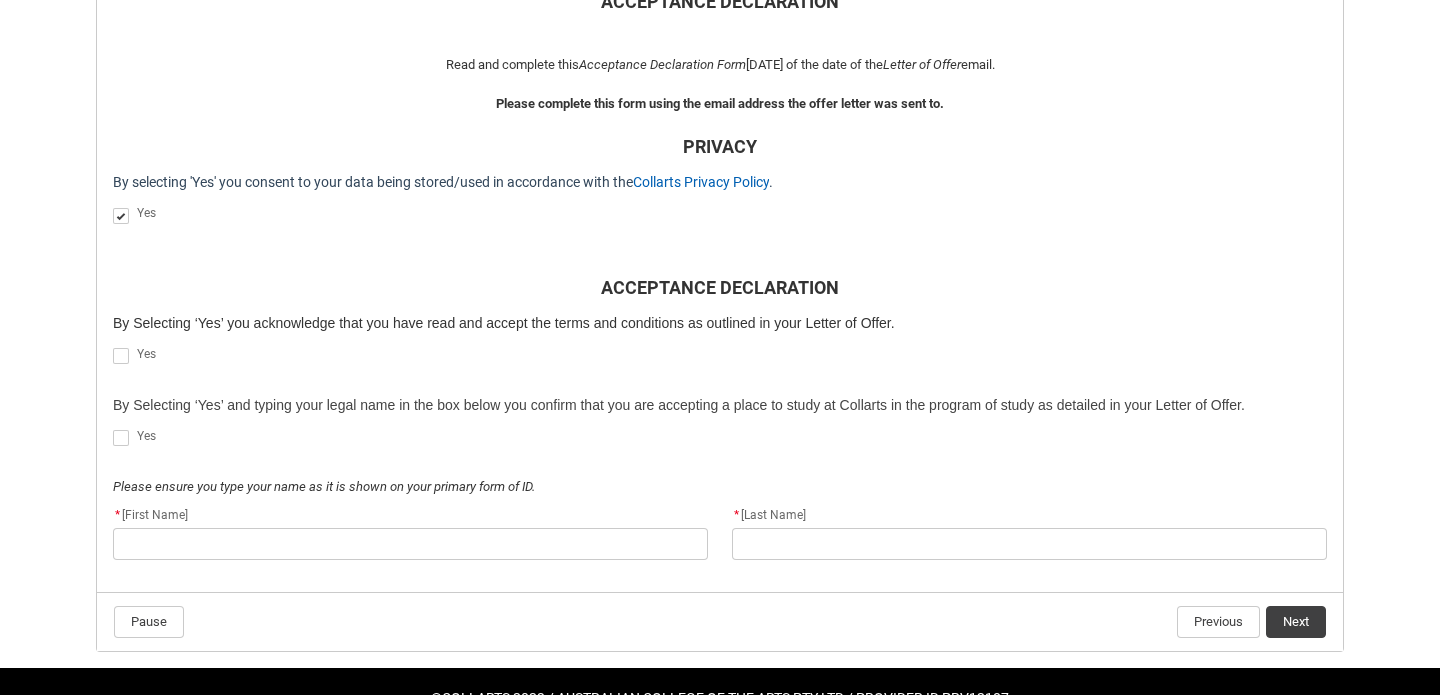 click 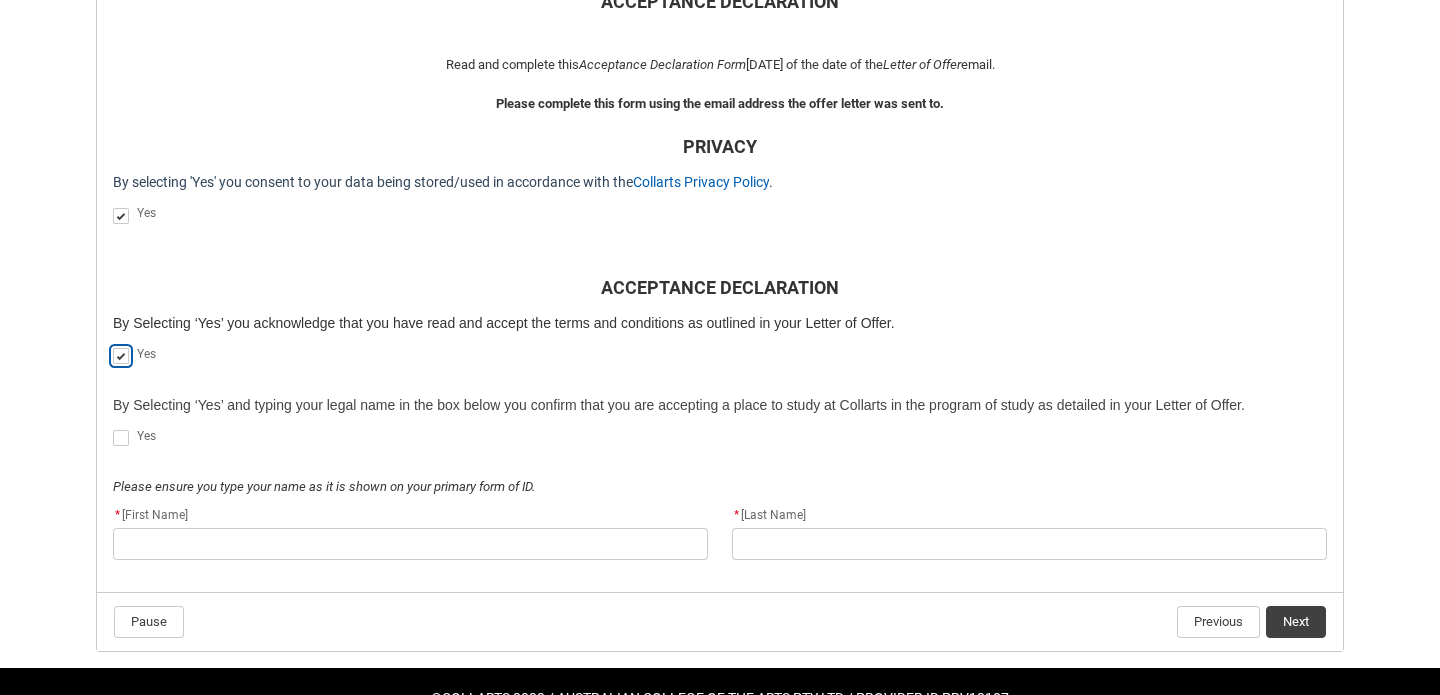 scroll, scrollTop: 555, scrollLeft: 0, axis: vertical 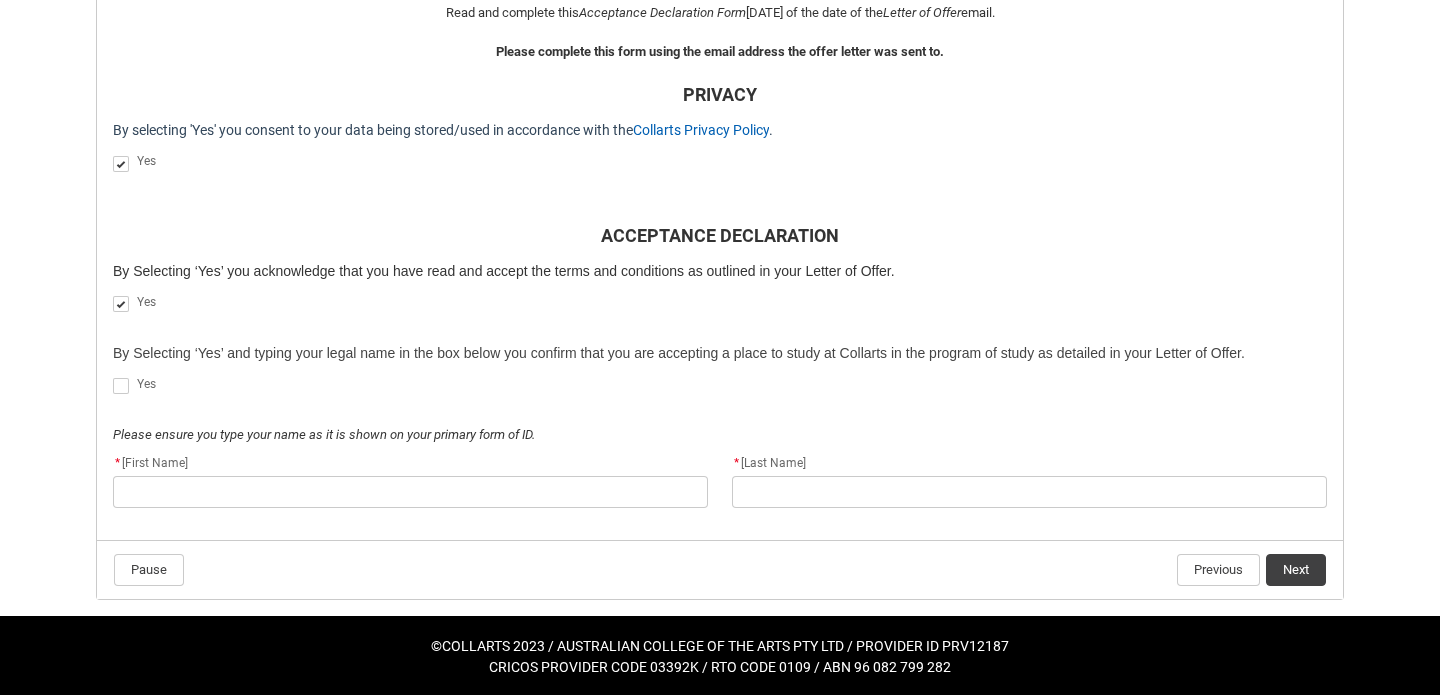 click 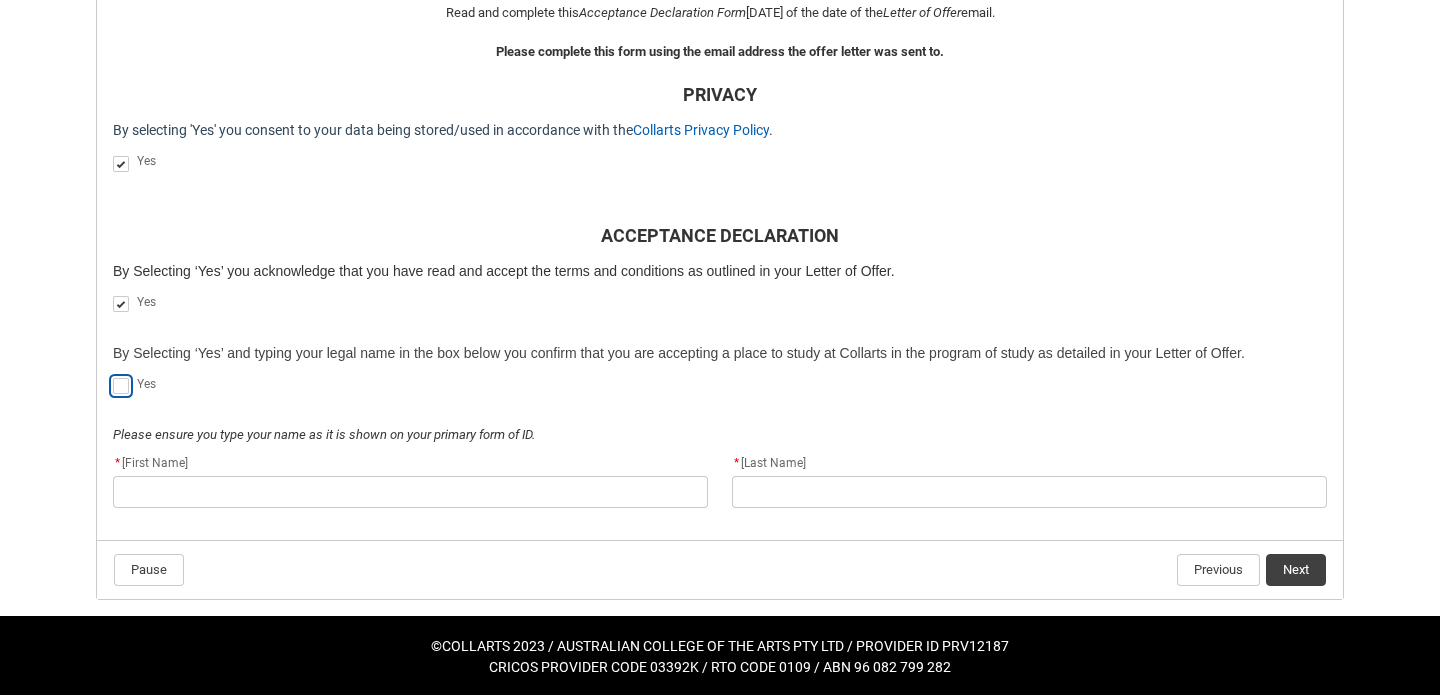 click at bounding box center (112, 375) 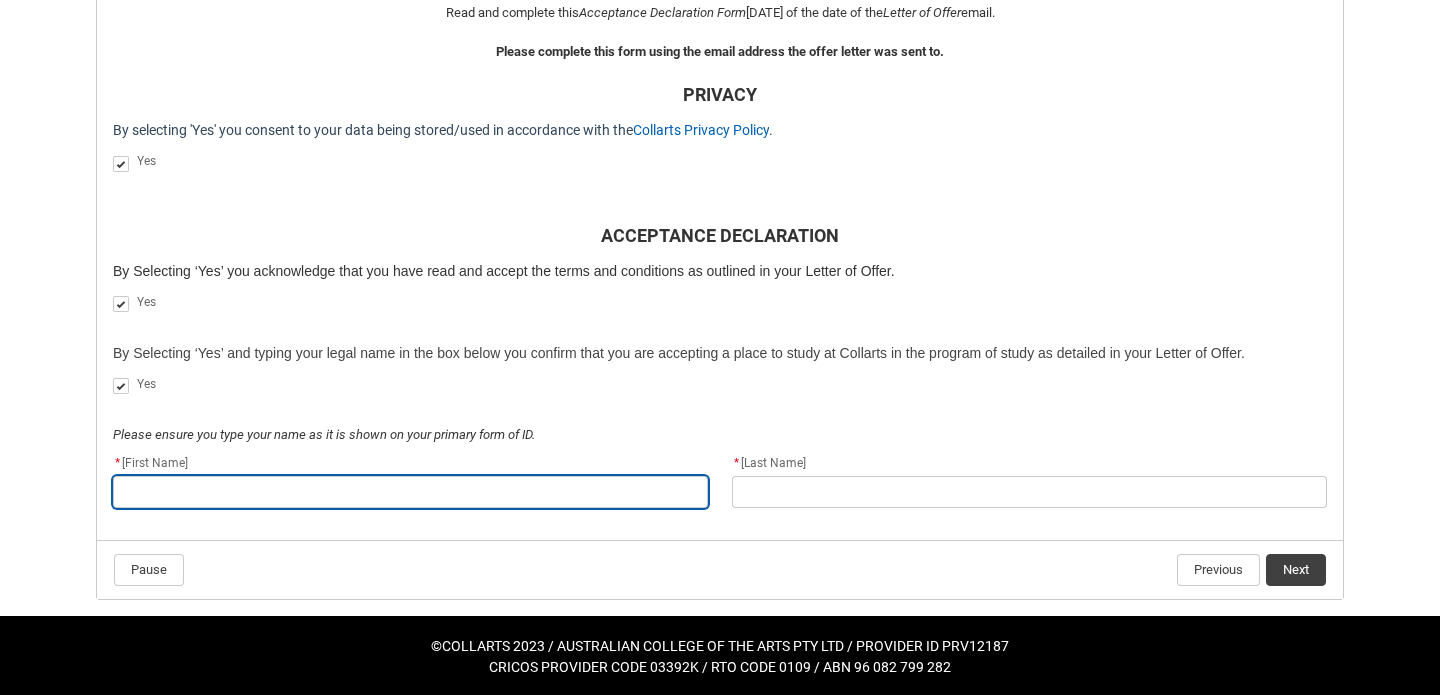 click at bounding box center (410, 492) 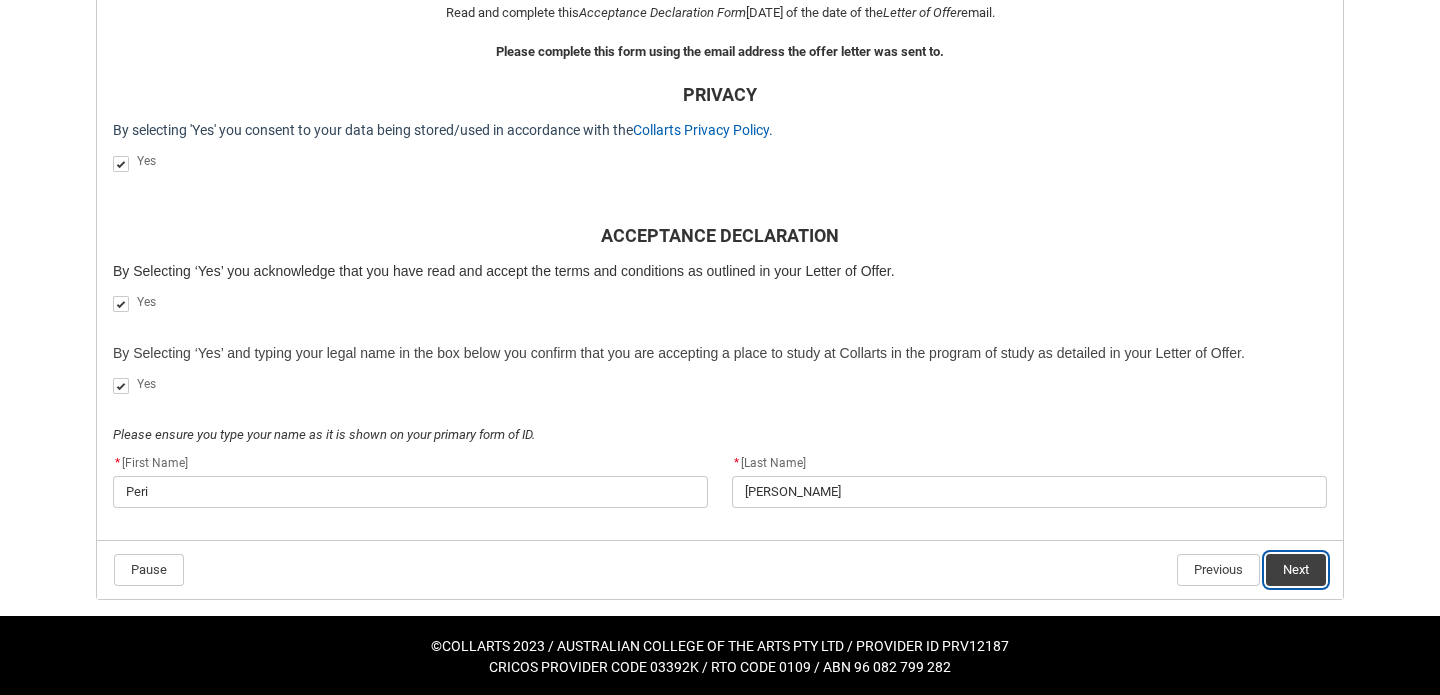 click on "Next" 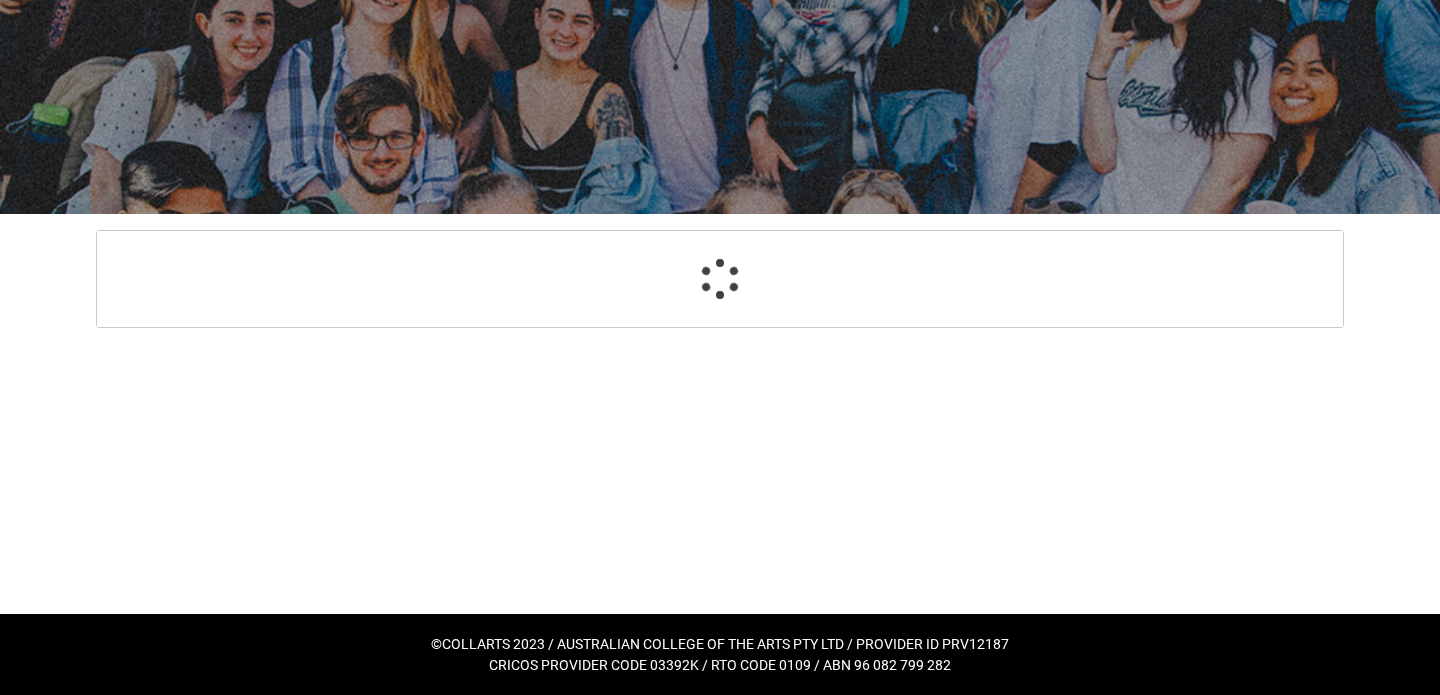 scroll, scrollTop: 184, scrollLeft: 0, axis: vertical 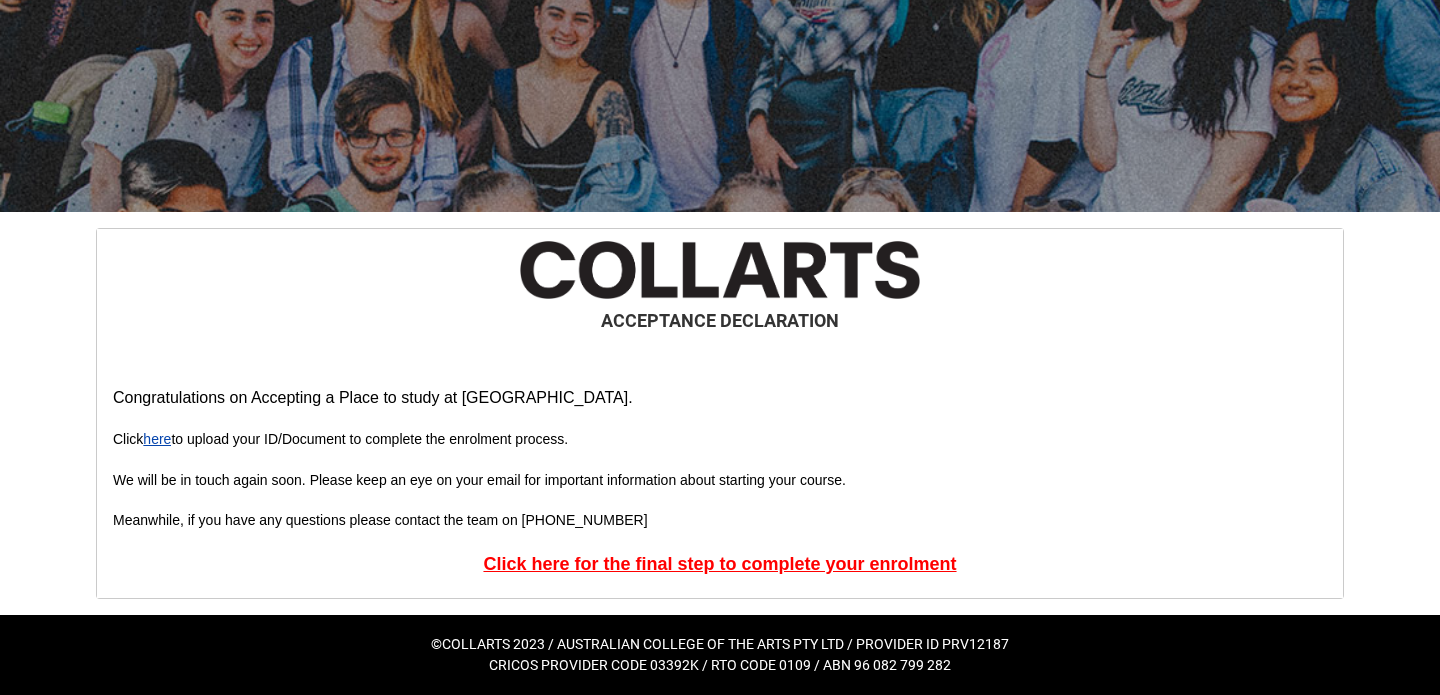 click on "here" 